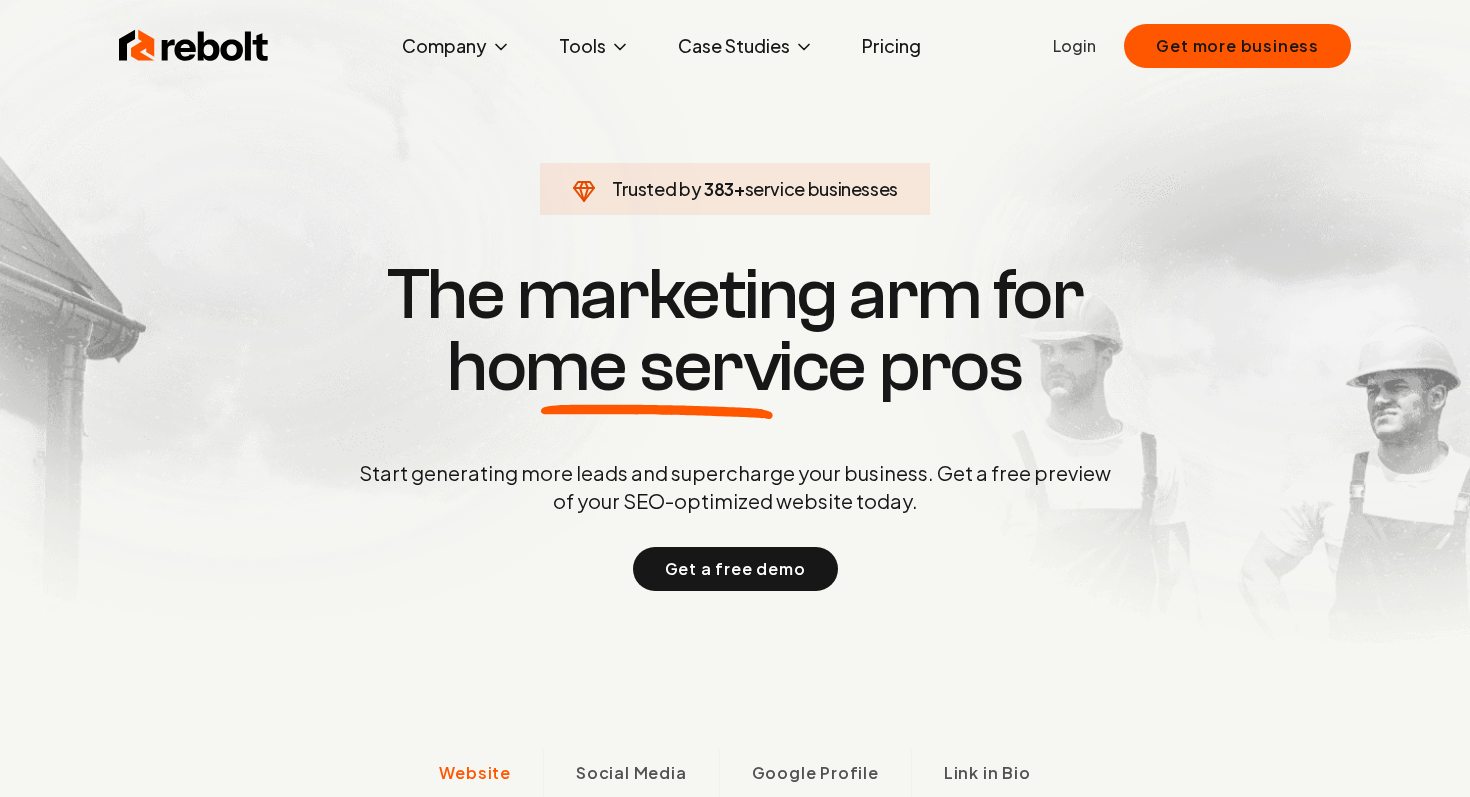 scroll, scrollTop: 0, scrollLeft: 0, axis: both 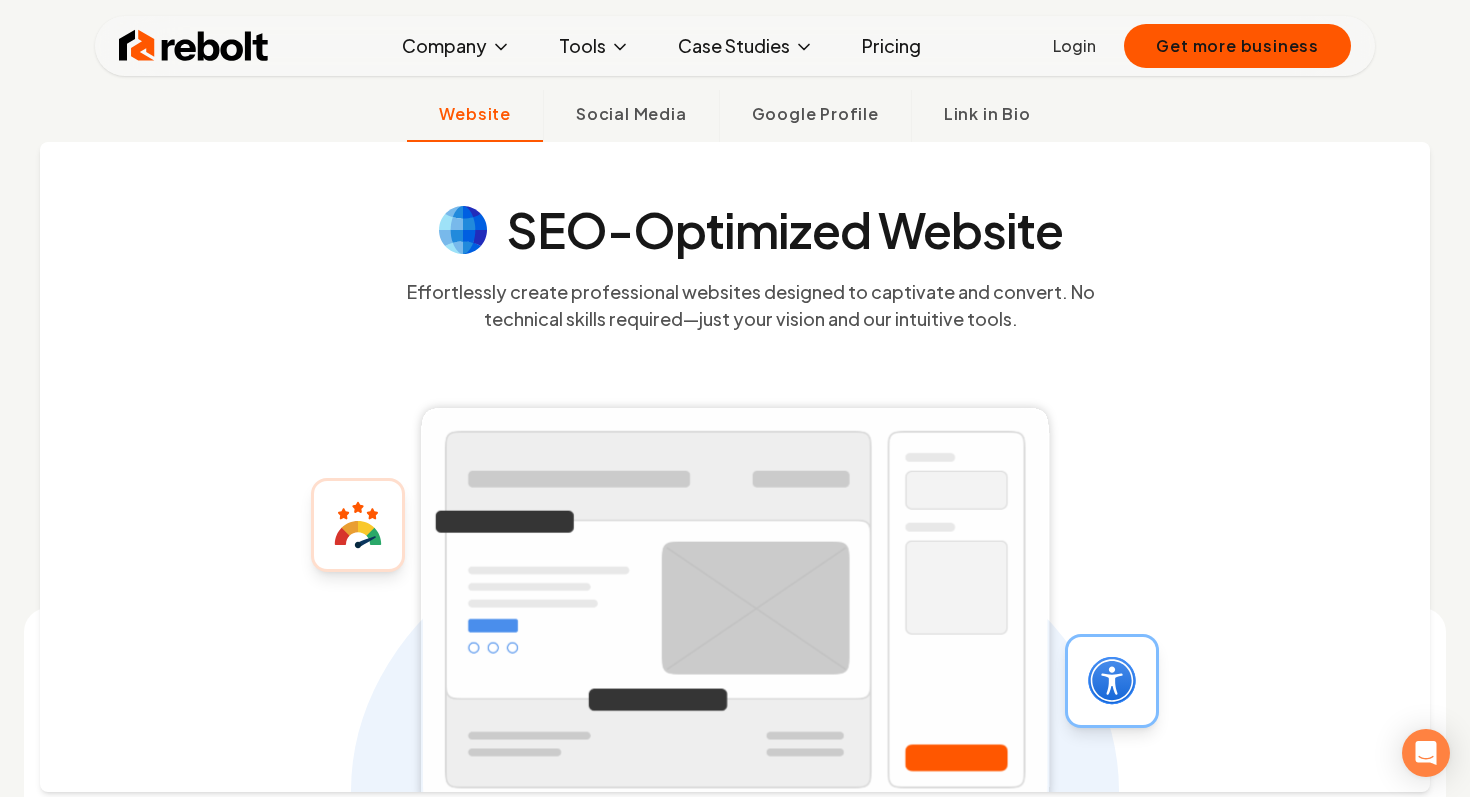 click on "SEO-Optimized Website Effortlessly create professional websites designed to captivate and convert. No technical skills required—just your vision and our intuitive tools." at bounding box center (735, 467) 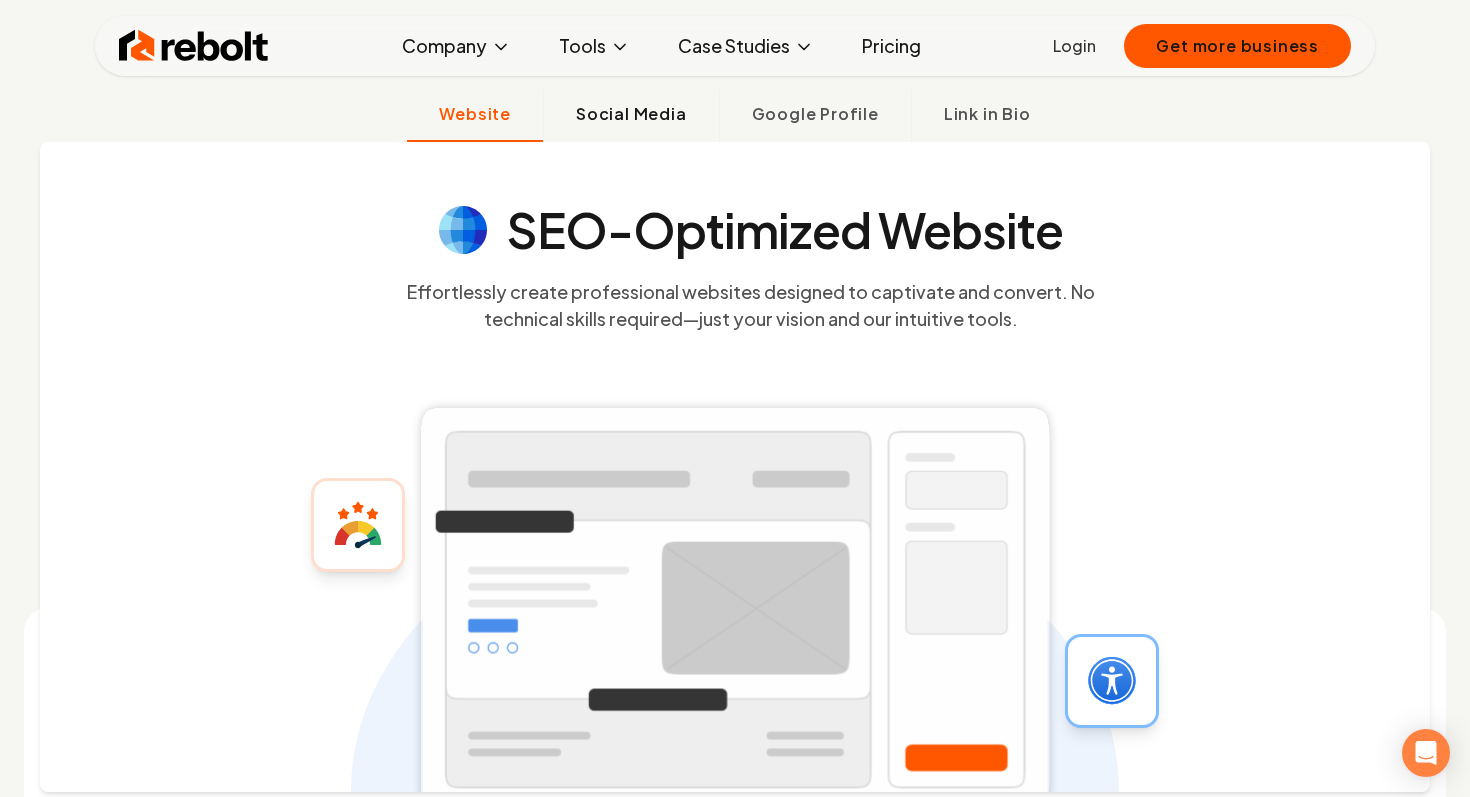 click on "Social Media" at bounding box center [631, 116] 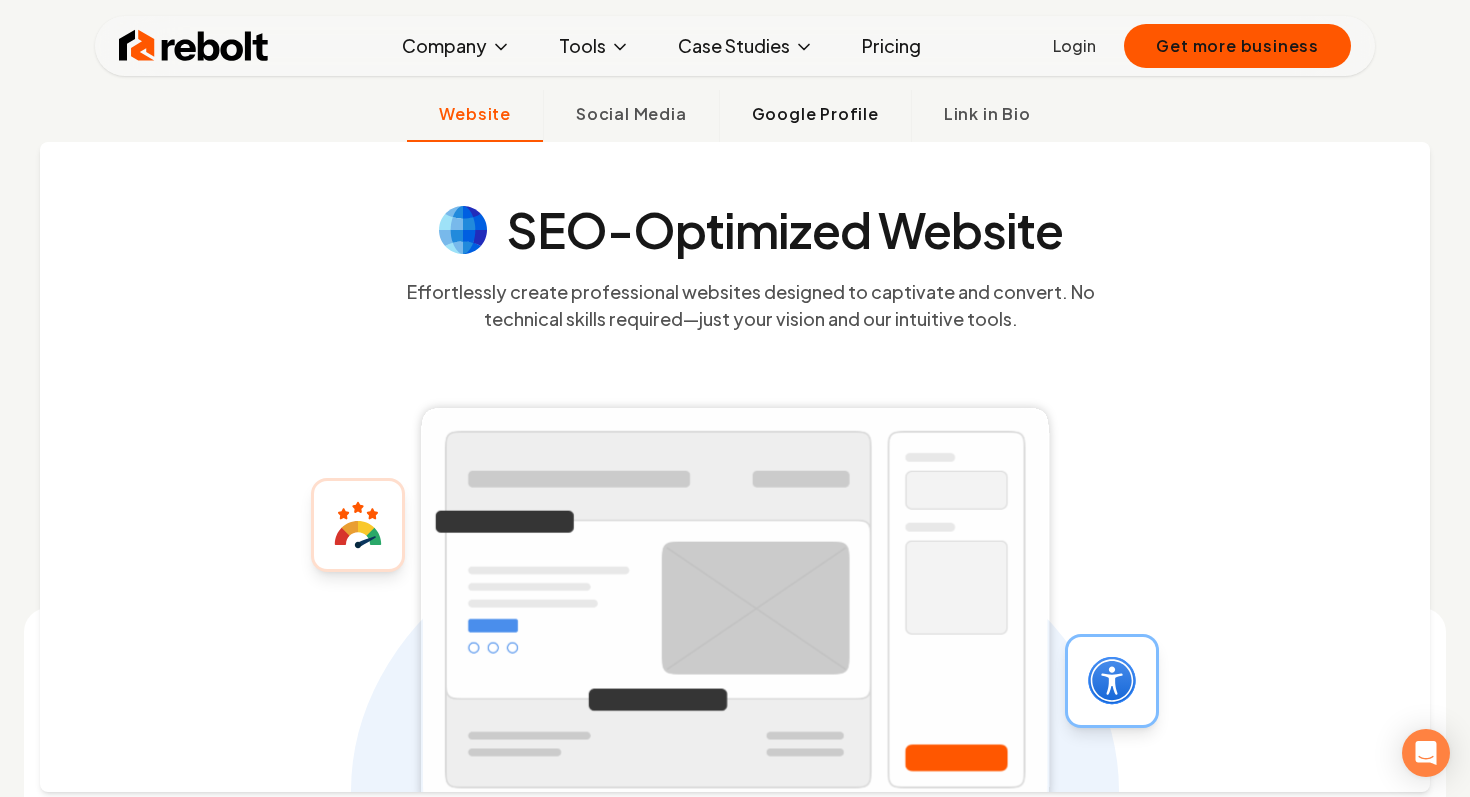 scroll, scrollTop: 651, scrollLeft: 0, axis: vertical 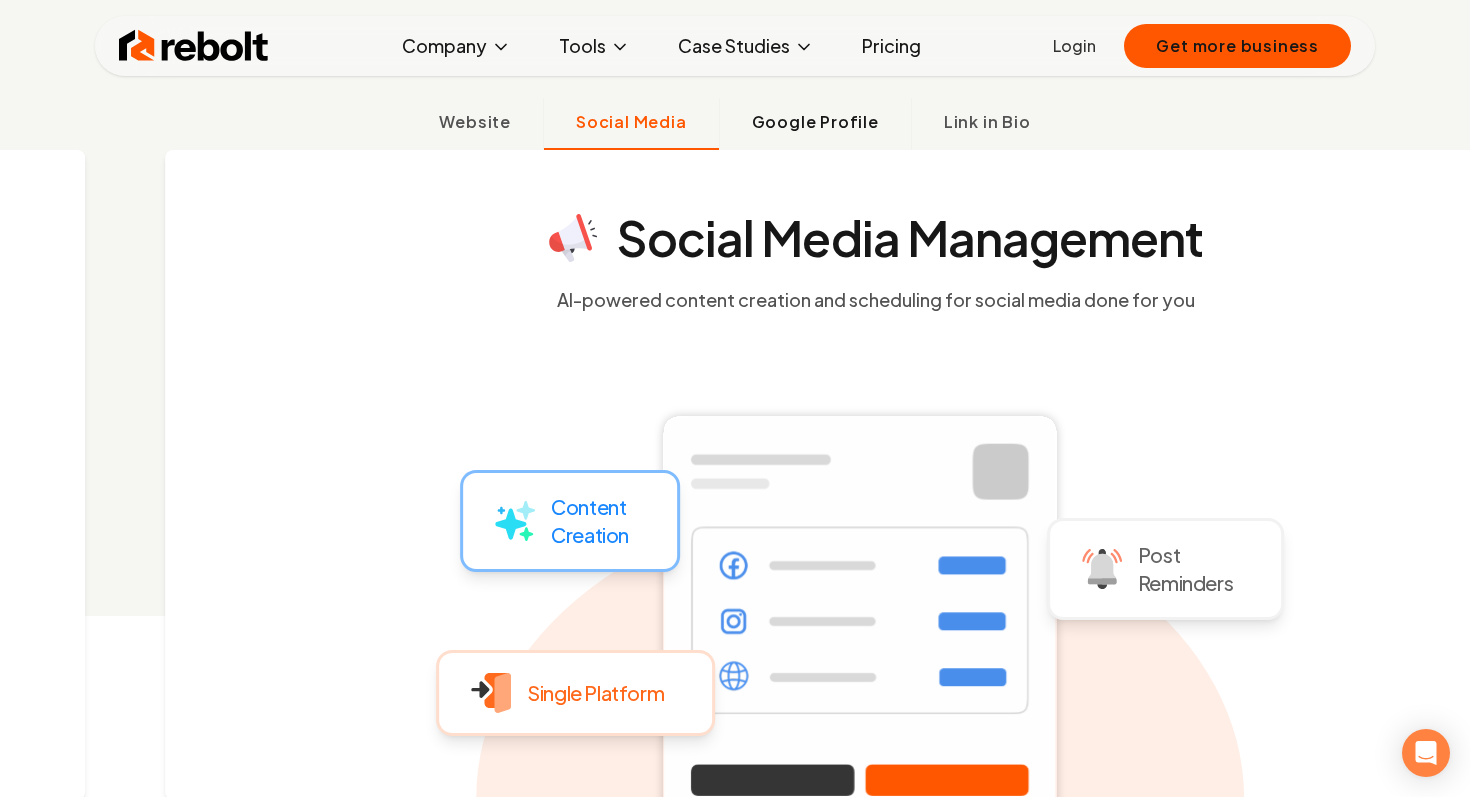 click on "Google Profile" at bounding box center [815, 122] 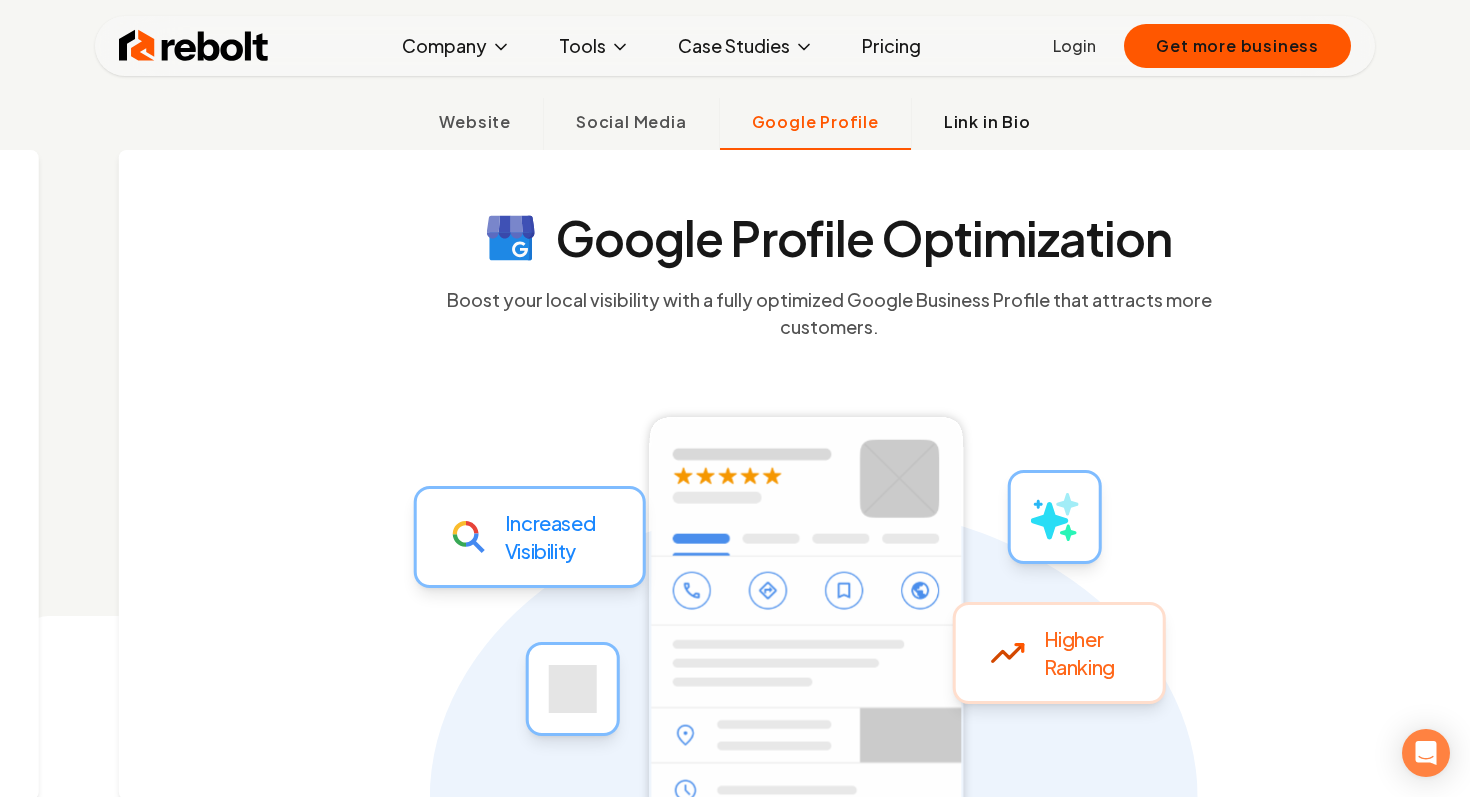 click on "Link in Bio" at bounding box center (987, 122) 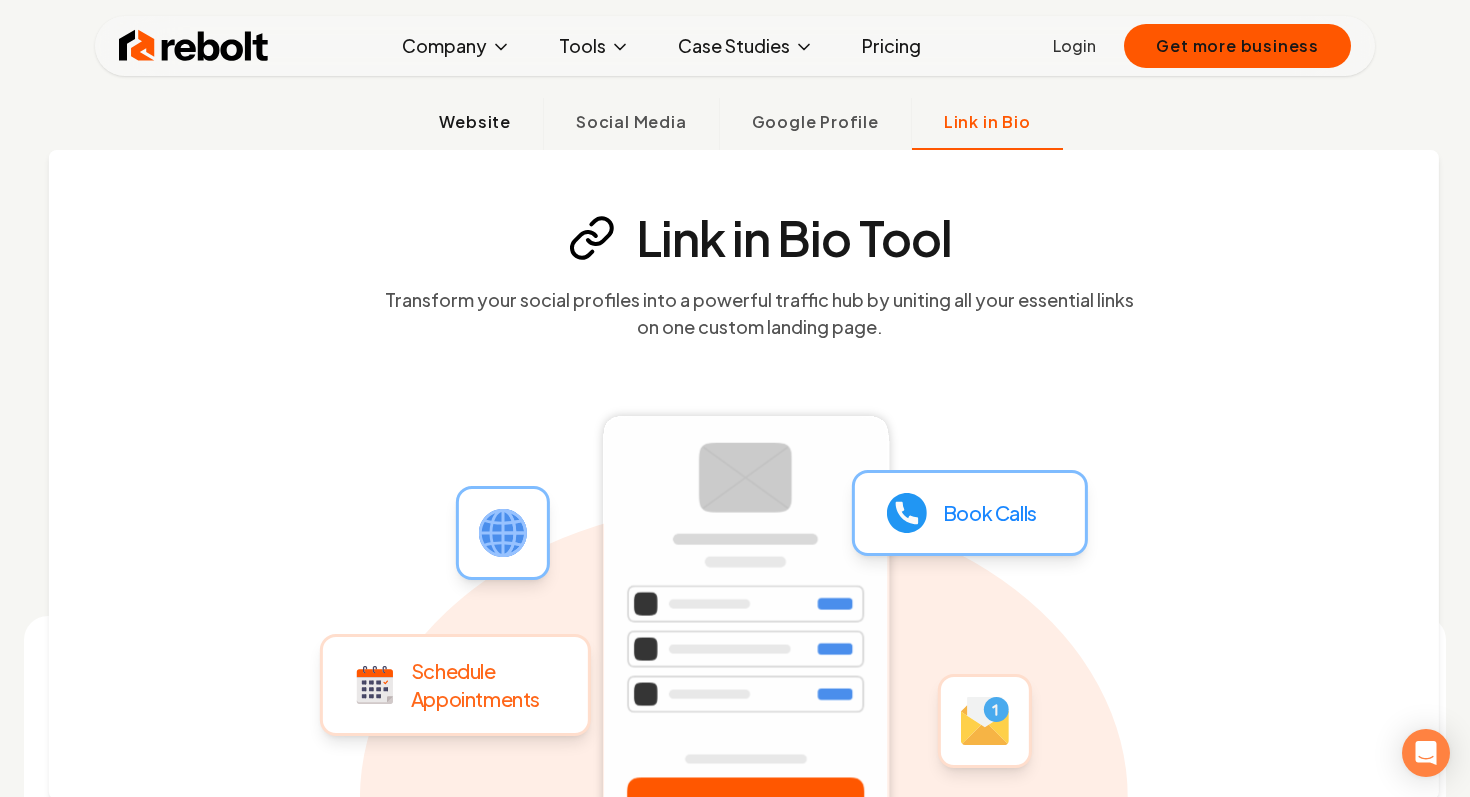 click on "Website" at bounding box center (475, 124) 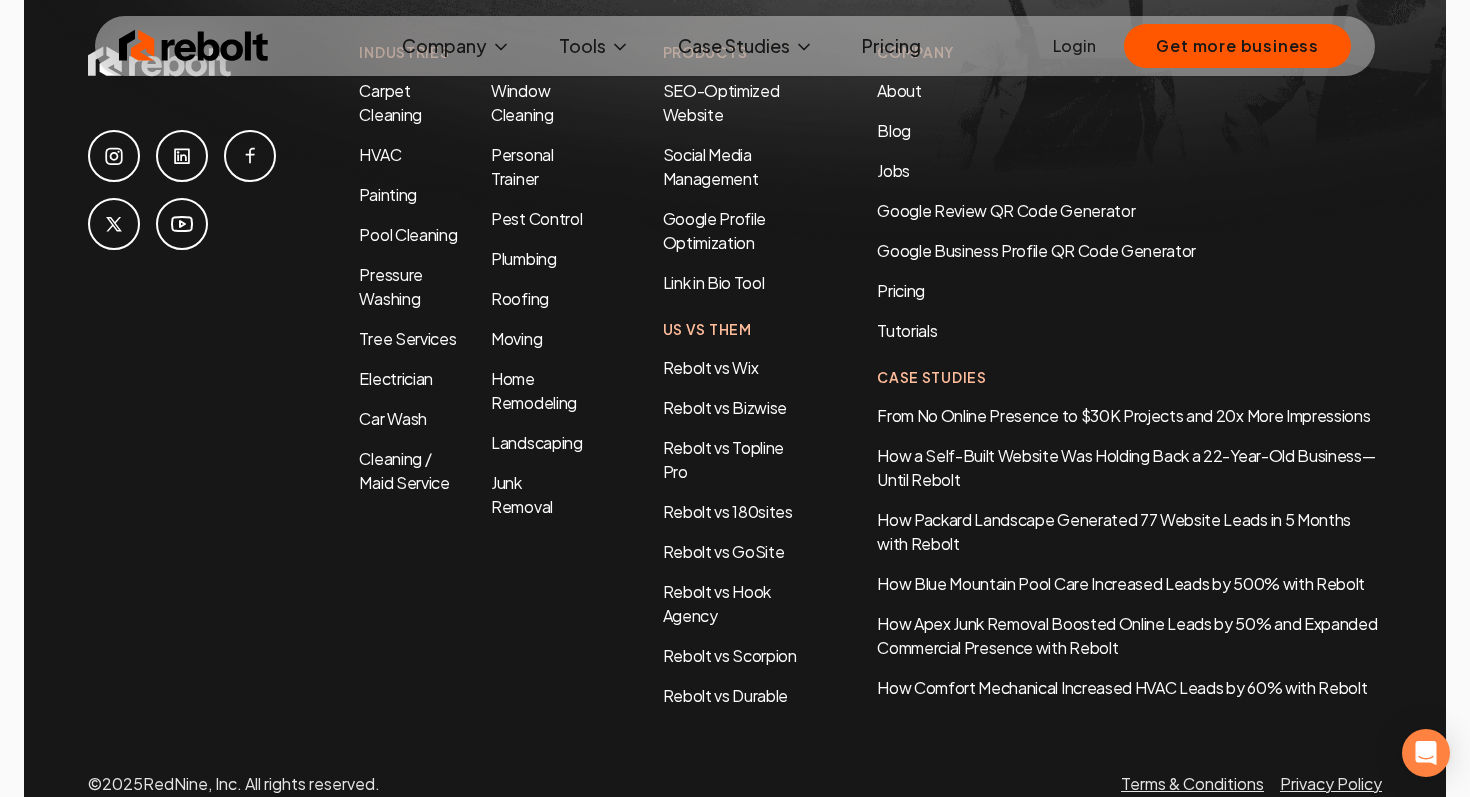 scroll, scrollTop: 9688, scrollLeft: 0, axis: vertical 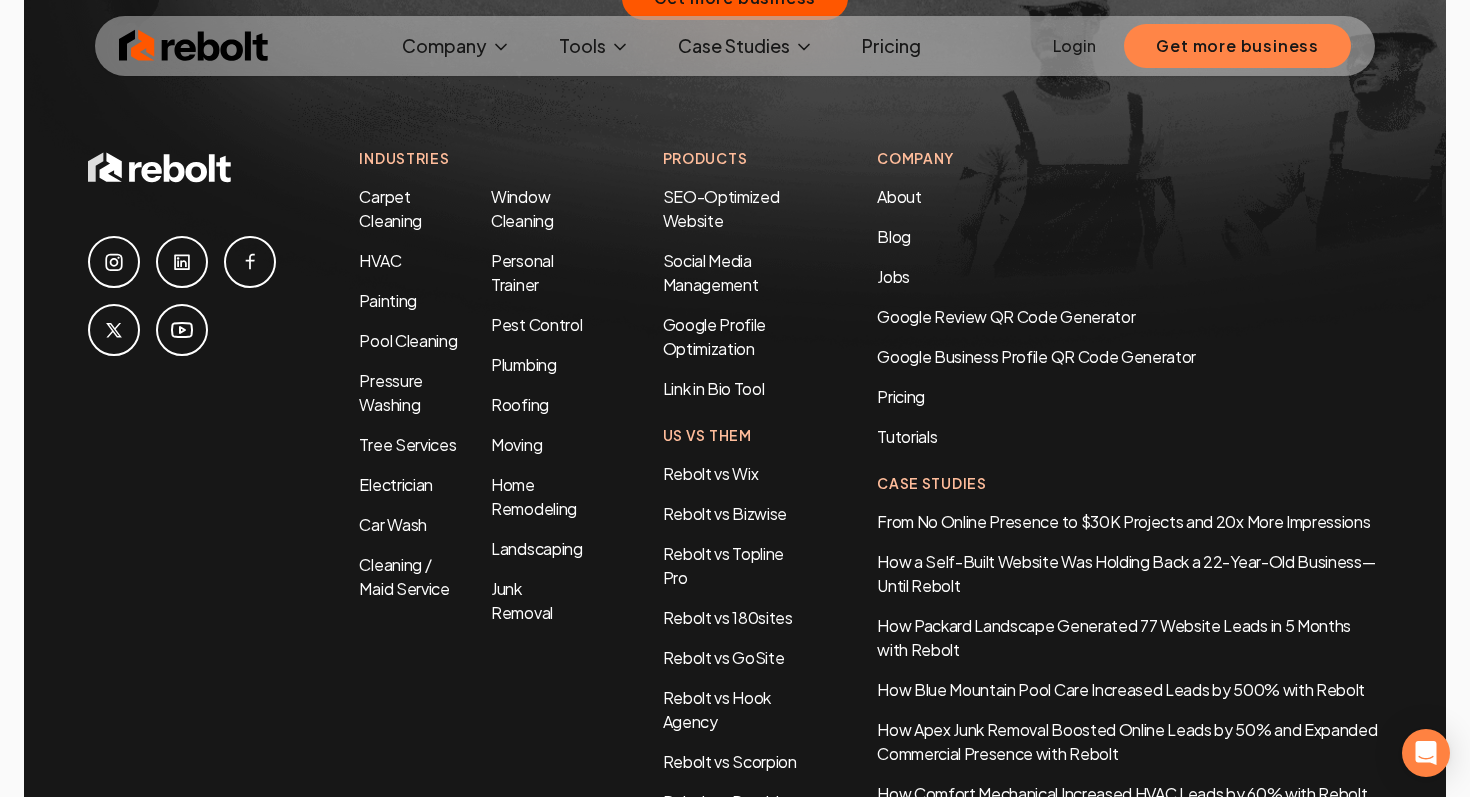 click on "Get more business" at bounding box center [1237, 46] 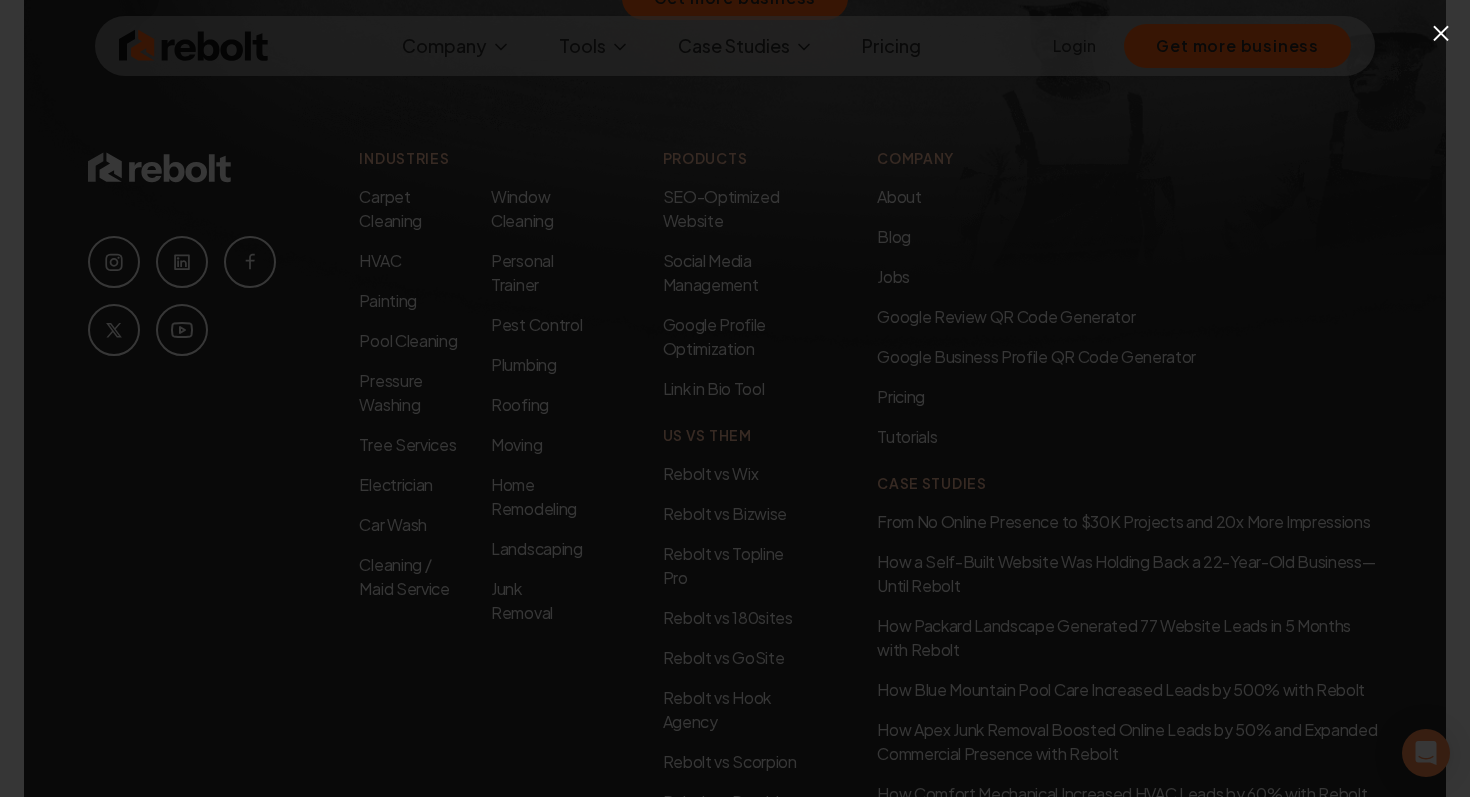 click on "×" 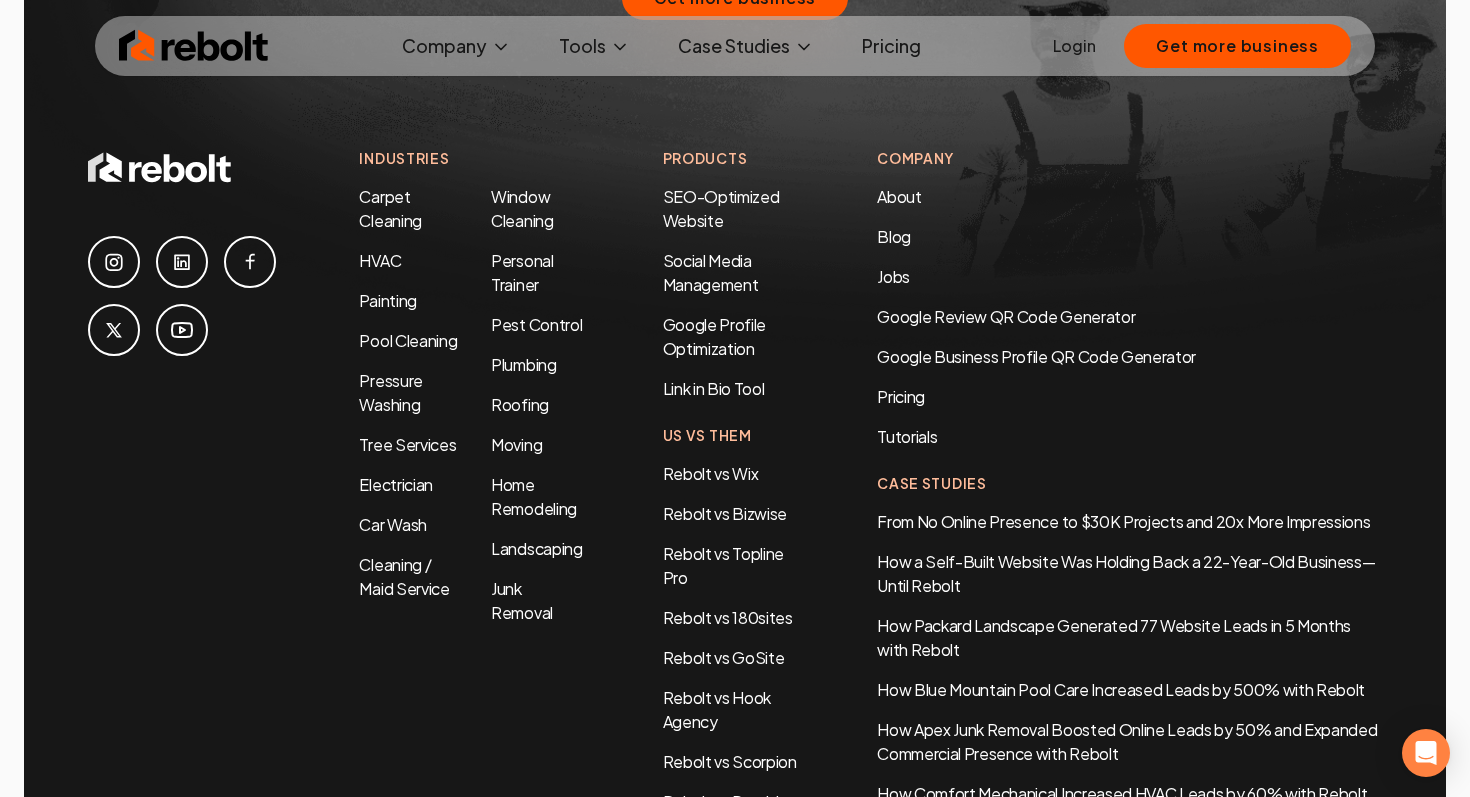 click on "Login" at bounding box center (1074, 46) 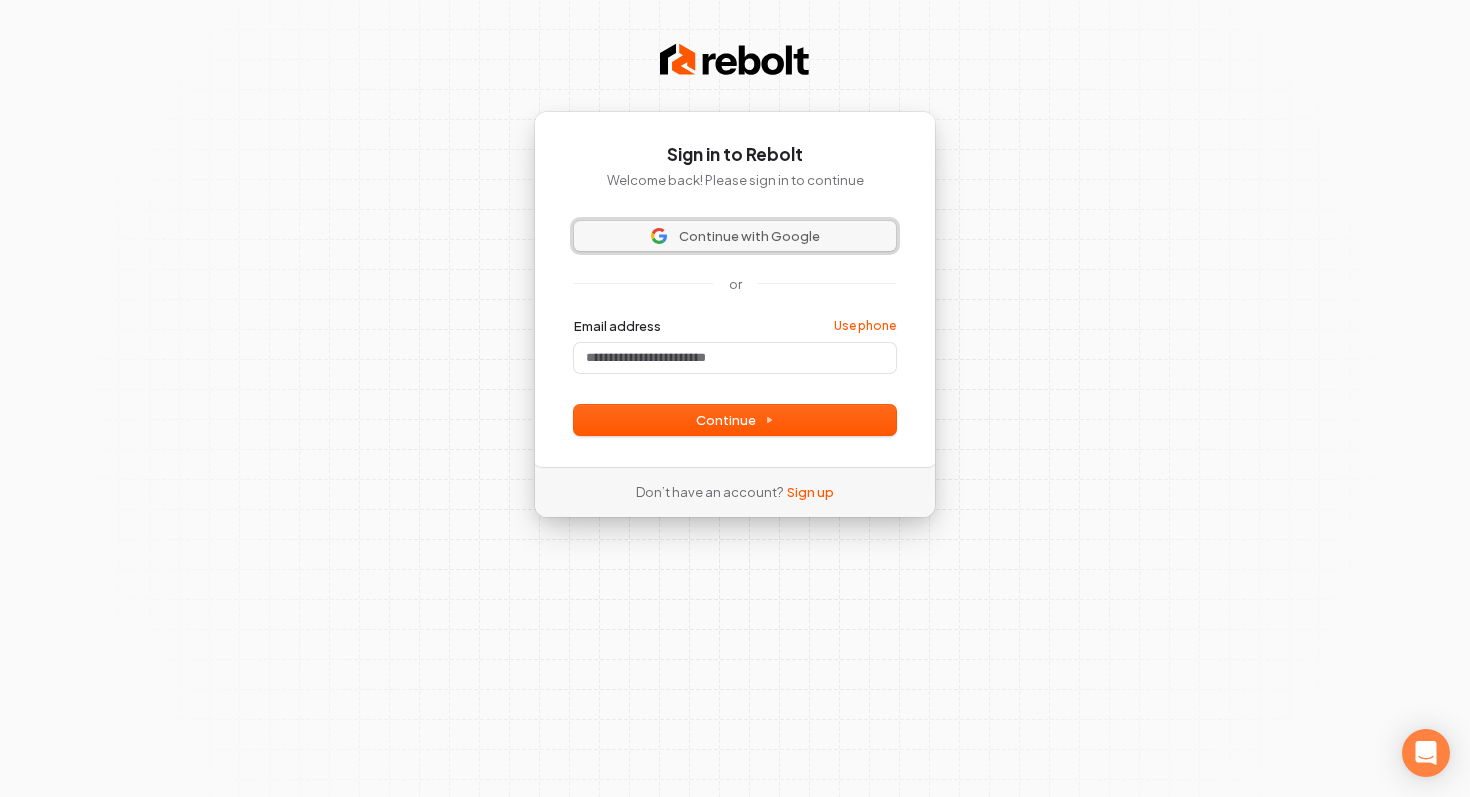 click on "Continue with Google" at bounding box center [735, 236] 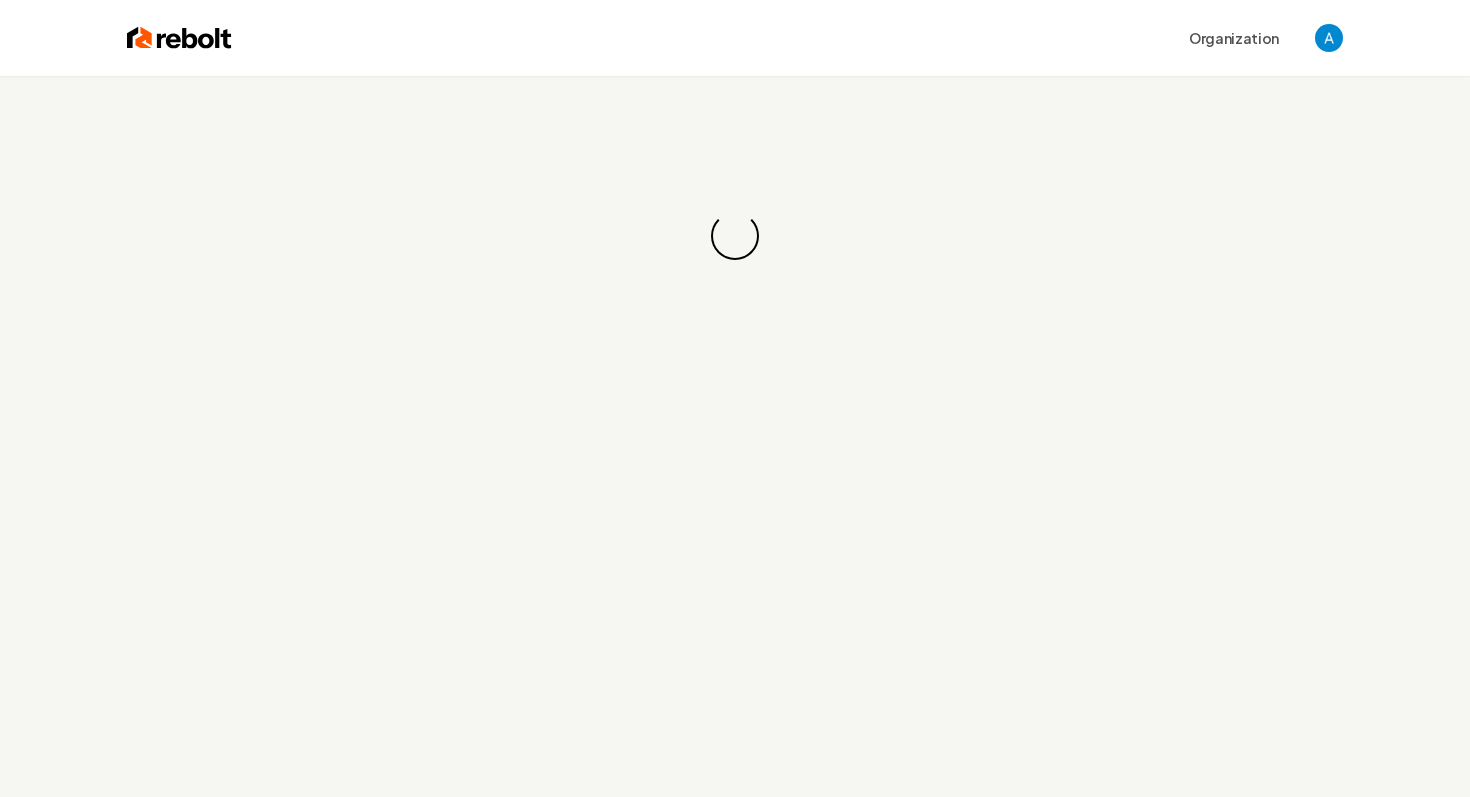 scroll, scrollTop: 0, scrollLeft: 0, axis: both 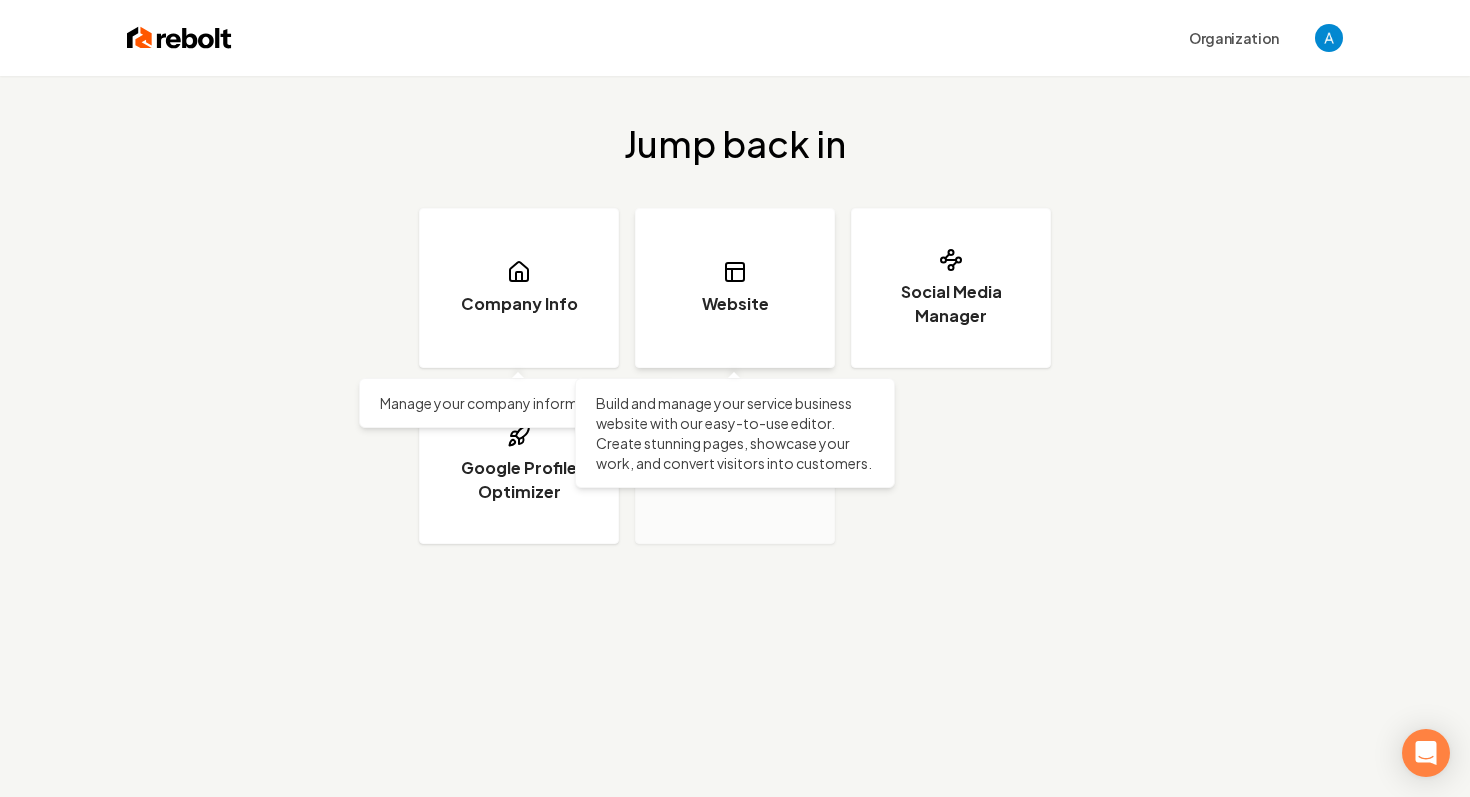 click on "Website" at bounding box center [735, 288] 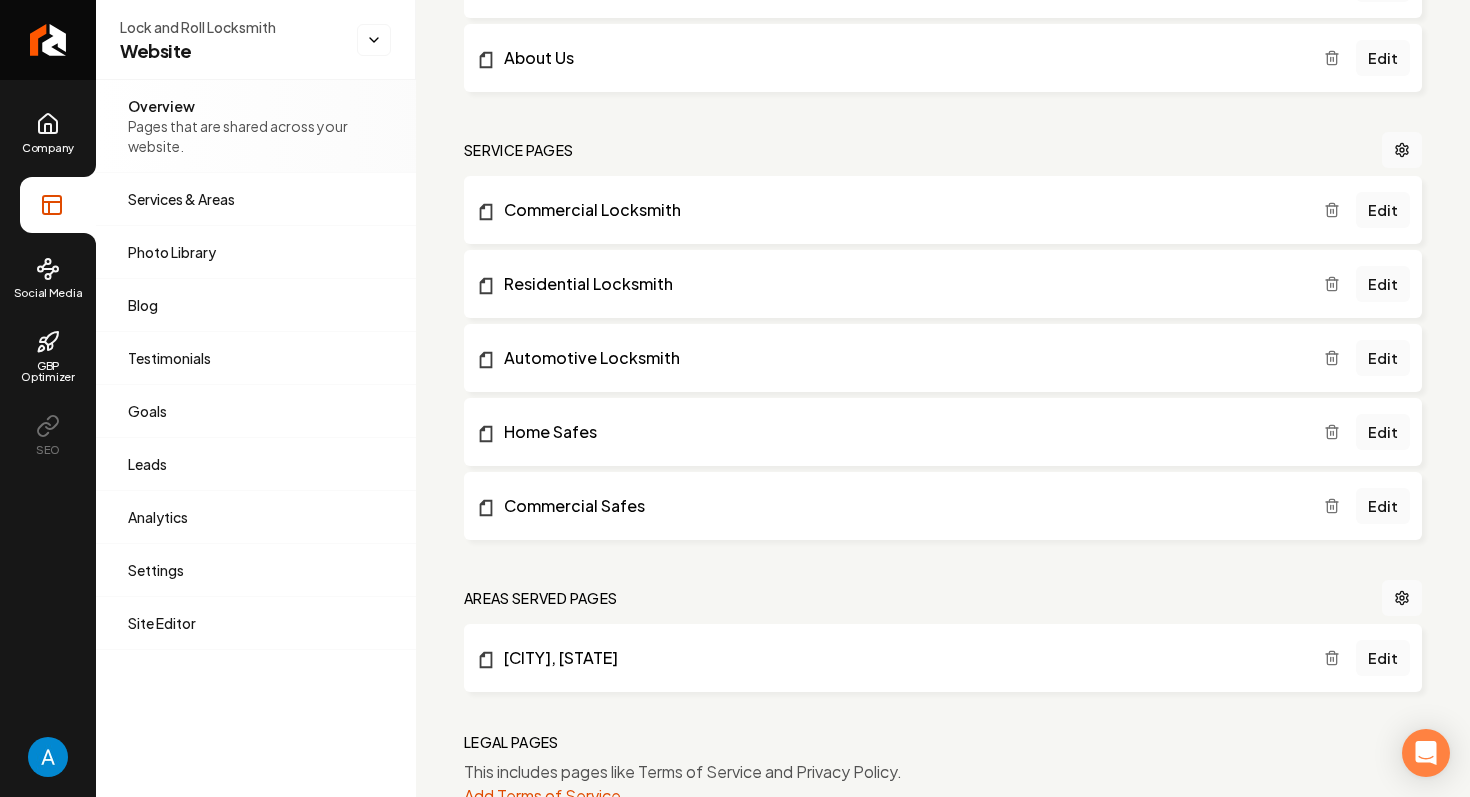 scroll, scrollTop: 366, scrollLeft: 0, axis: vertical 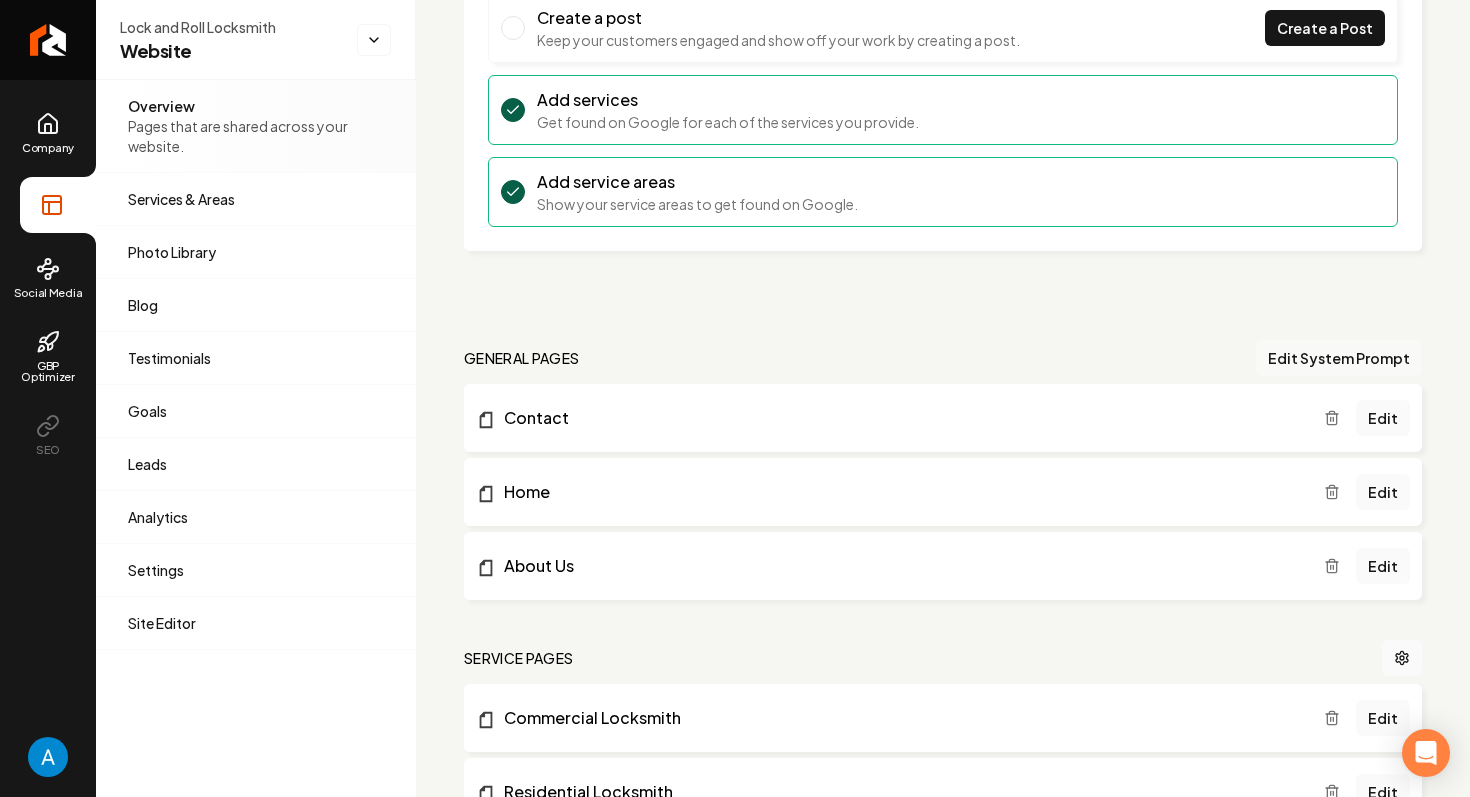 click on "Edit System Prompt" at bounding box center (1339, 358) 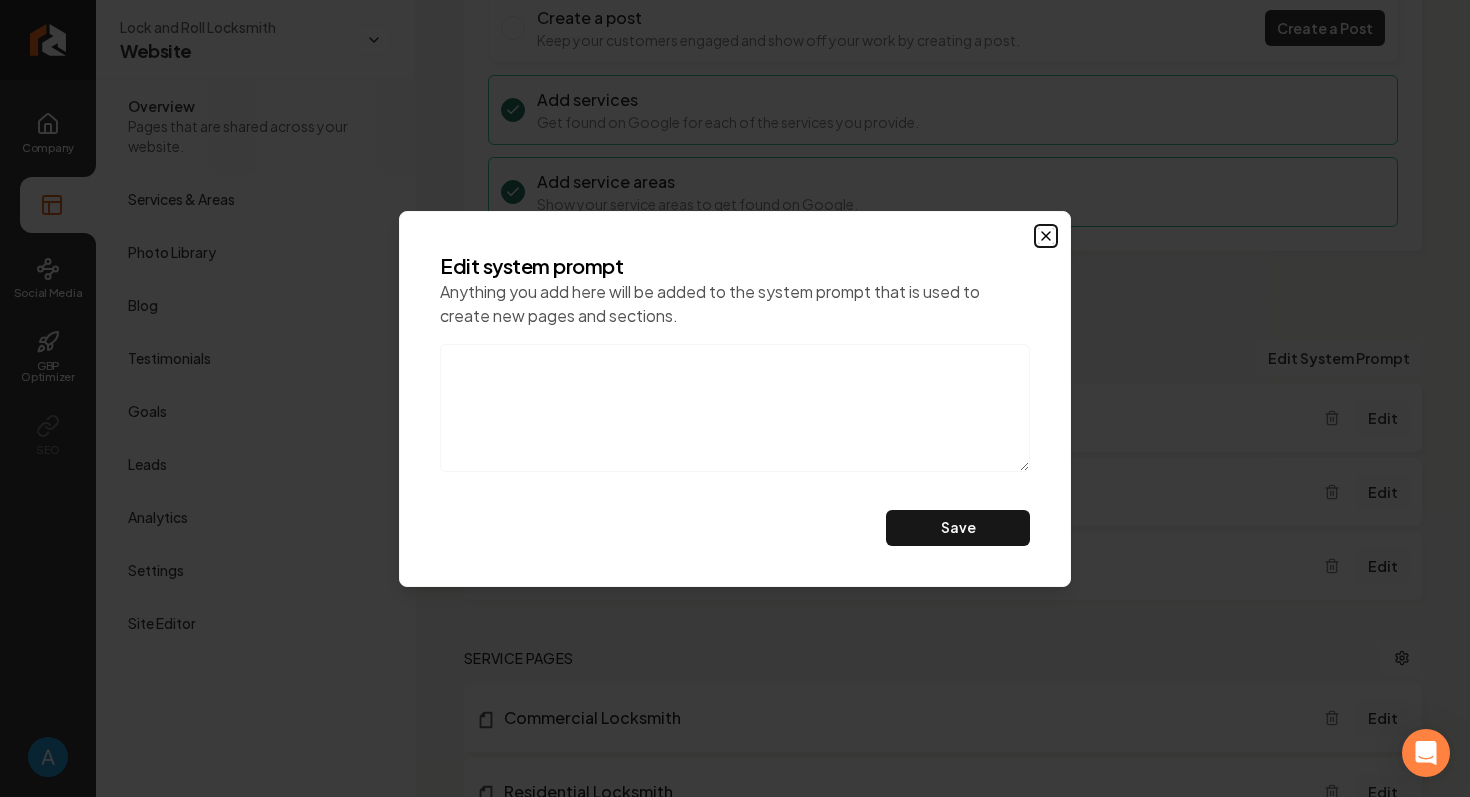 click 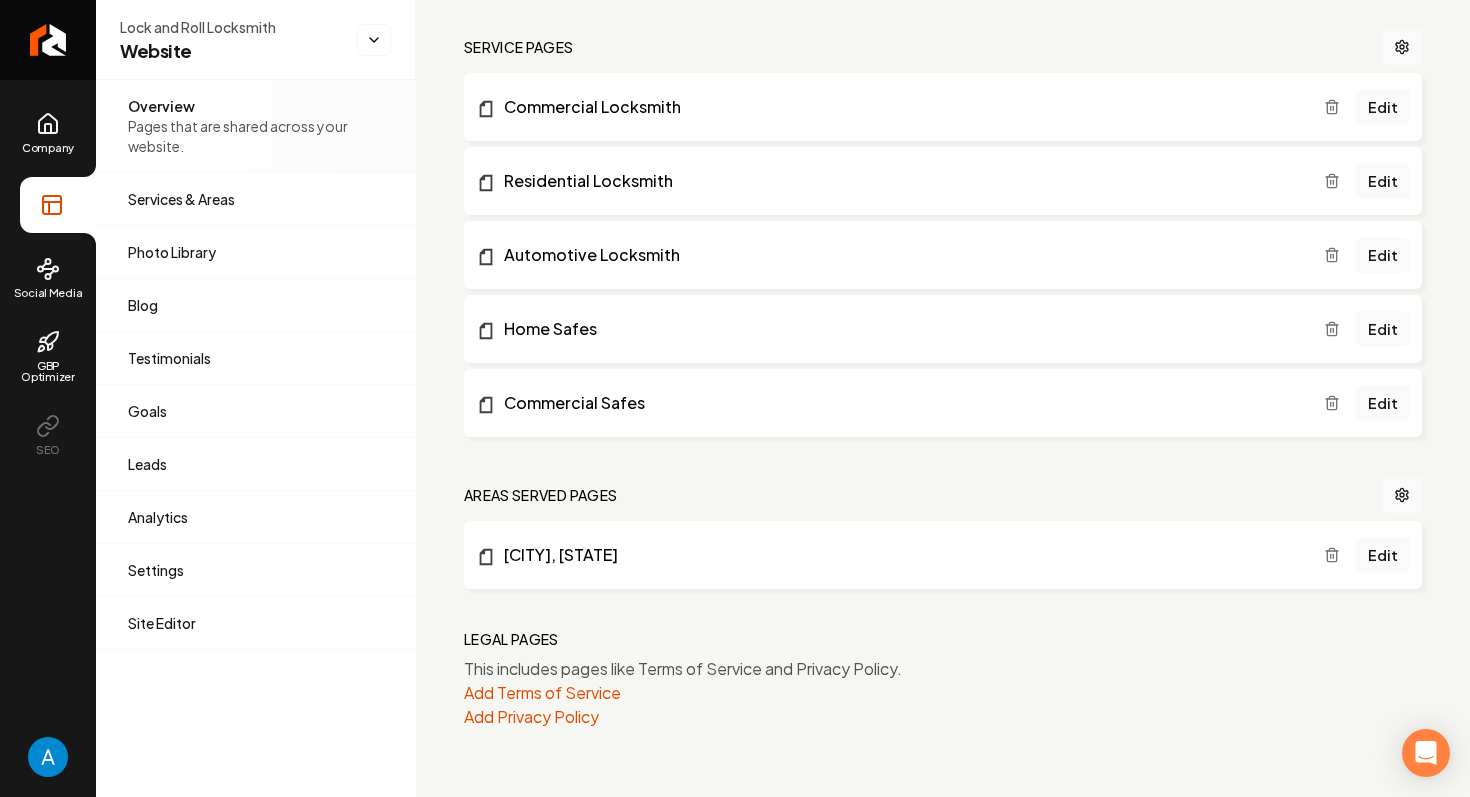 scroll, scrollTop: 1060, scrollLeft: 0, axis: vertical 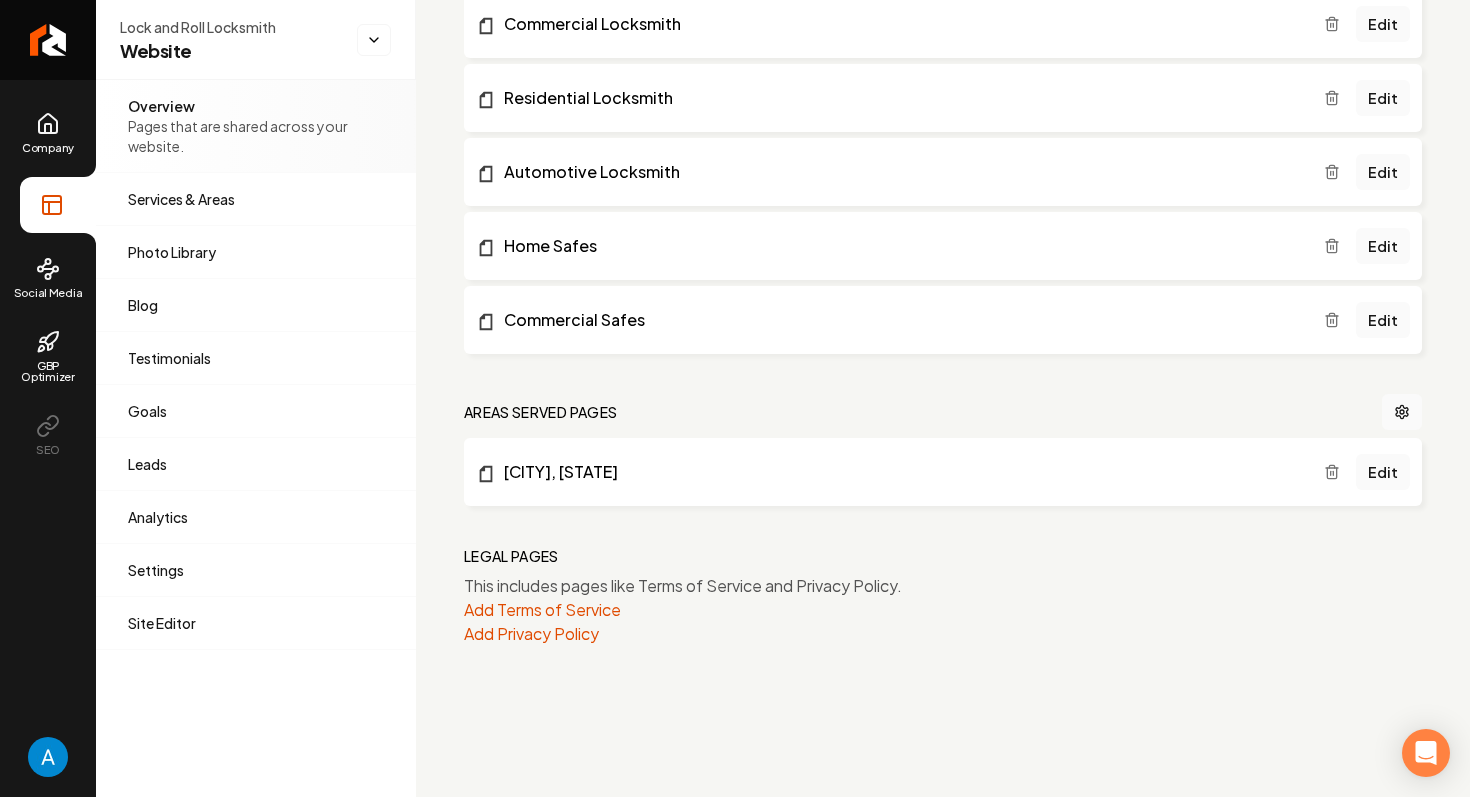 click on "Pages that are shared across your website." at bounding box center (256, 136) 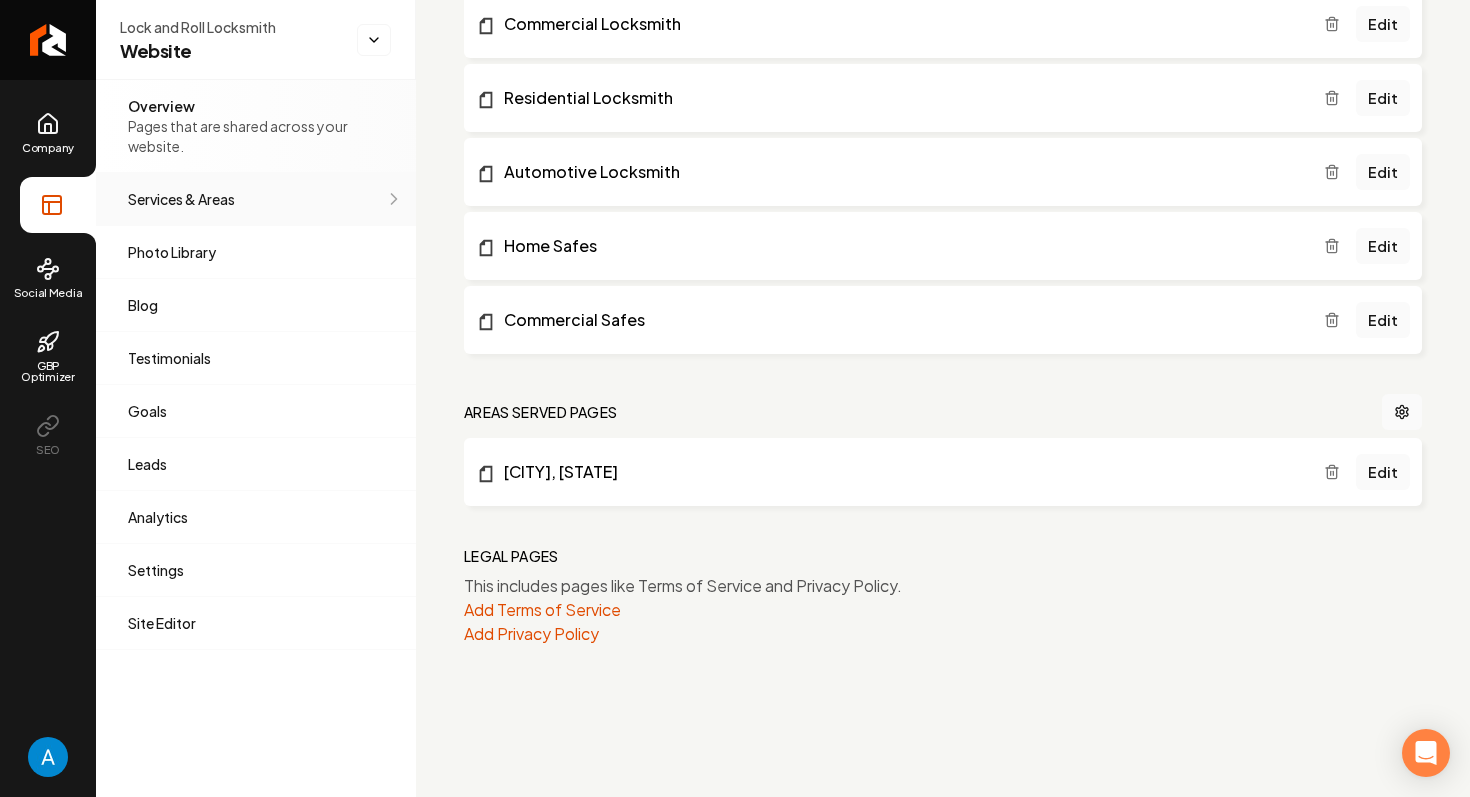 click on "Services & Areas" at bounding box center [256, 199] 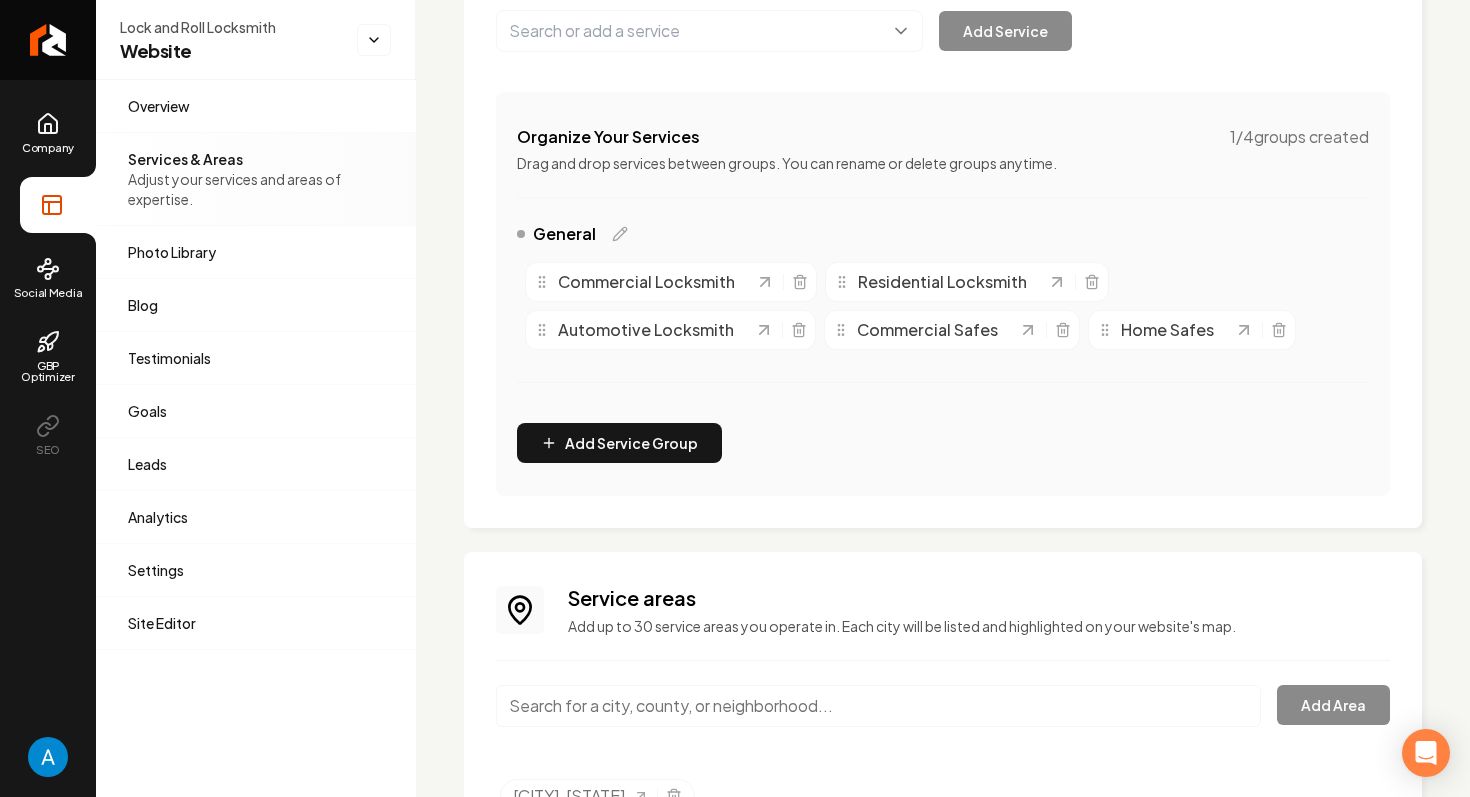 scroll, scrollTop: 508, scrollLeft: 0, axis: vertical 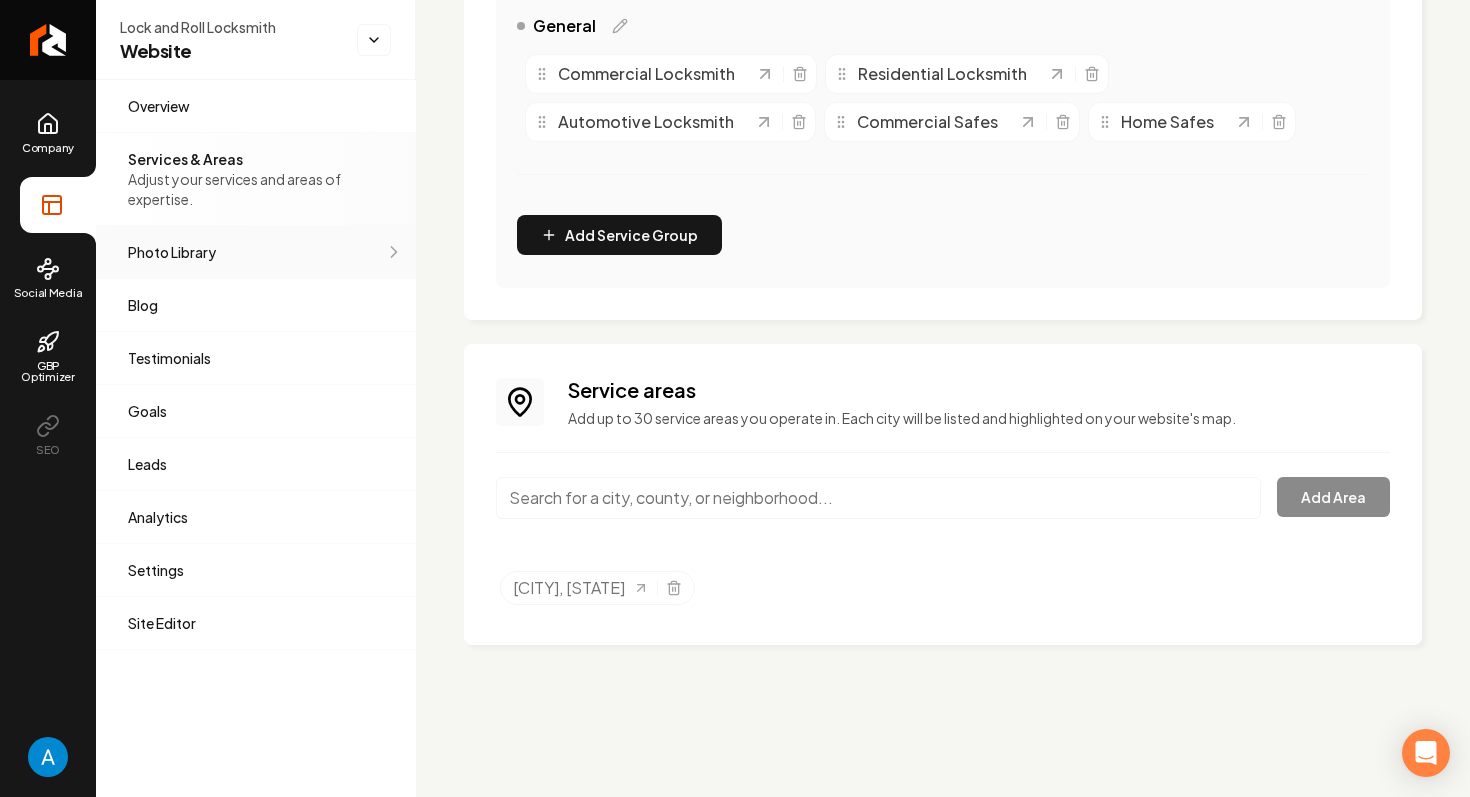 click on "Photo Library" at bounding box center [244, 252] 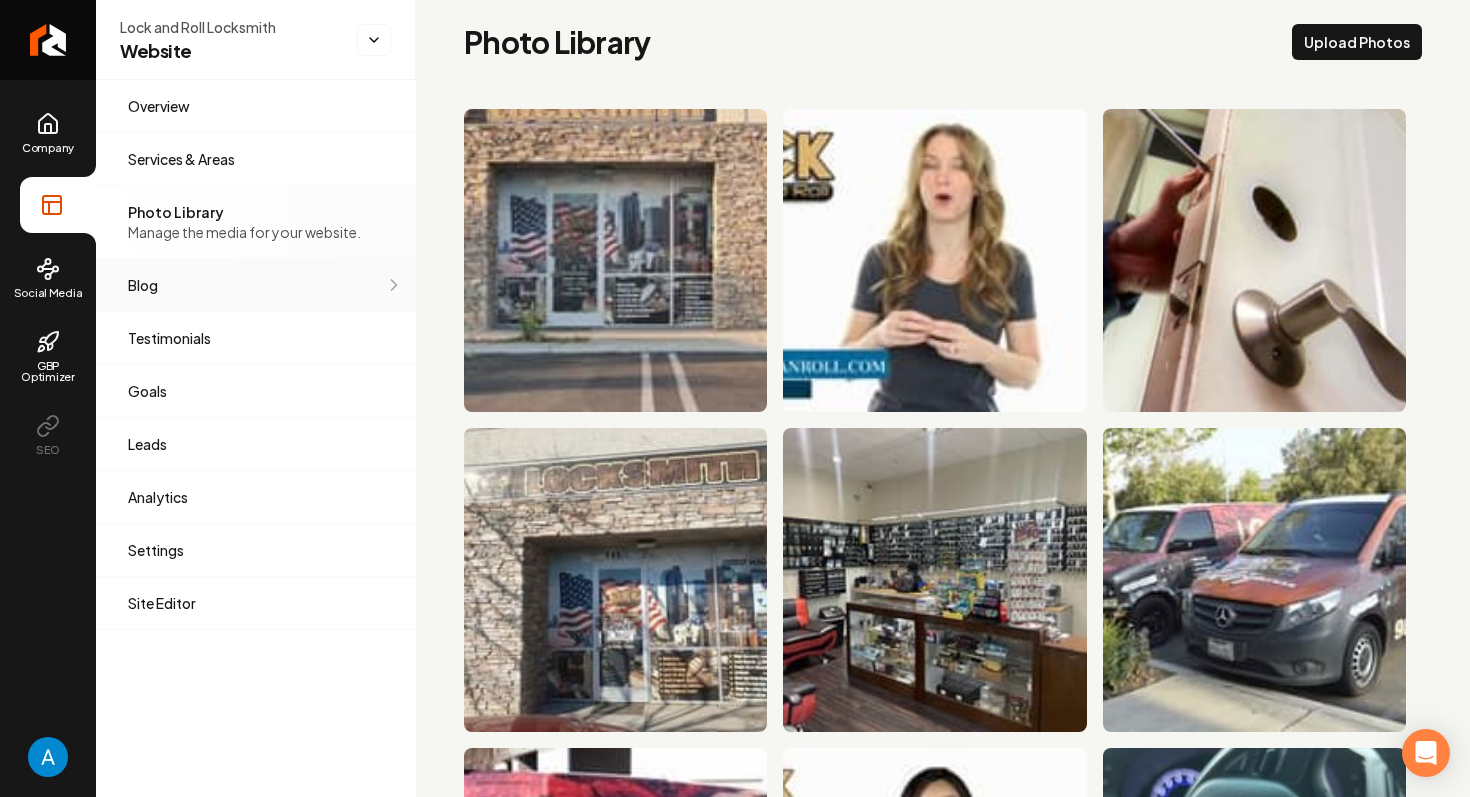 click on "Blog Demonstrate your work via blog posts & project pages." at bounding box center (256, 285) 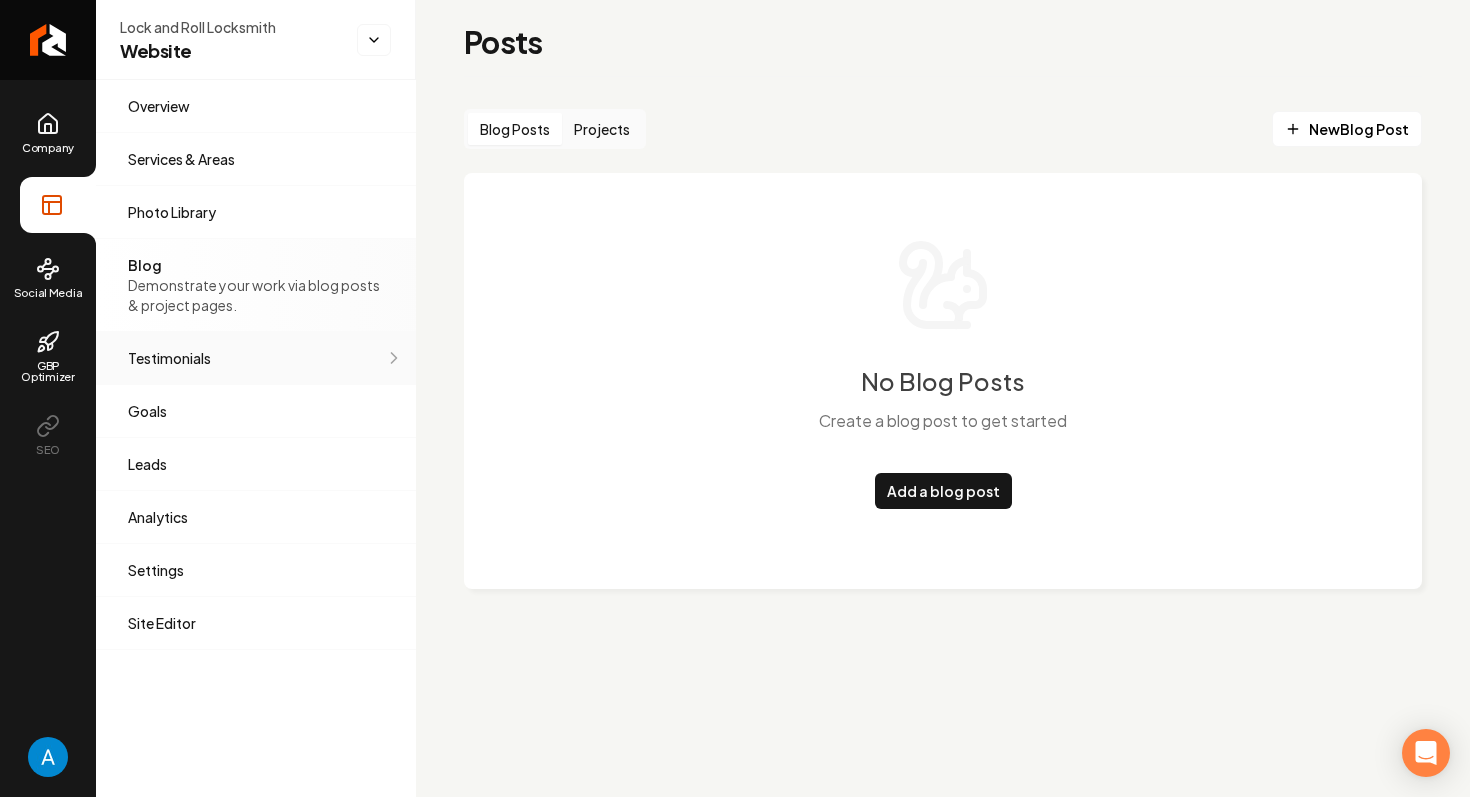 click on "Testimonials Demonstrate social proof via testimonials." at bounding box center (256, 358) 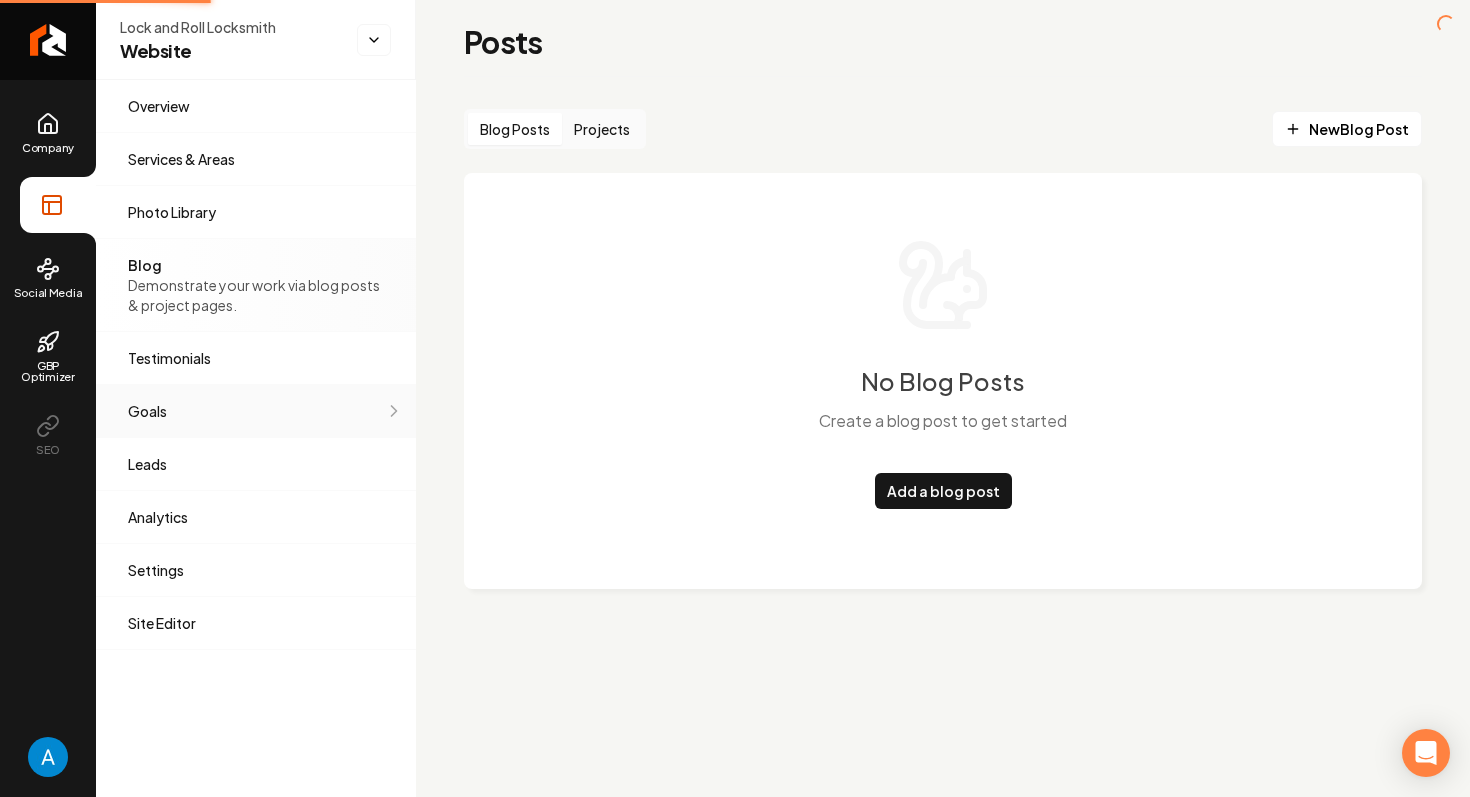 click on "Goals Set your goals and track your progress." at bounding box center [256, 411] 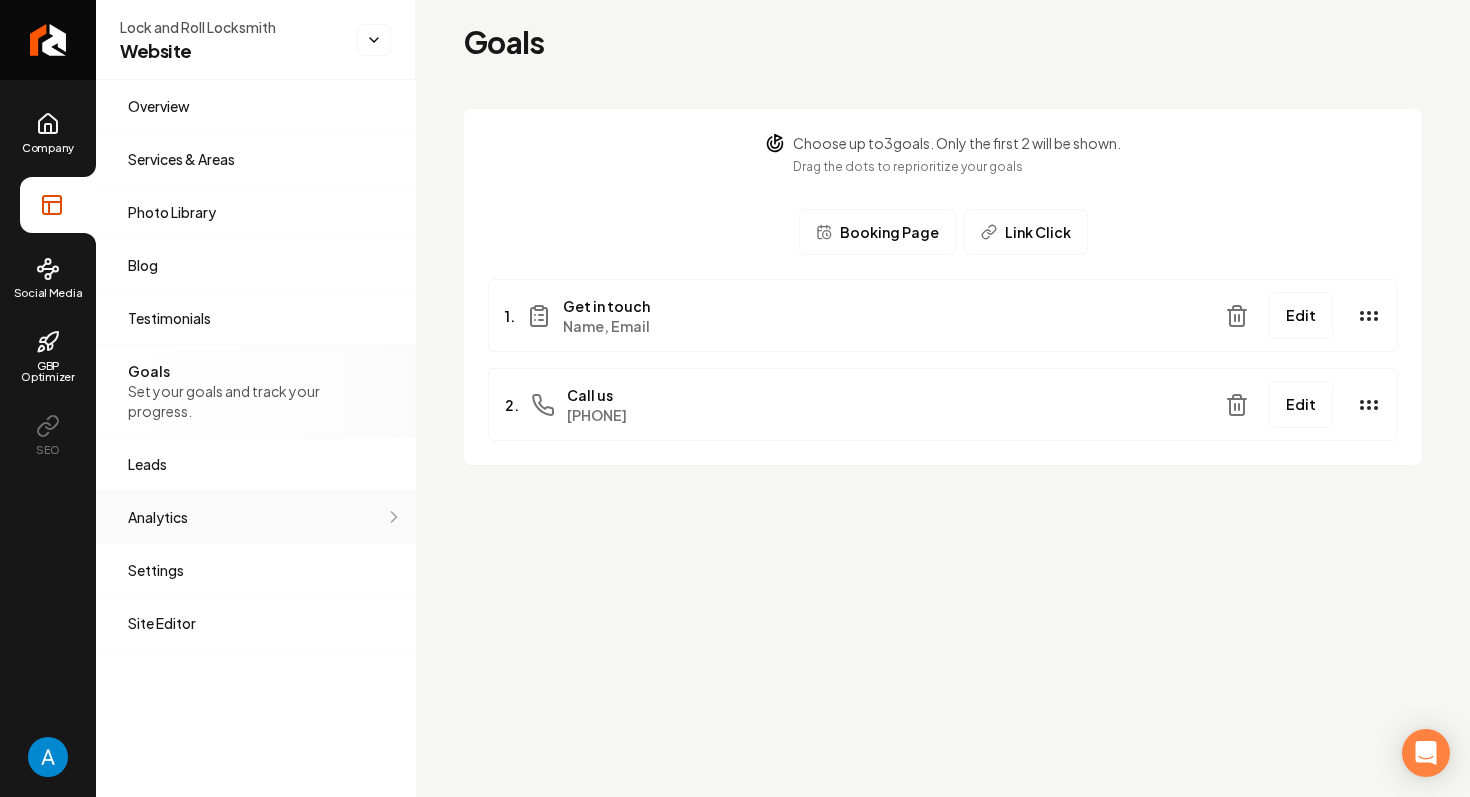 click on "Analytics Get an idea of your visitor count and what CTAs they clicked." at bounding box center [256, 517] 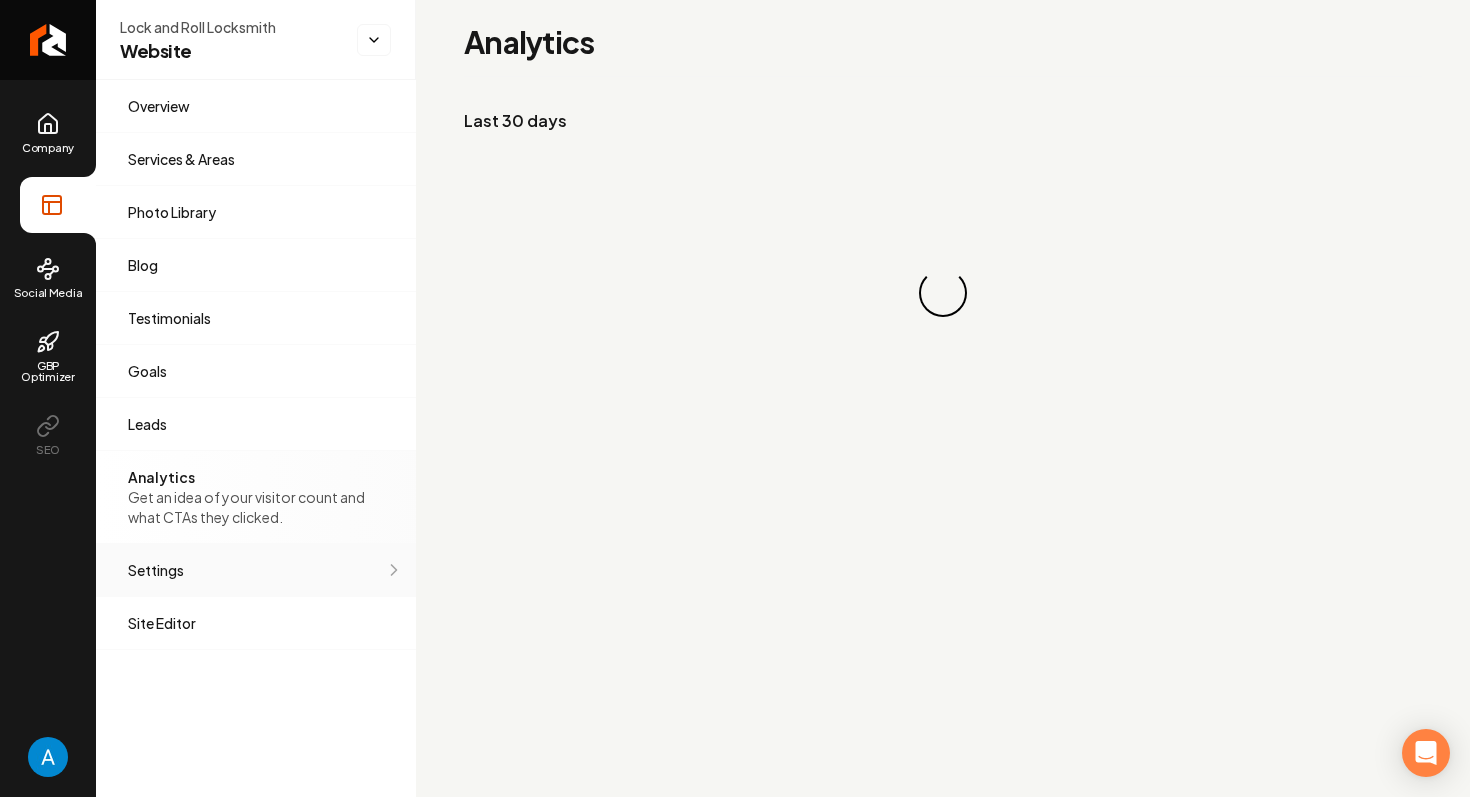 click on "Settings Adjust your domain, scripts, redirects, and more." at bounding box center (256, 570) 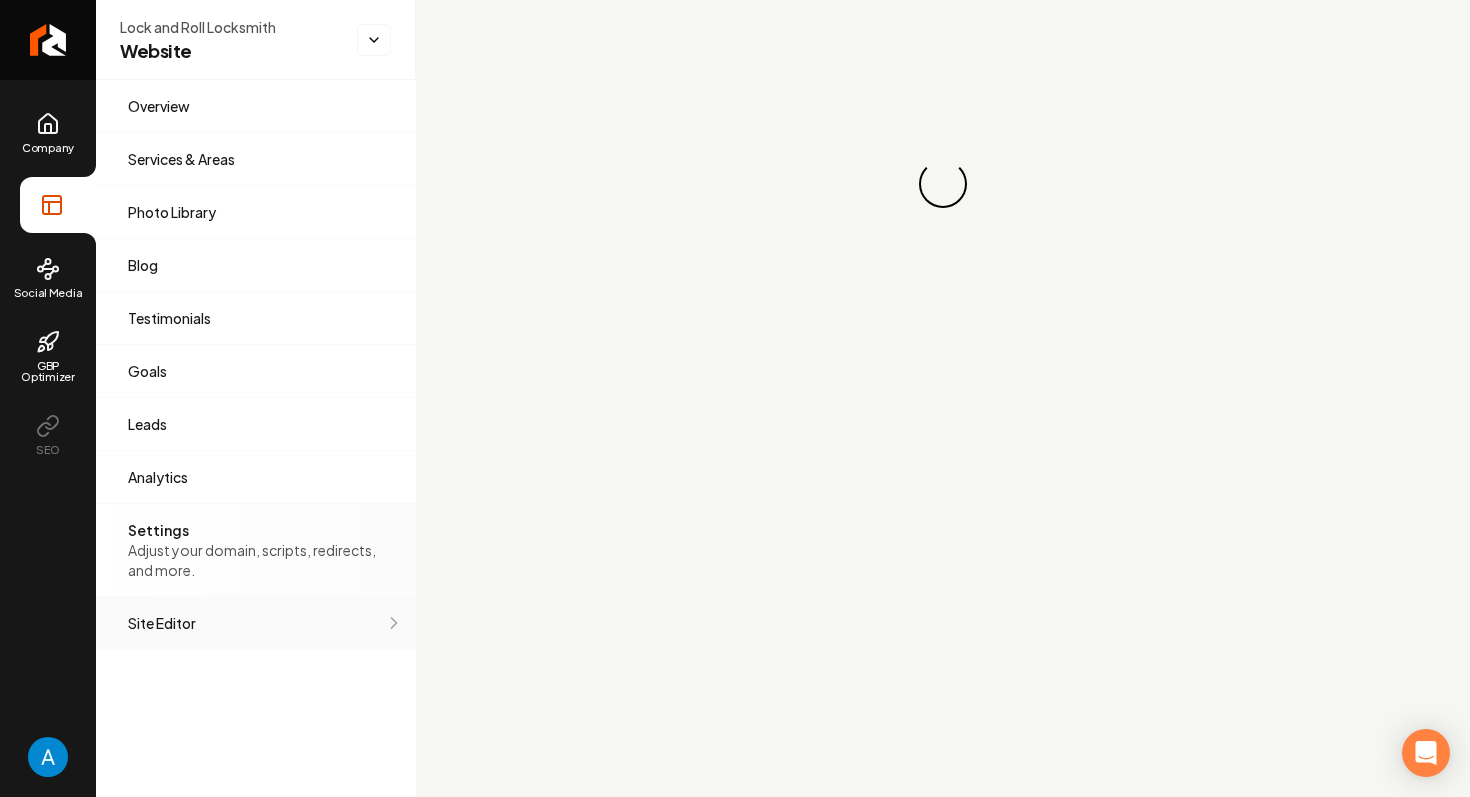 click on "Site Editor" at bounding box center (256, 623) 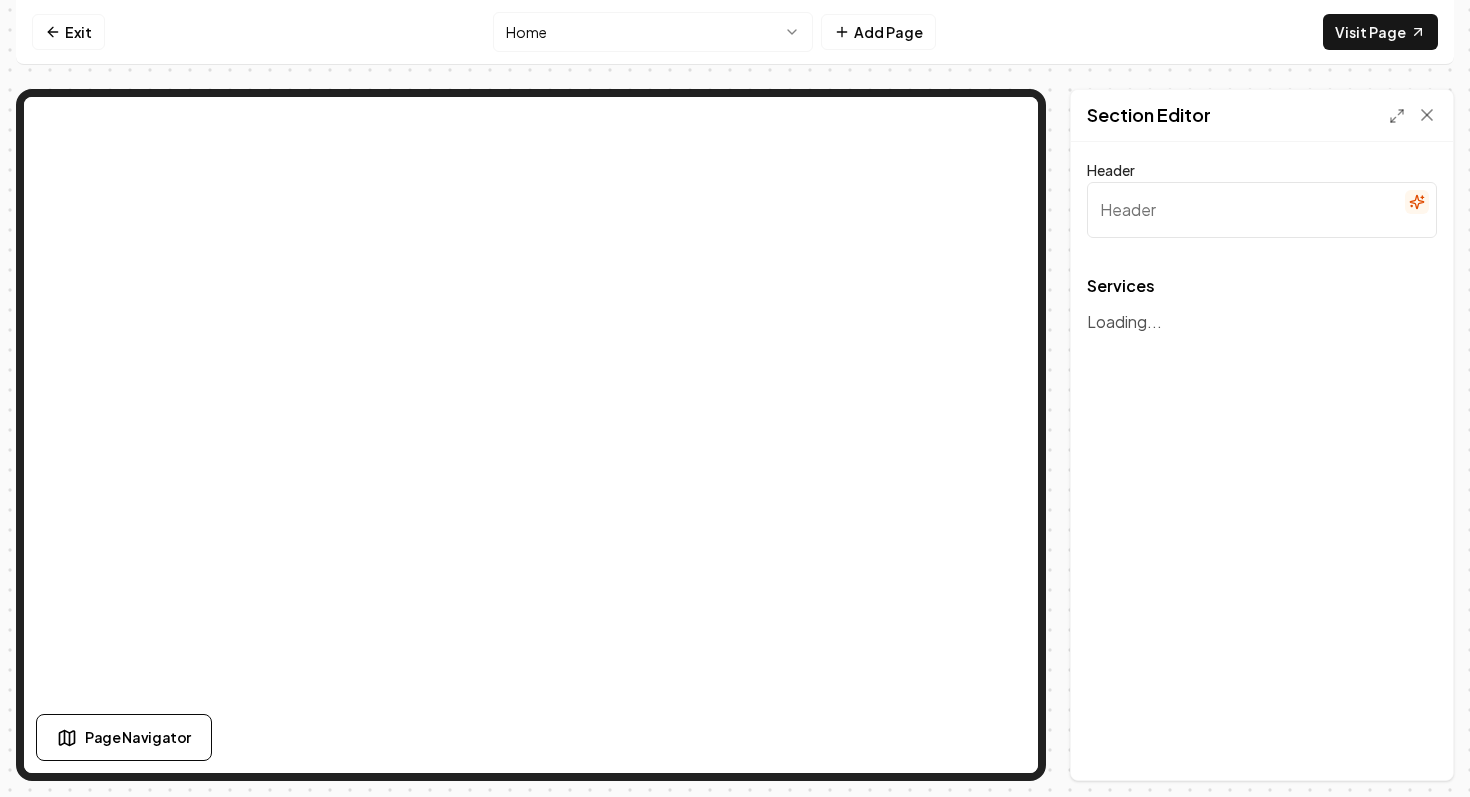 type on "Our Expert Locksmith and Security Services" 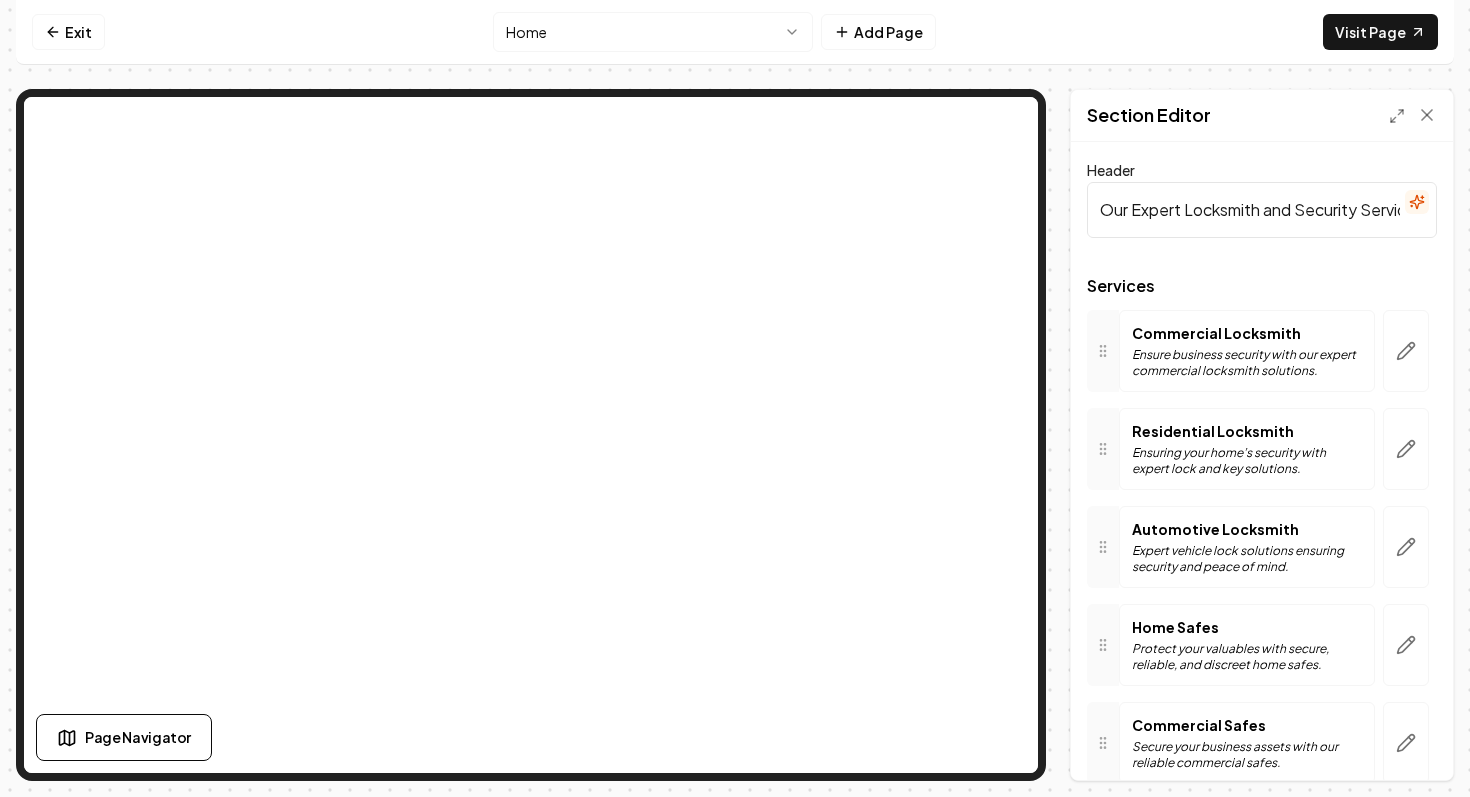 click on "Commercial Locksmith" at bounding box center [1247, 333] 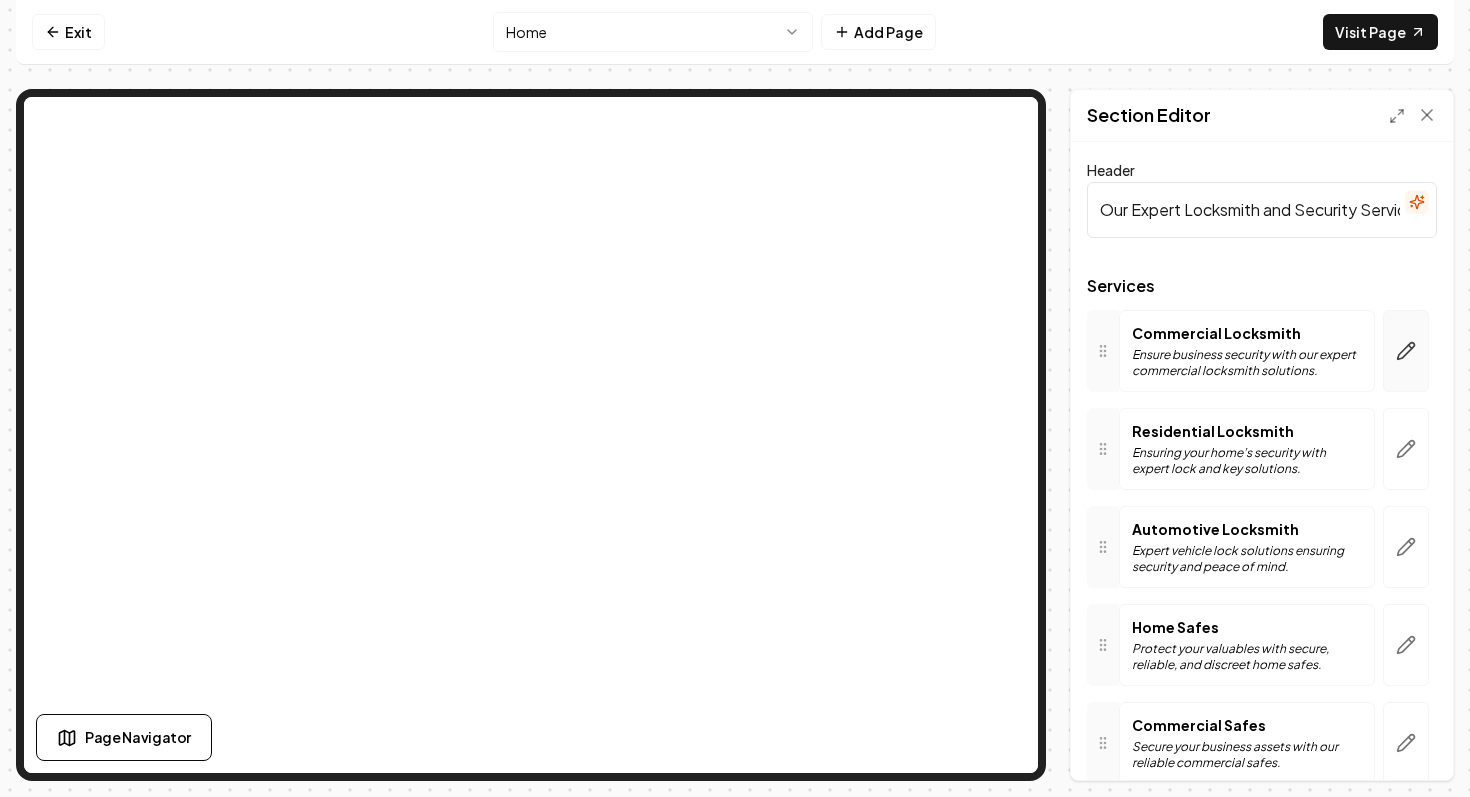 click at bounding box center (1406, 351) 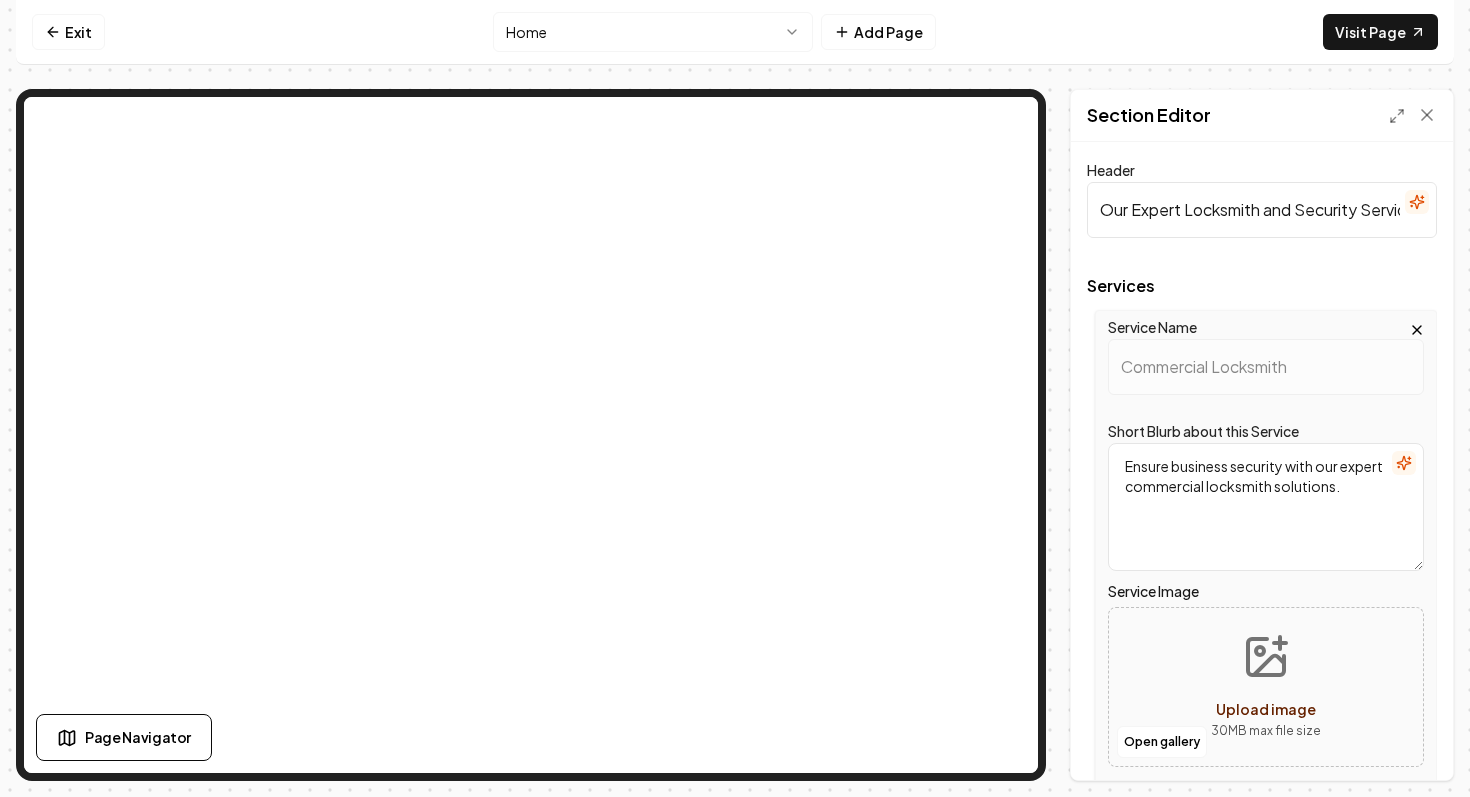 click 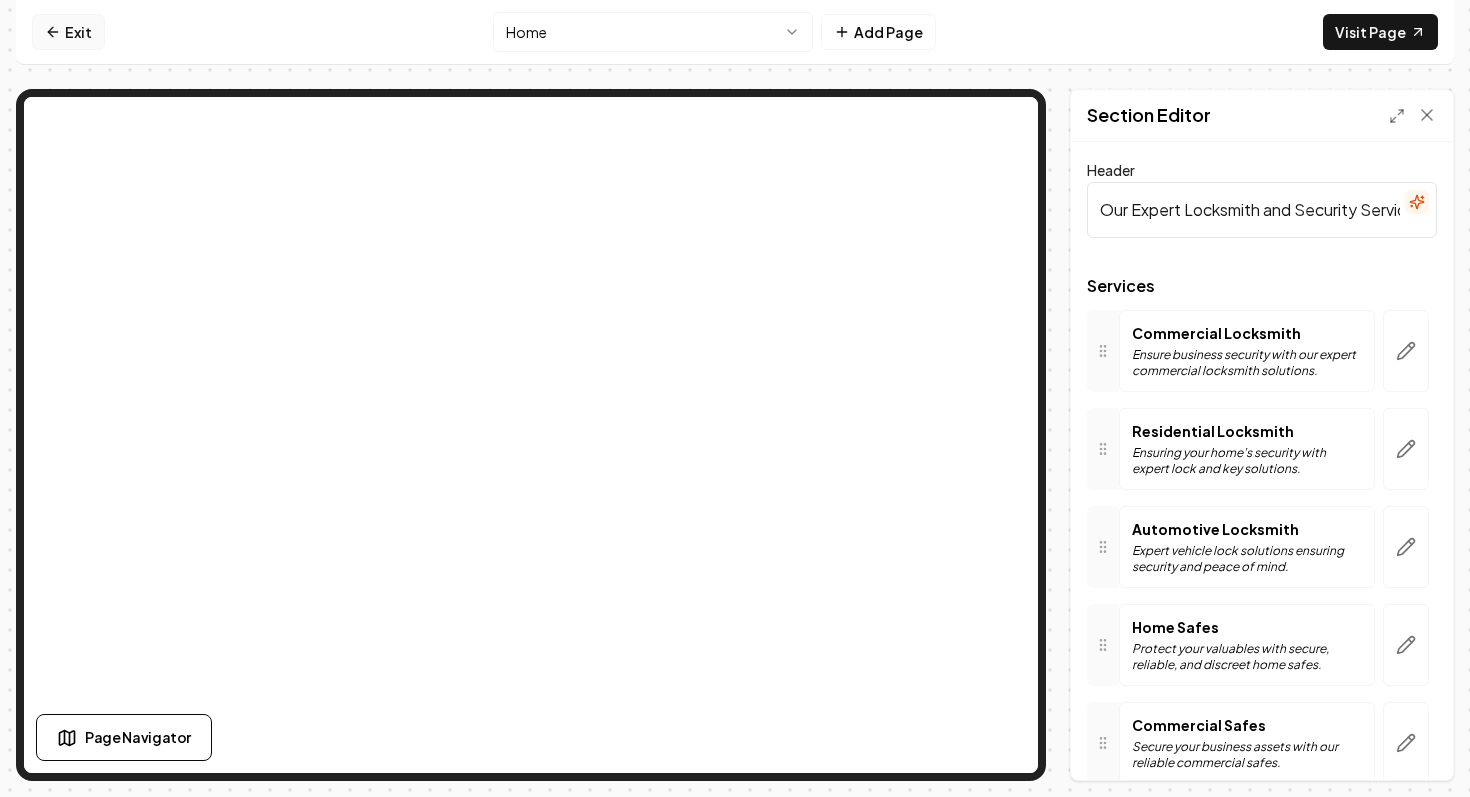 click 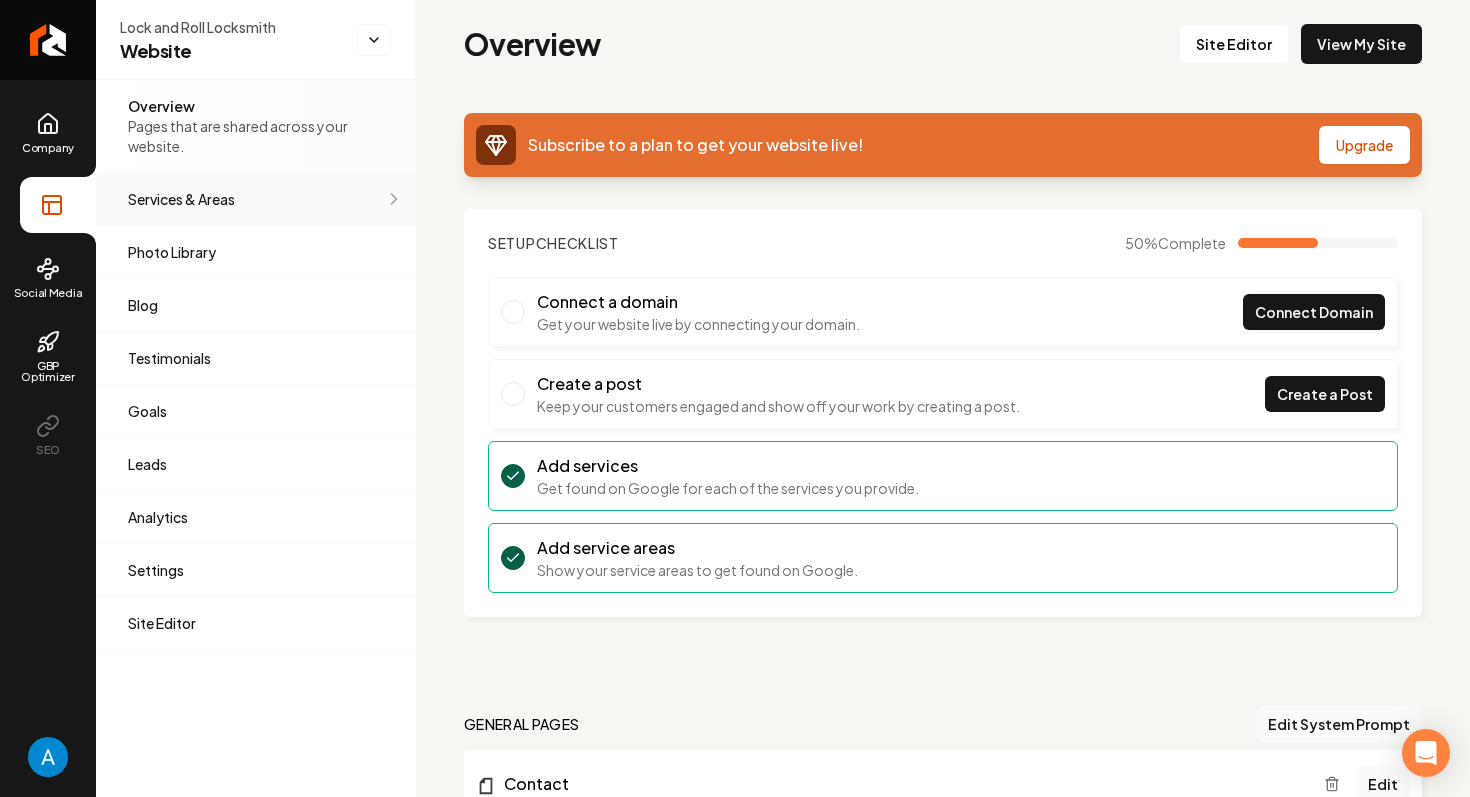 click on "Services & Areas" at bounding box center (256, 199) 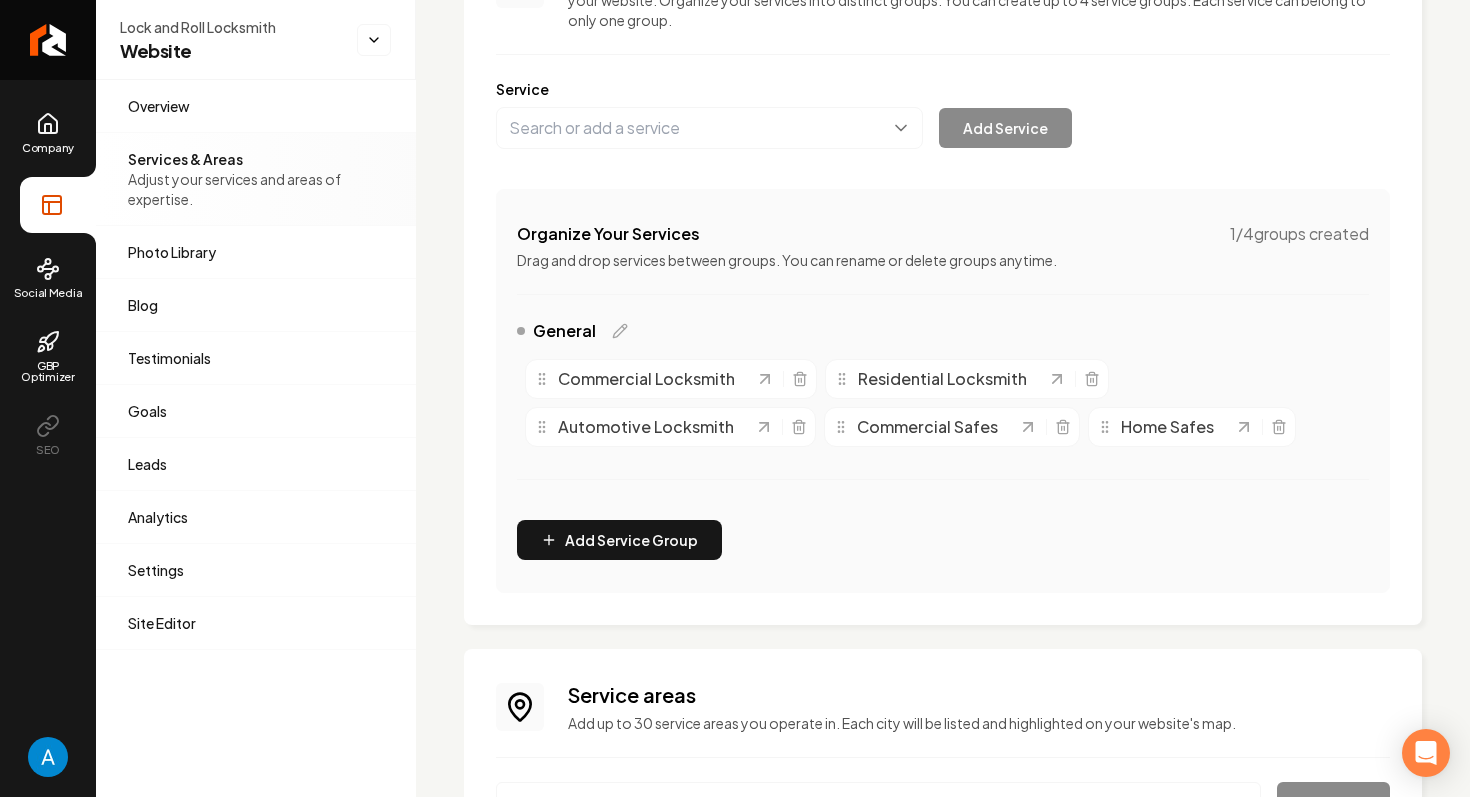 scroll, scrollTop: 0, scrollLeft: 0, axis: both 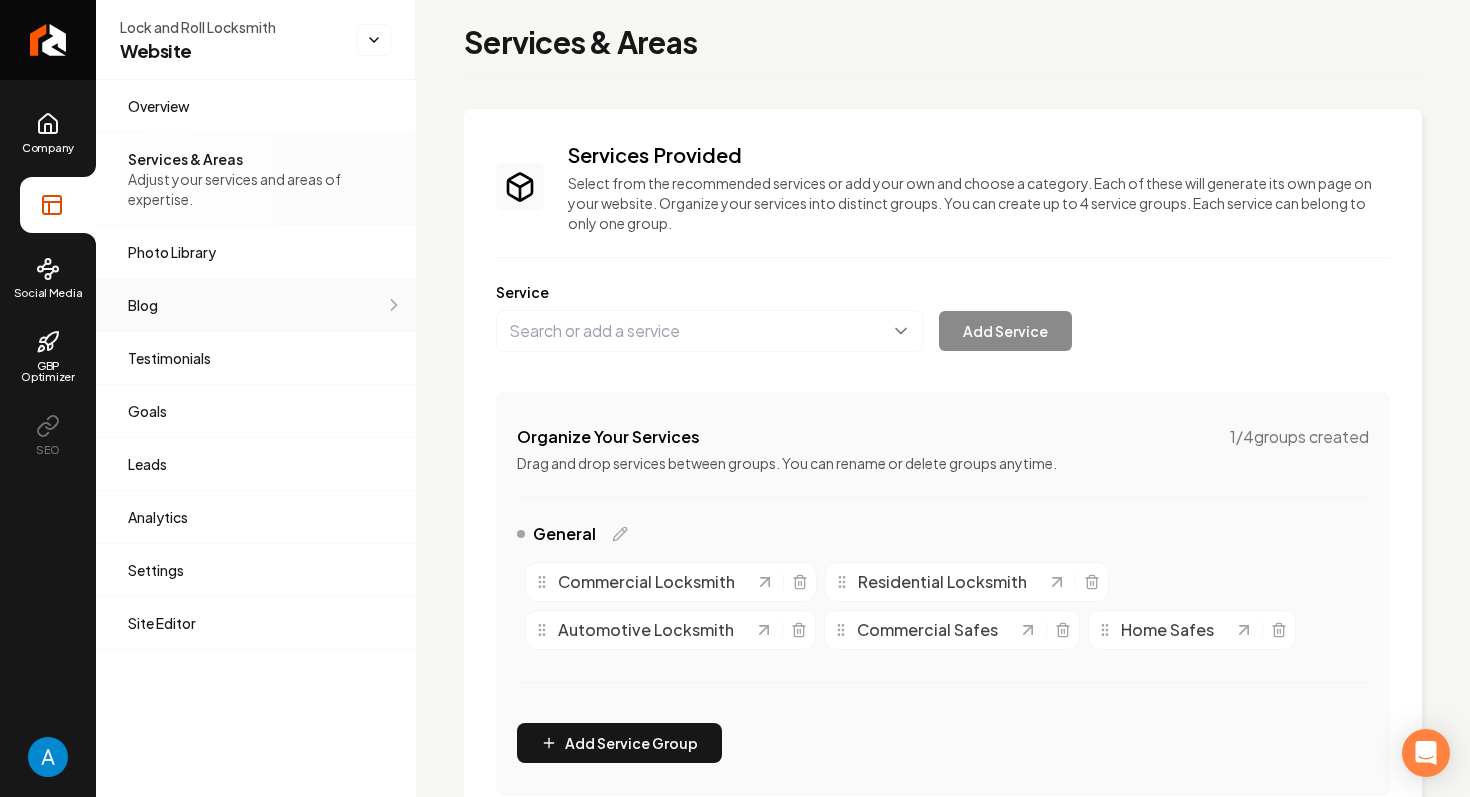 click on "Blog Demonstrate your work via blog posts & project pages." at bounding box center (256, 305) 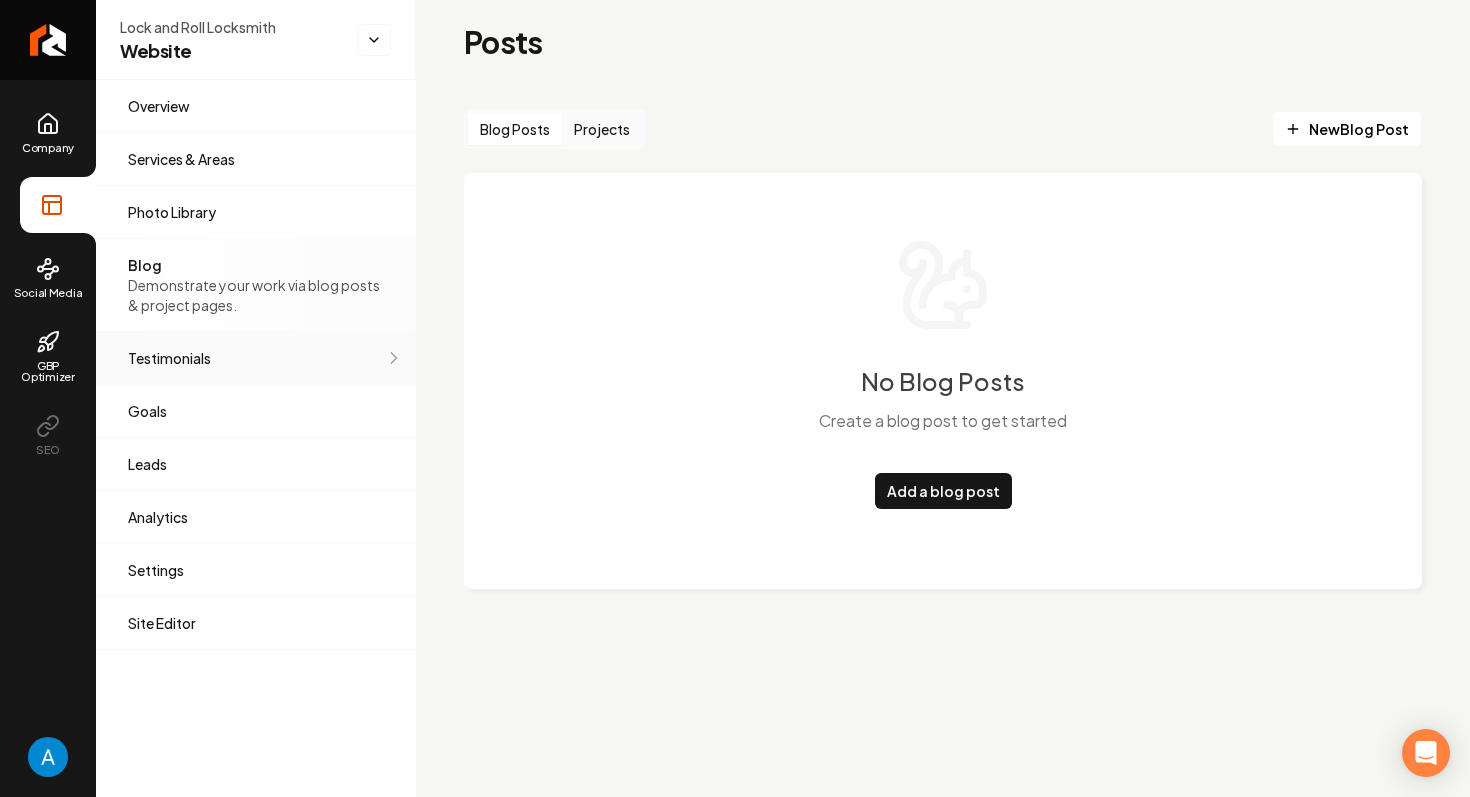 click on "Testimonials" at bounding box center (256, 358) 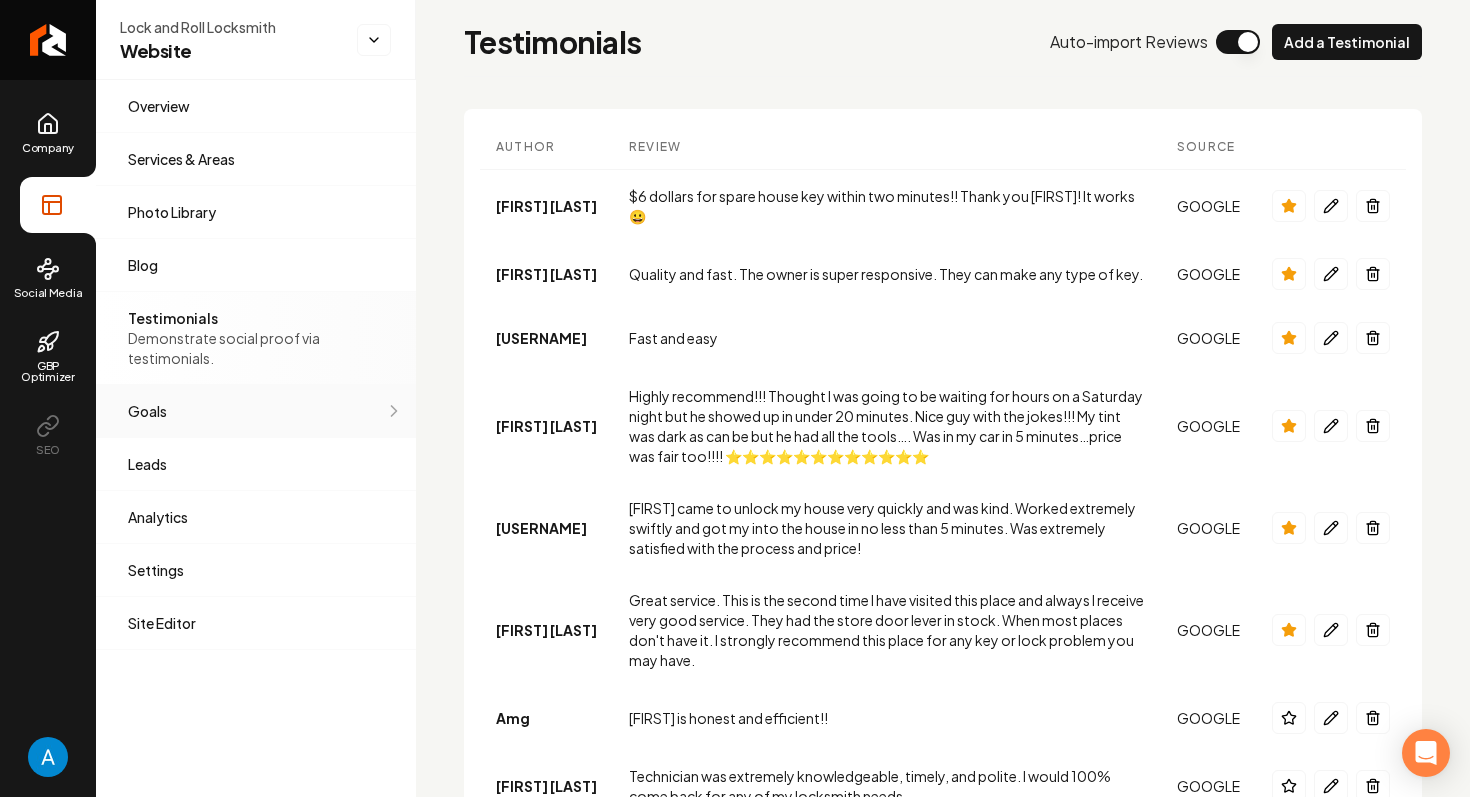 click on "Goals Set your goals and track your progress." at bounding box center [256, 411] 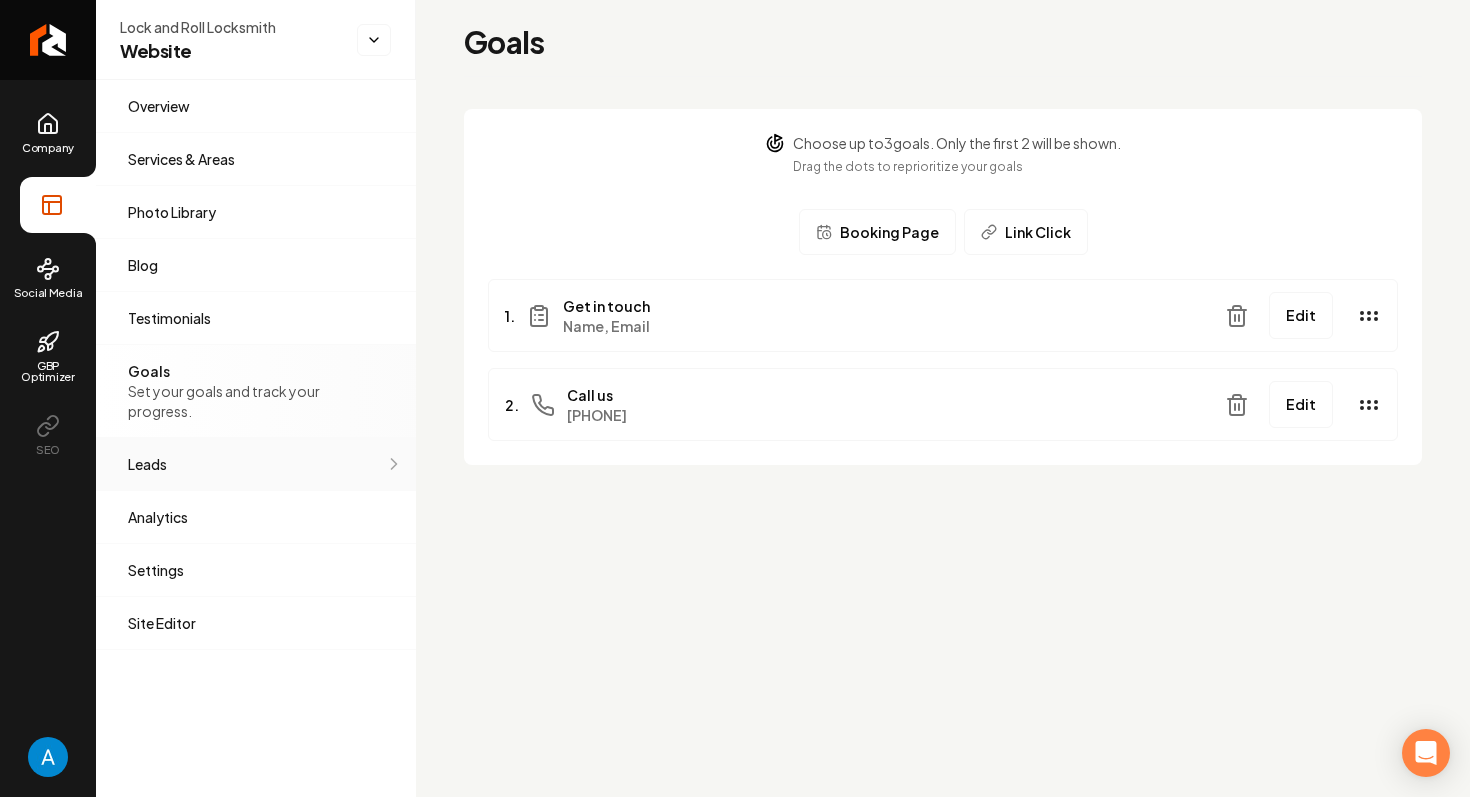 click on "Leads" at bounding box center (256, 464) 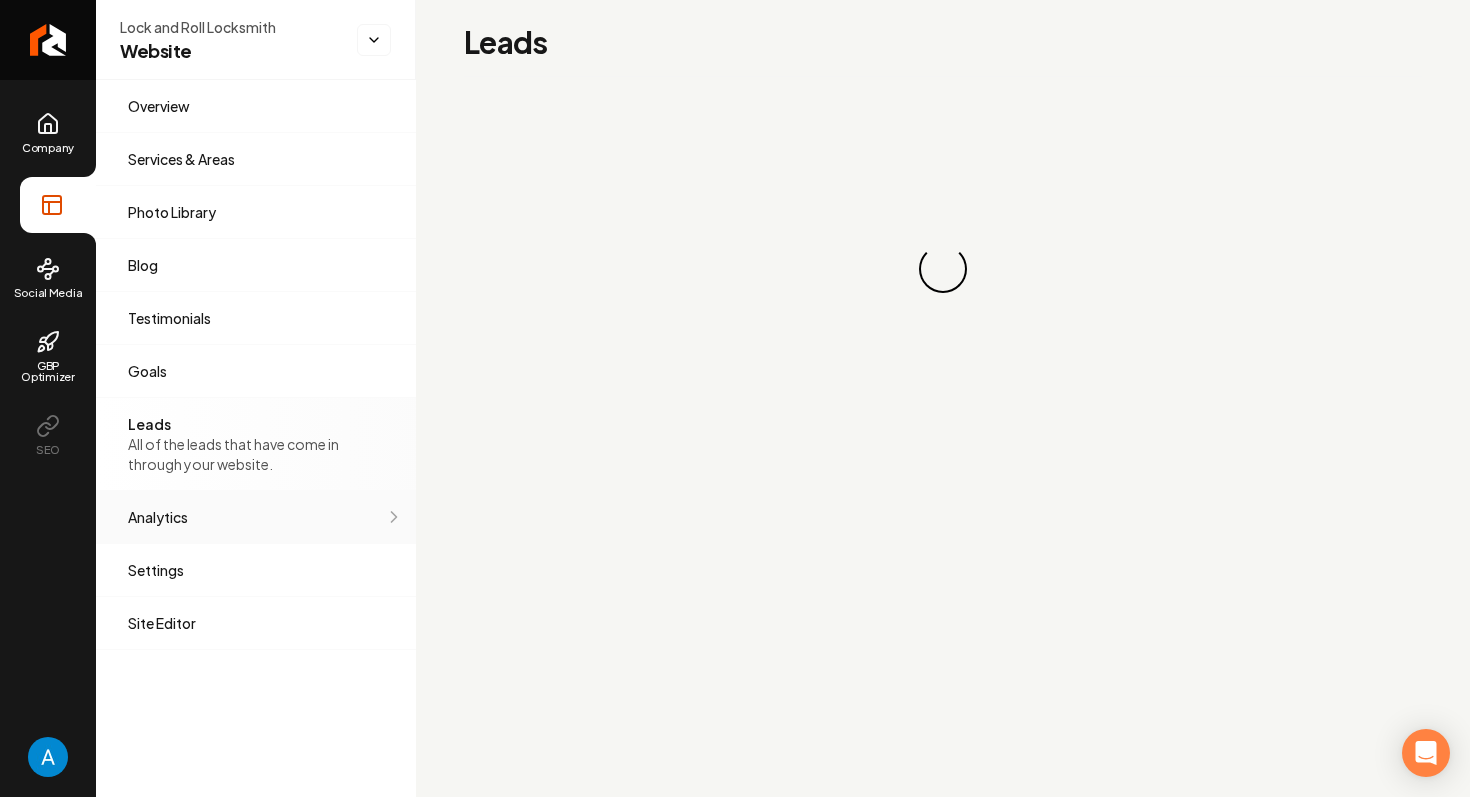 click on "Analytics" at bounding box center (256, 517) 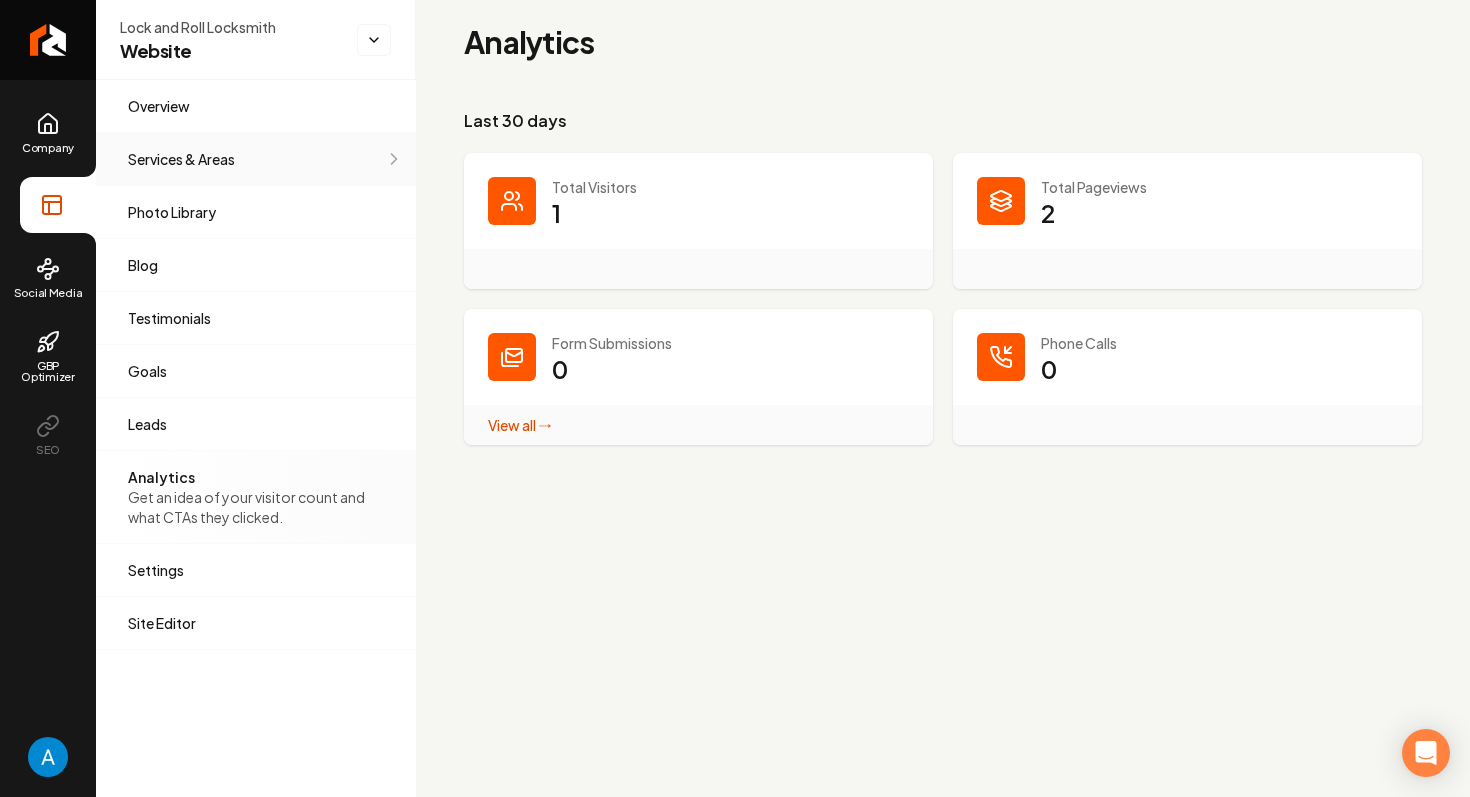 click on "Services & Areas Adjust your services and areas of expertise." at bounding box center (256, 159) 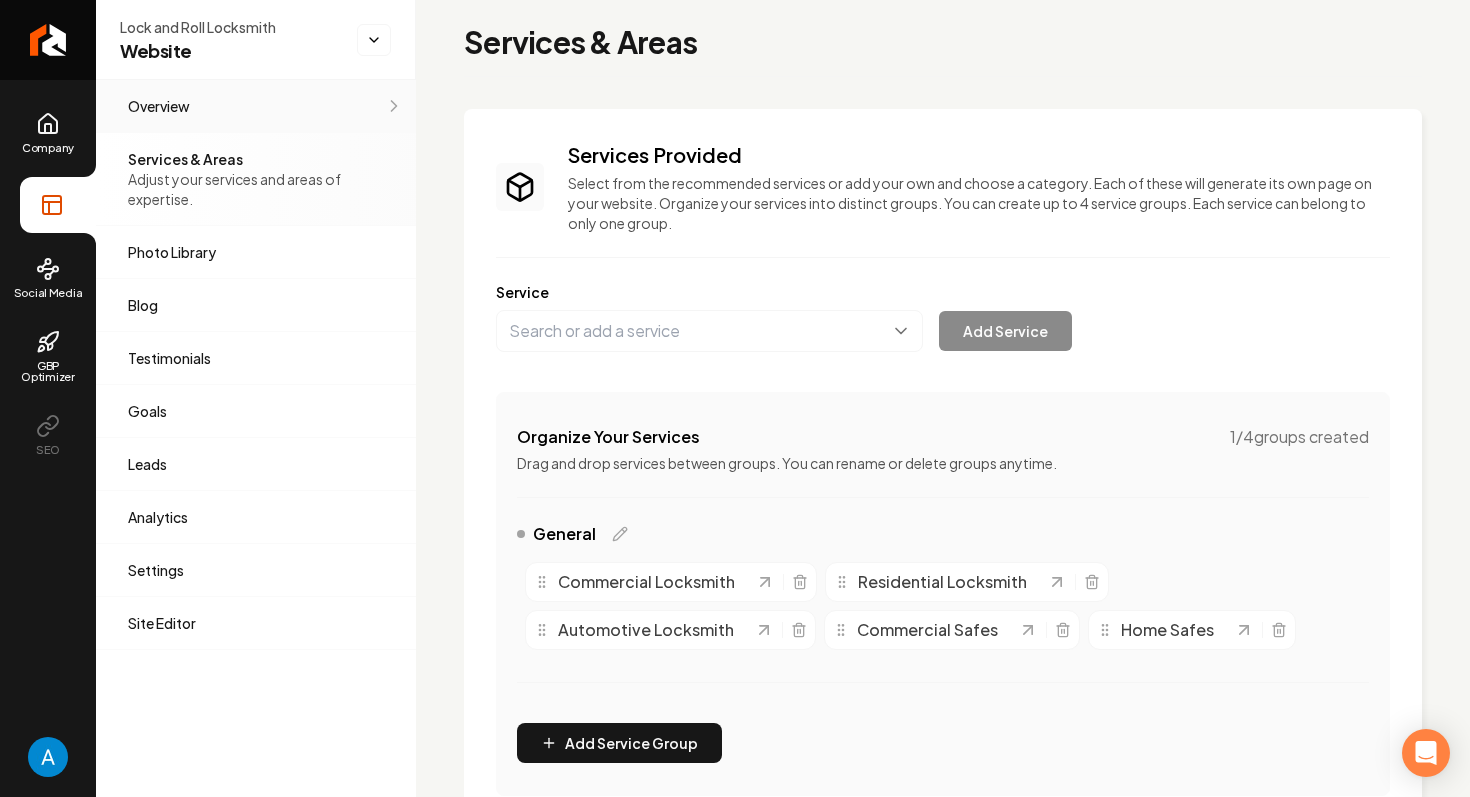click on "Overview Pages that are shared across your website." at bounding box center [256, 106] 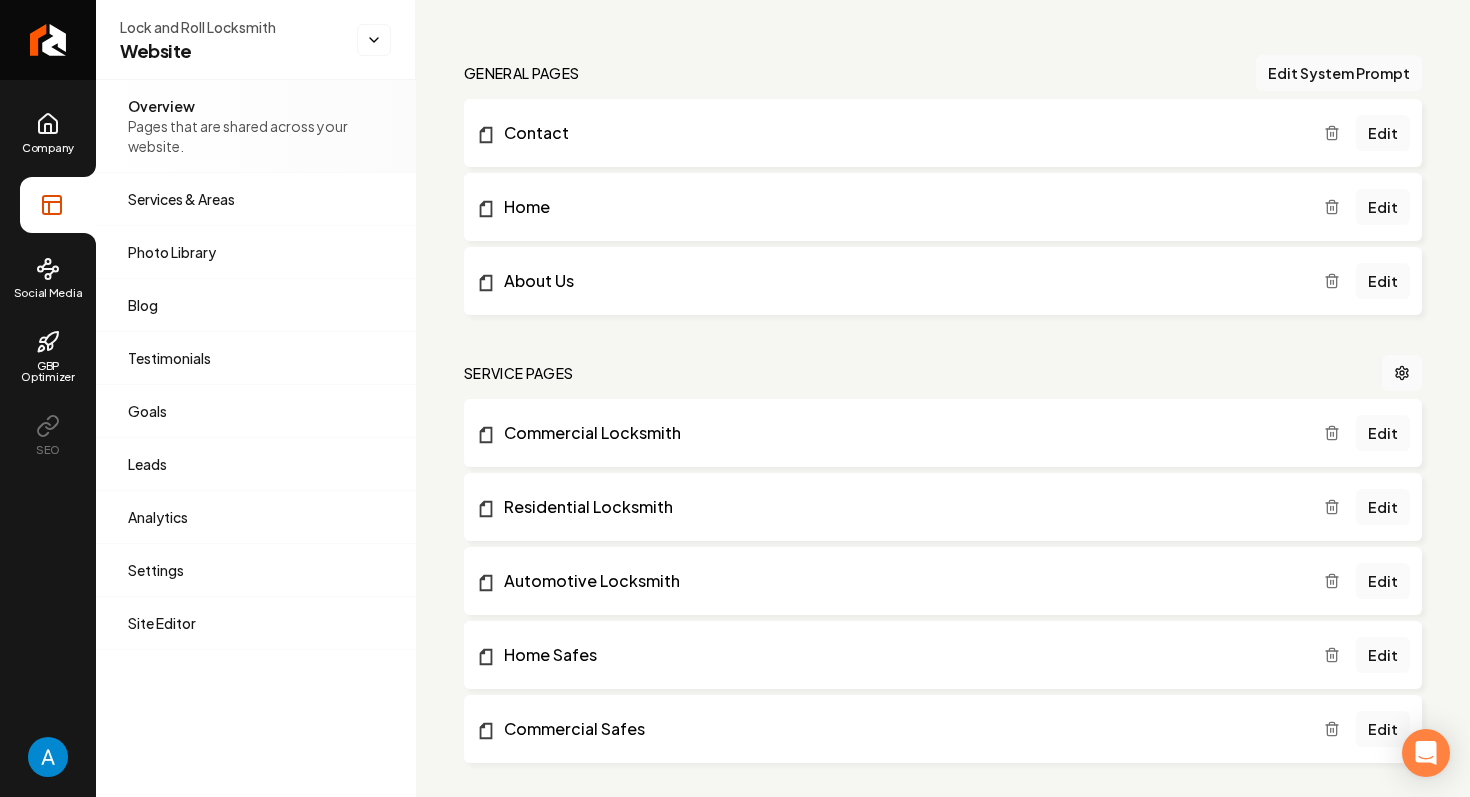 scroll, scrollTop: 708, scrollLeft: 0, axis: vertical 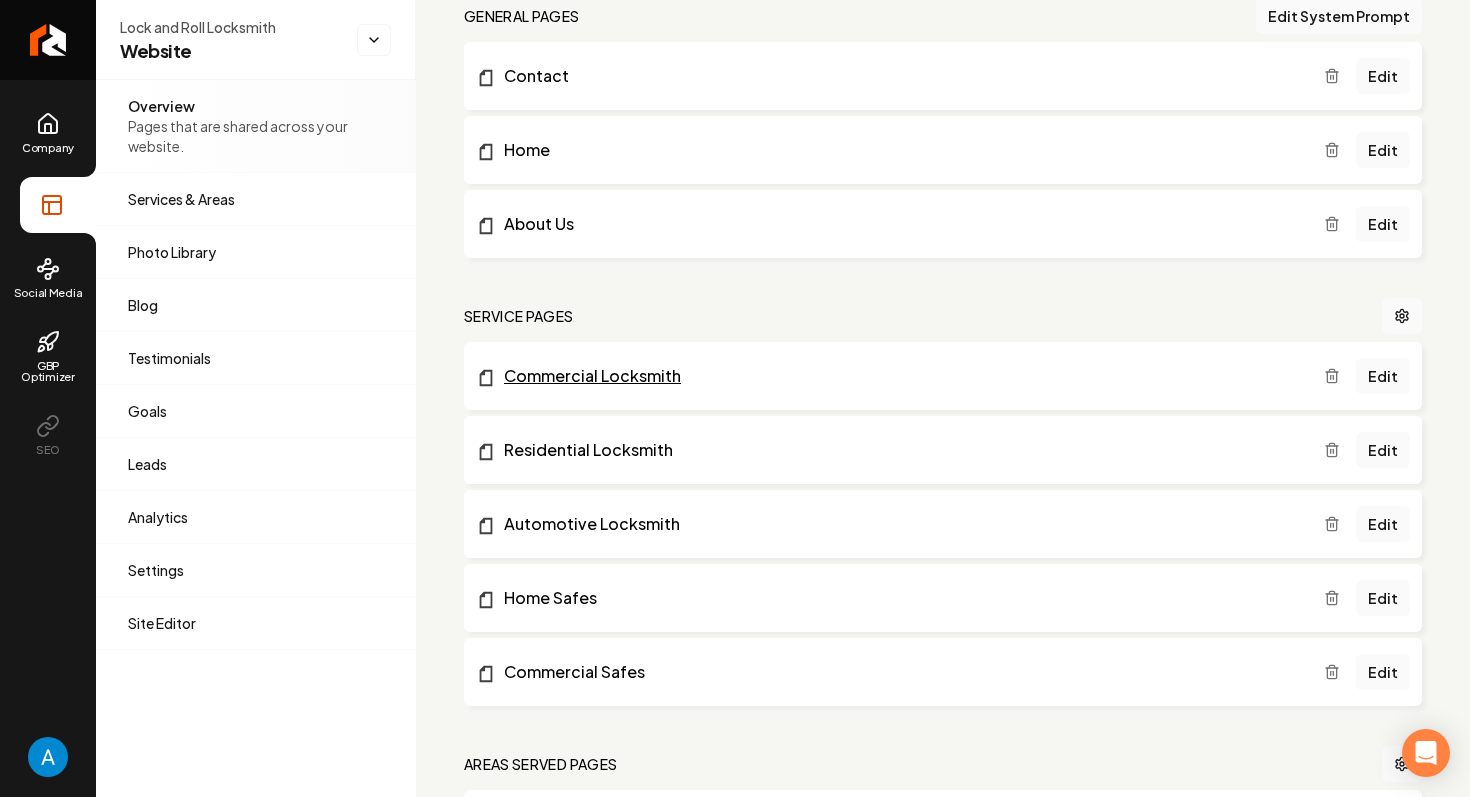 click on "Commercial Locksmith" at bounding box center (900, 376) 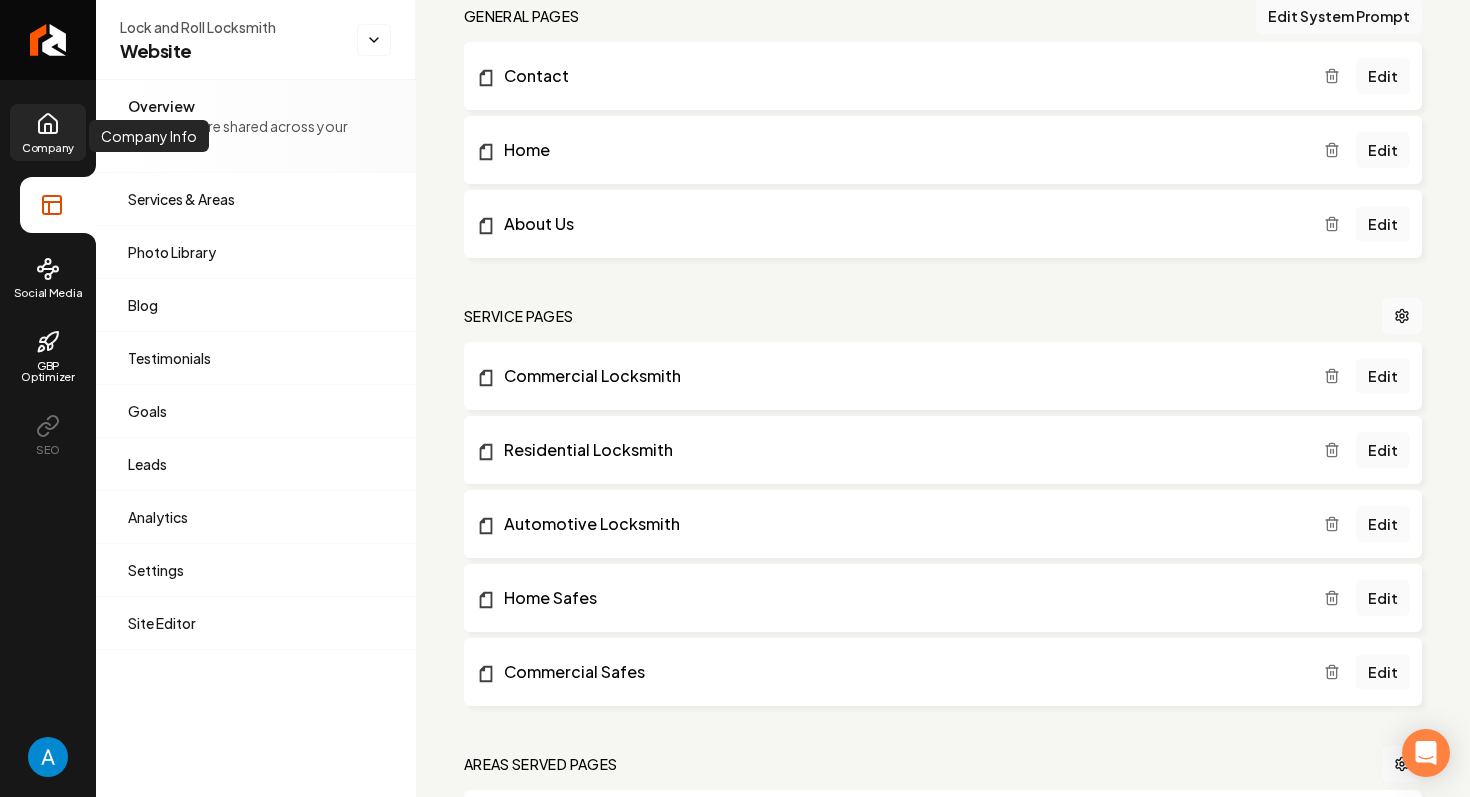 click on "Company" at bounding box center (48, 132) 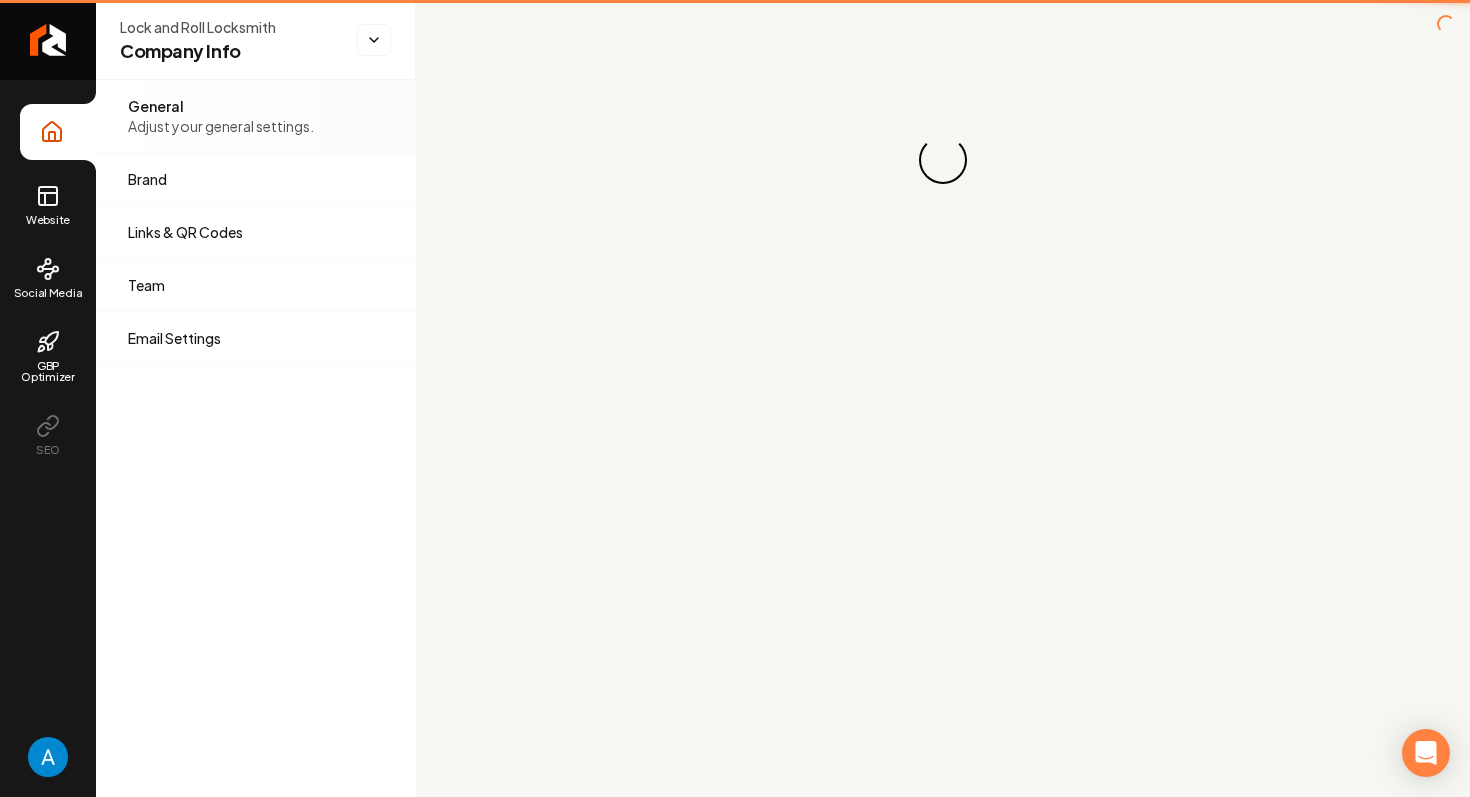 scroll, scrollTop: 0, scrollLeft: 0, axis: both 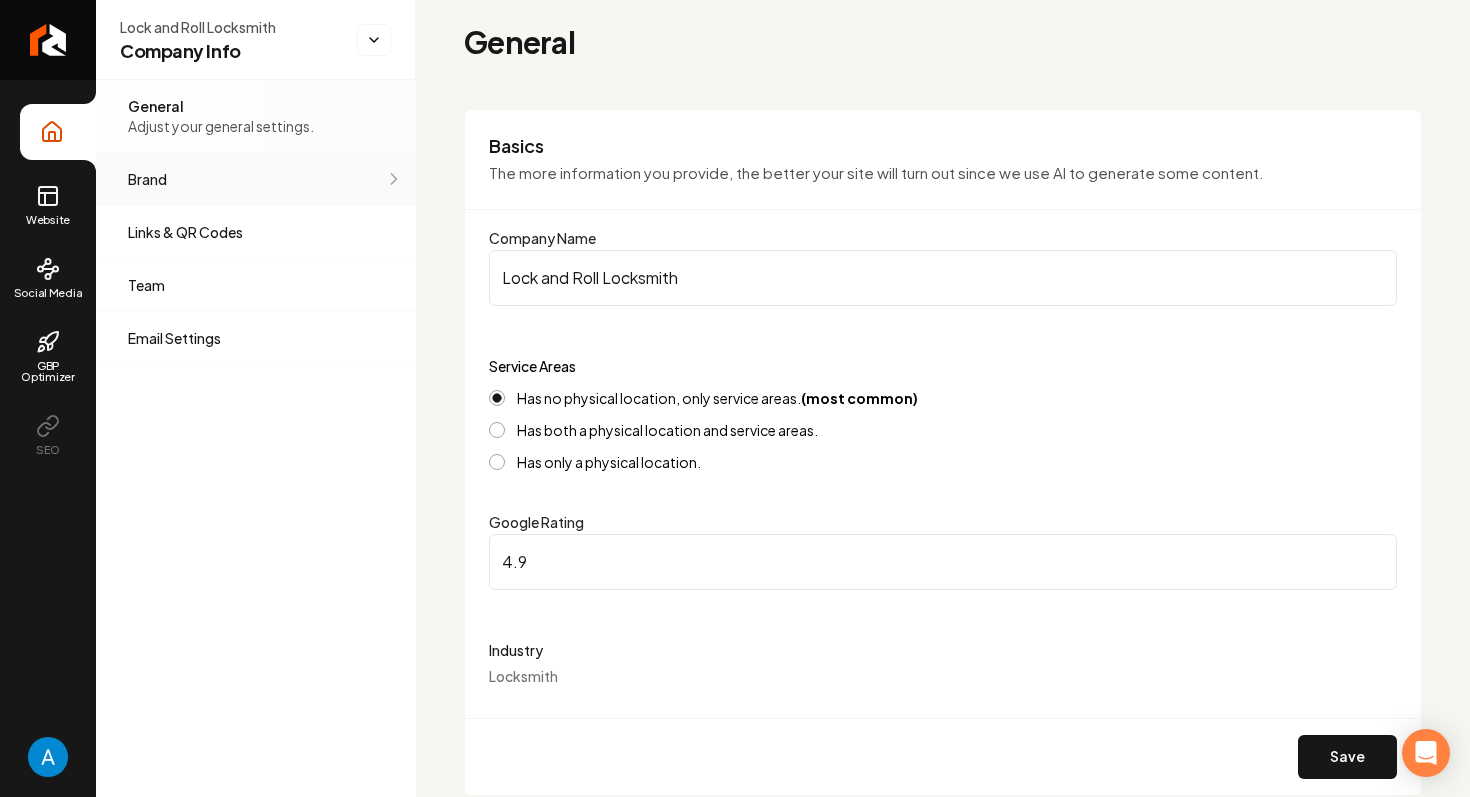 click on "Brand Manage the styles and colors of your business." at bounding box center [256, 179] 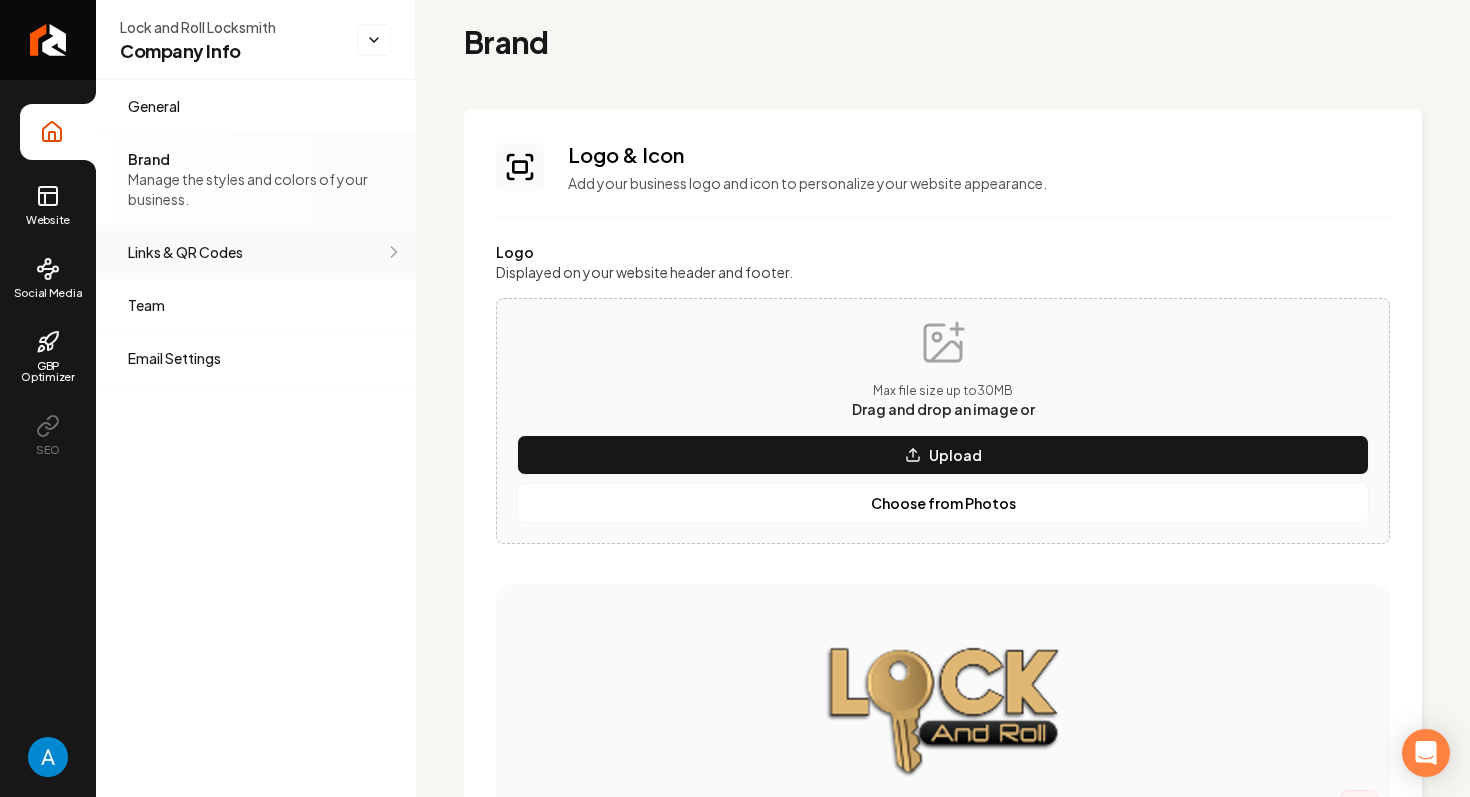 click on "Links & QR Codes" at bounding box center (256, 252) 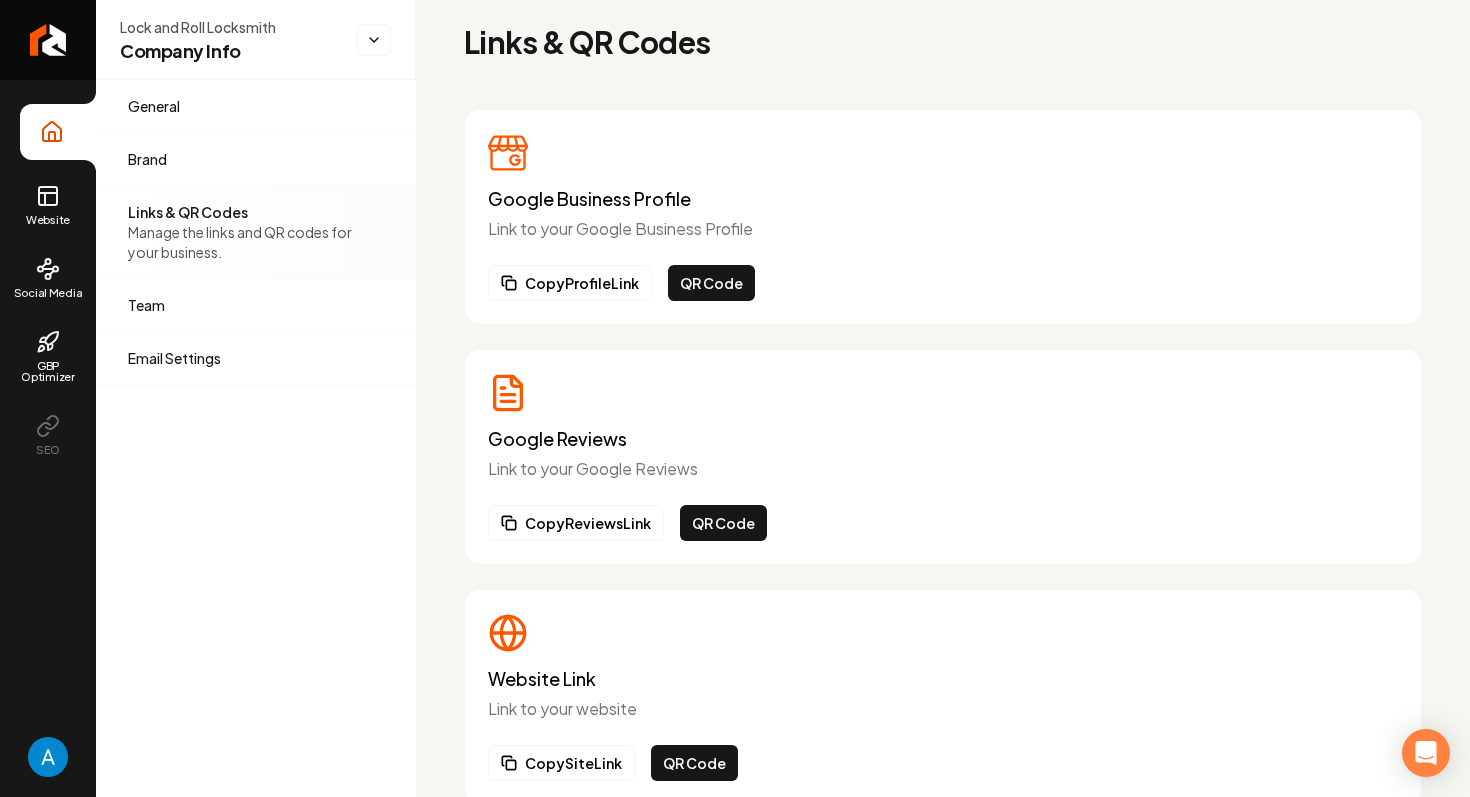 scroll, scrollTop: 400, scrollLeft: 0, axis: vertical 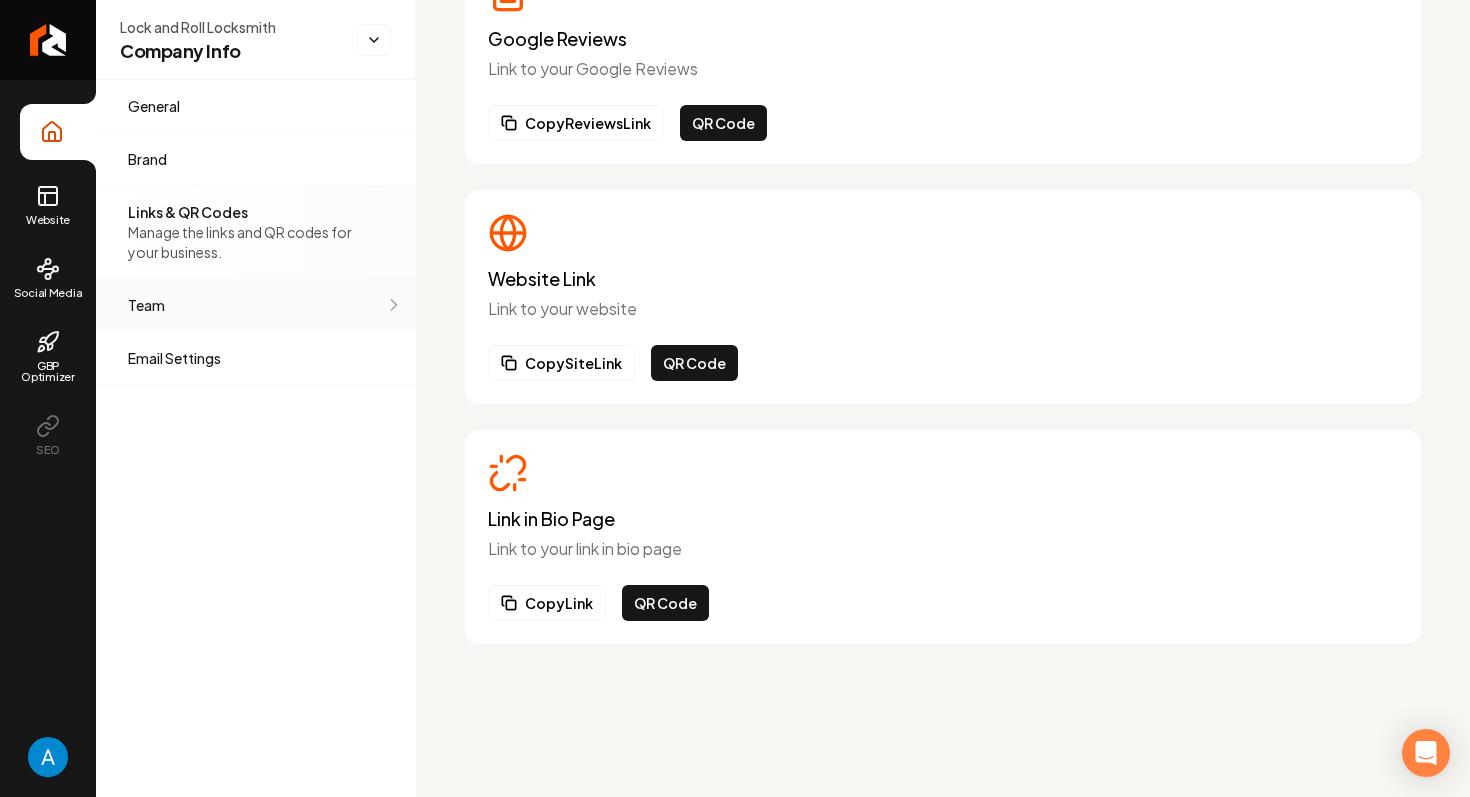 click on "Team" at bounding box center (223, 305) 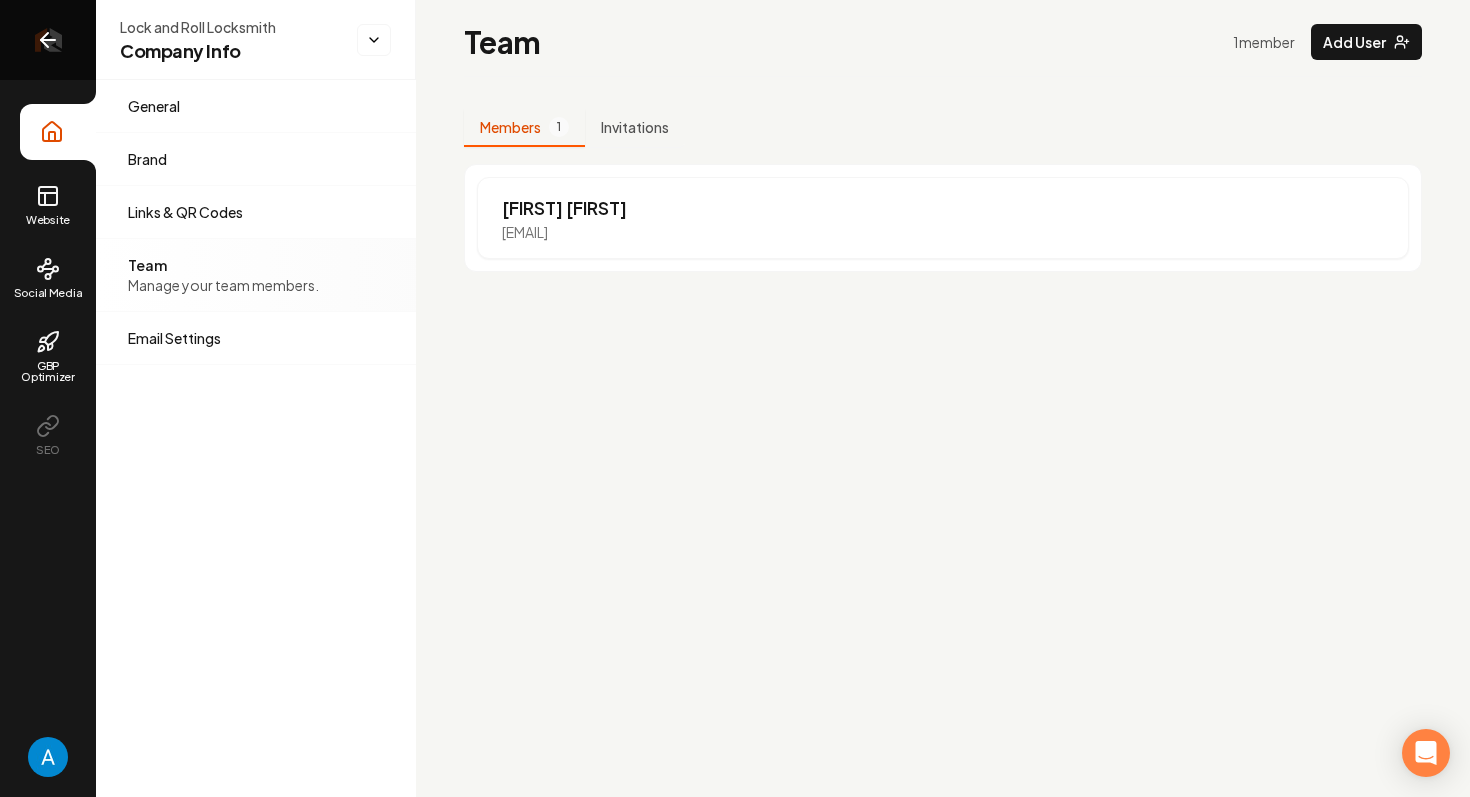 click at bounding box center [48, 40] 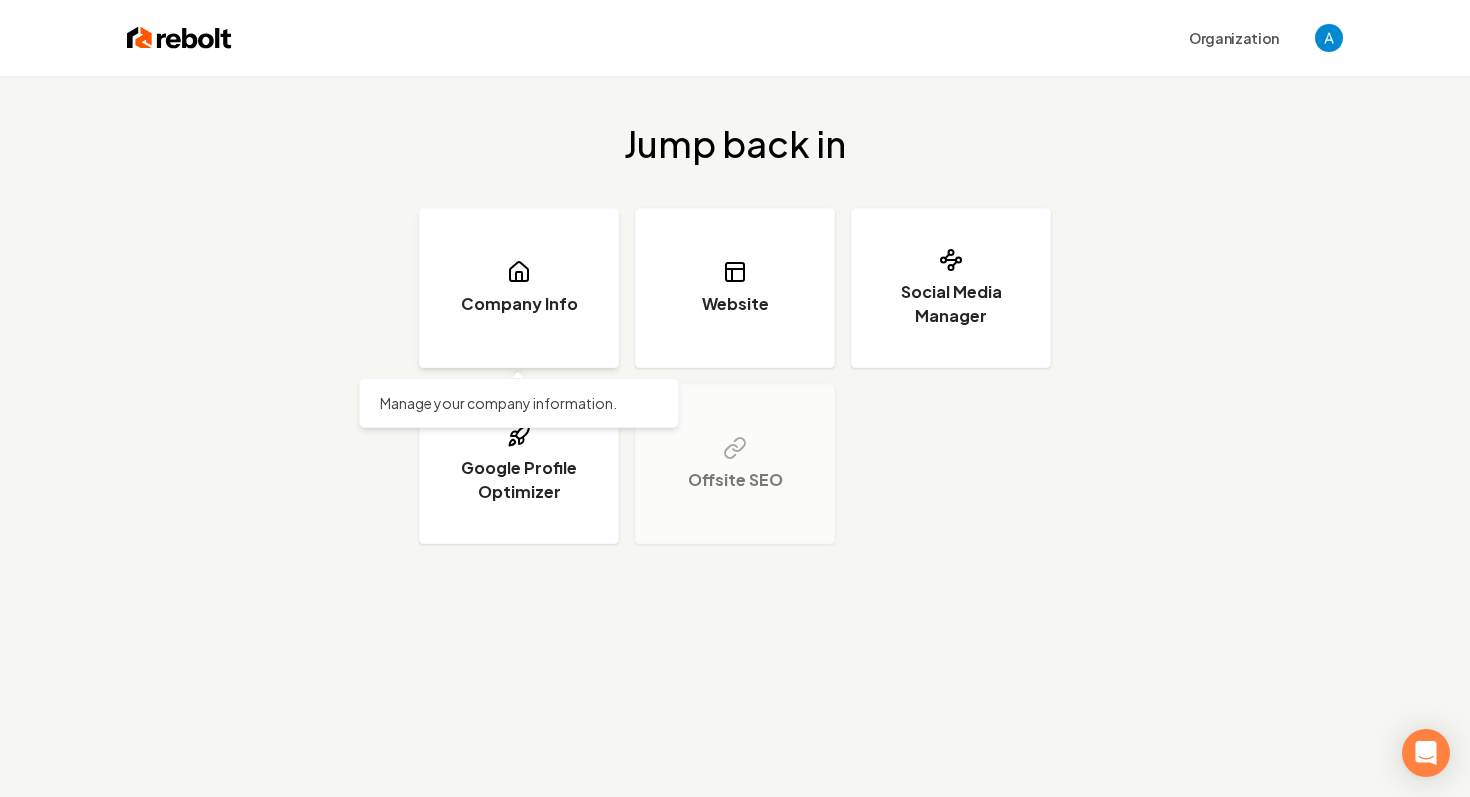 click on "Company Info" at bounding box center [519, 288] 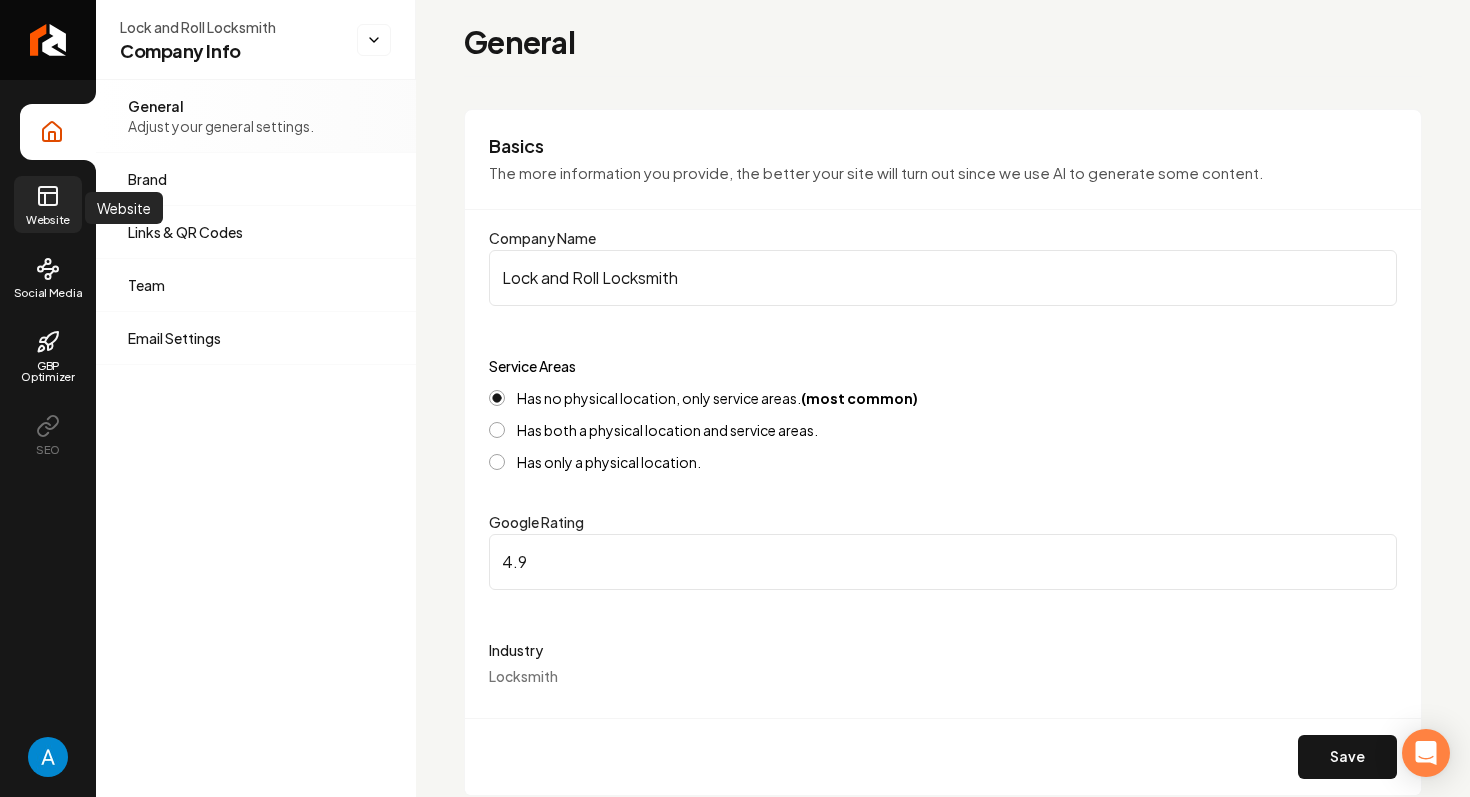 click on "Website" at bounding box center [48, 204] 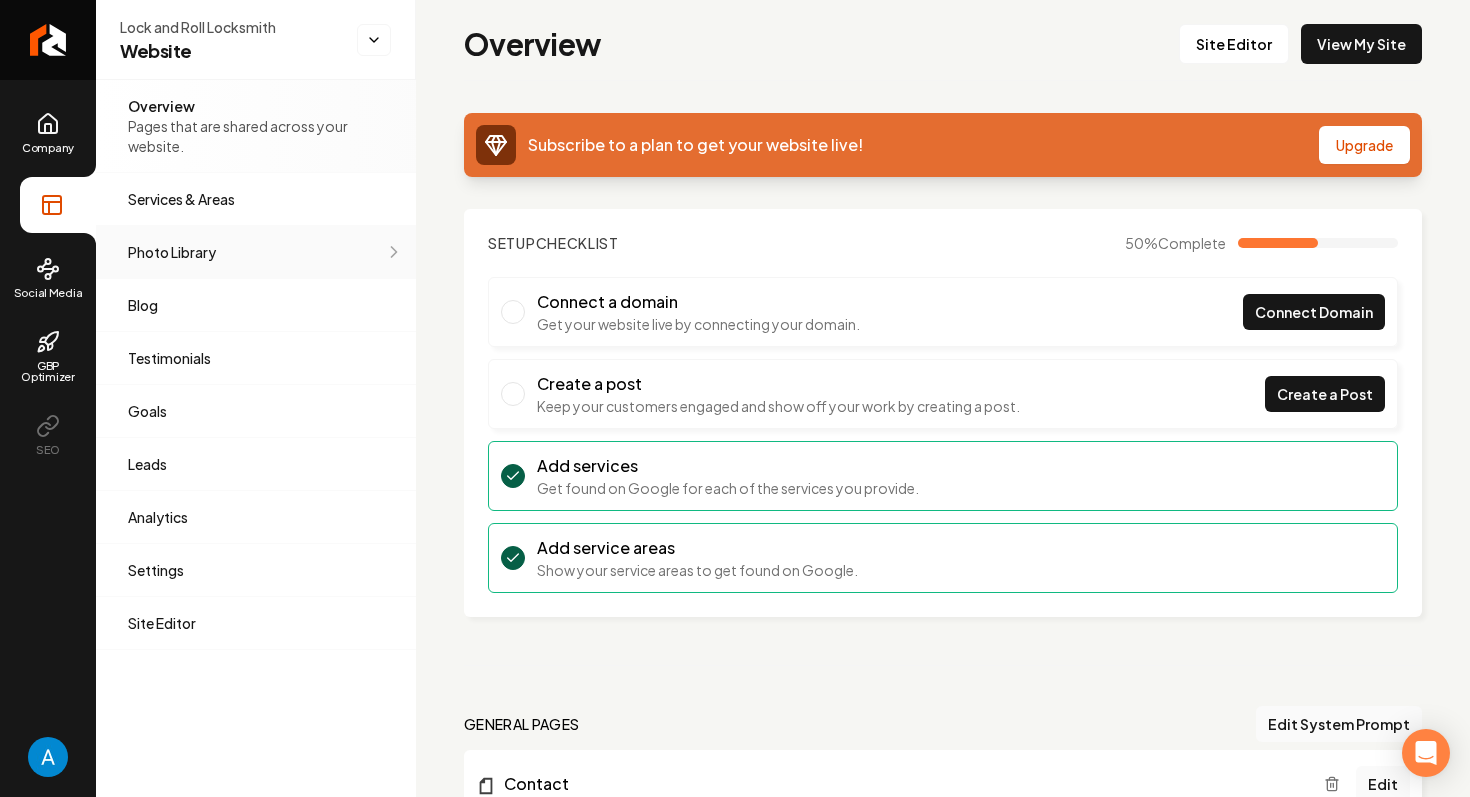 click on "Photo Library" at bounding box center (244, 252) 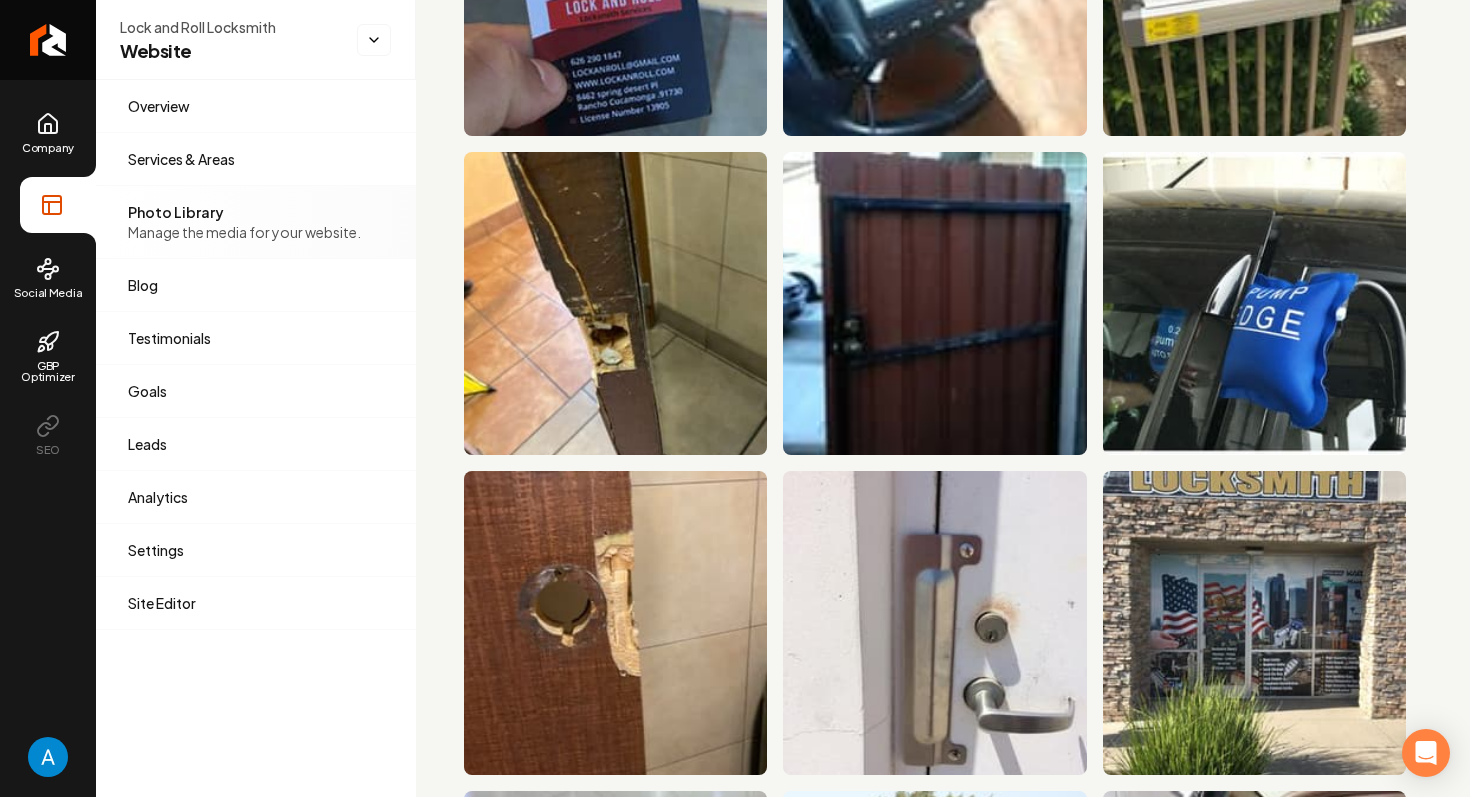 scroll, scrollTop: 3778, scrollLeft: 0, axis: vertical 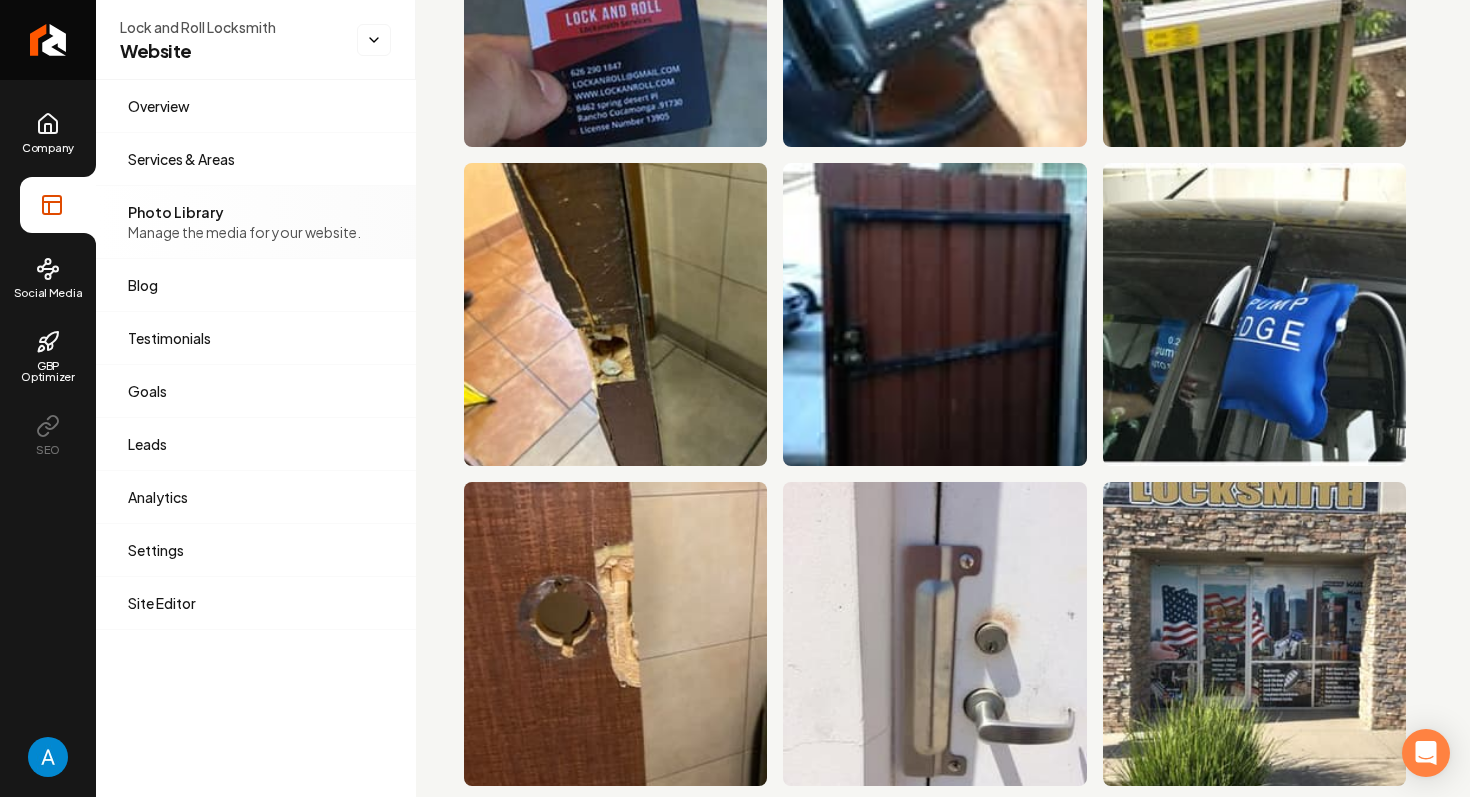 click at bounding box center (615, 314) 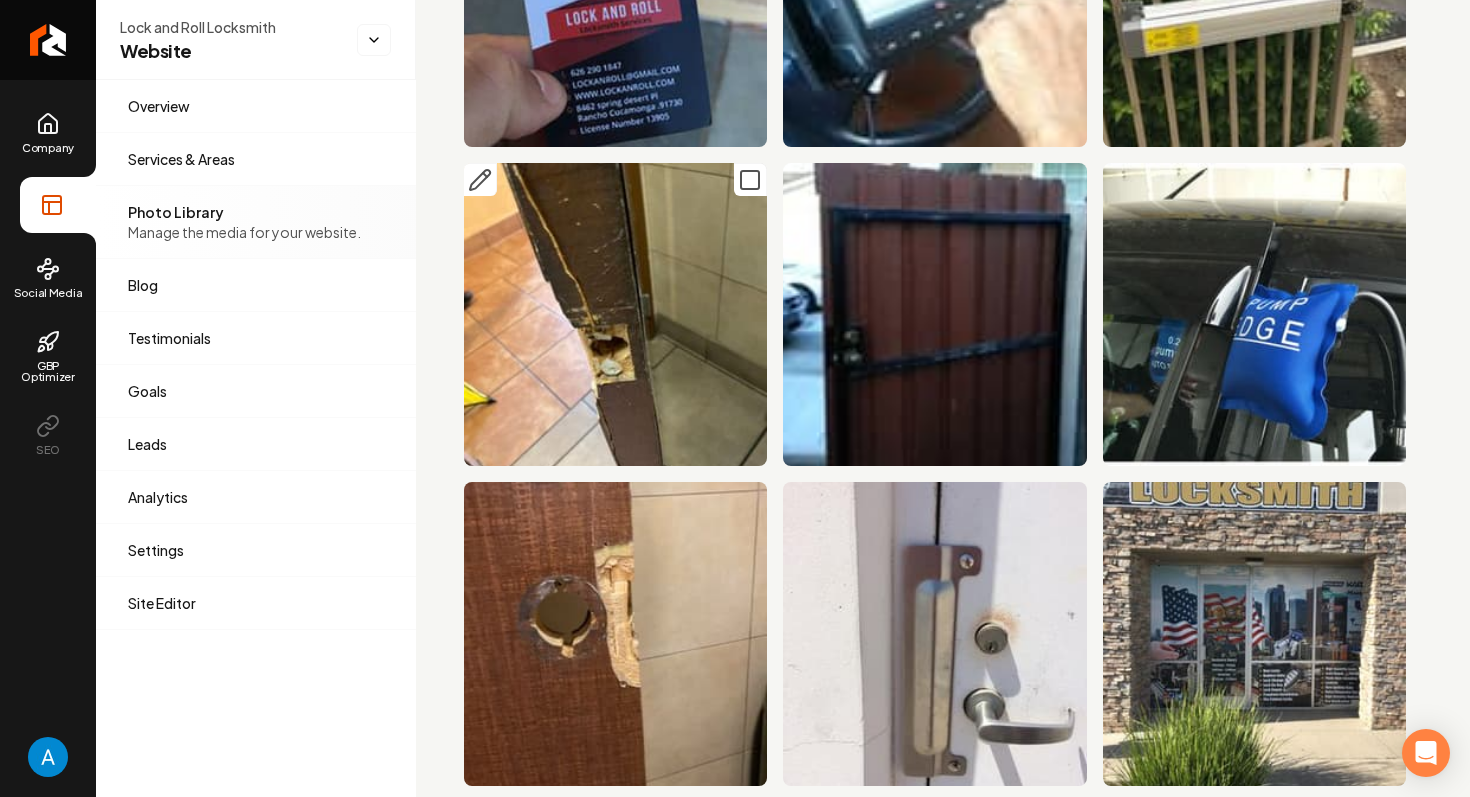 click 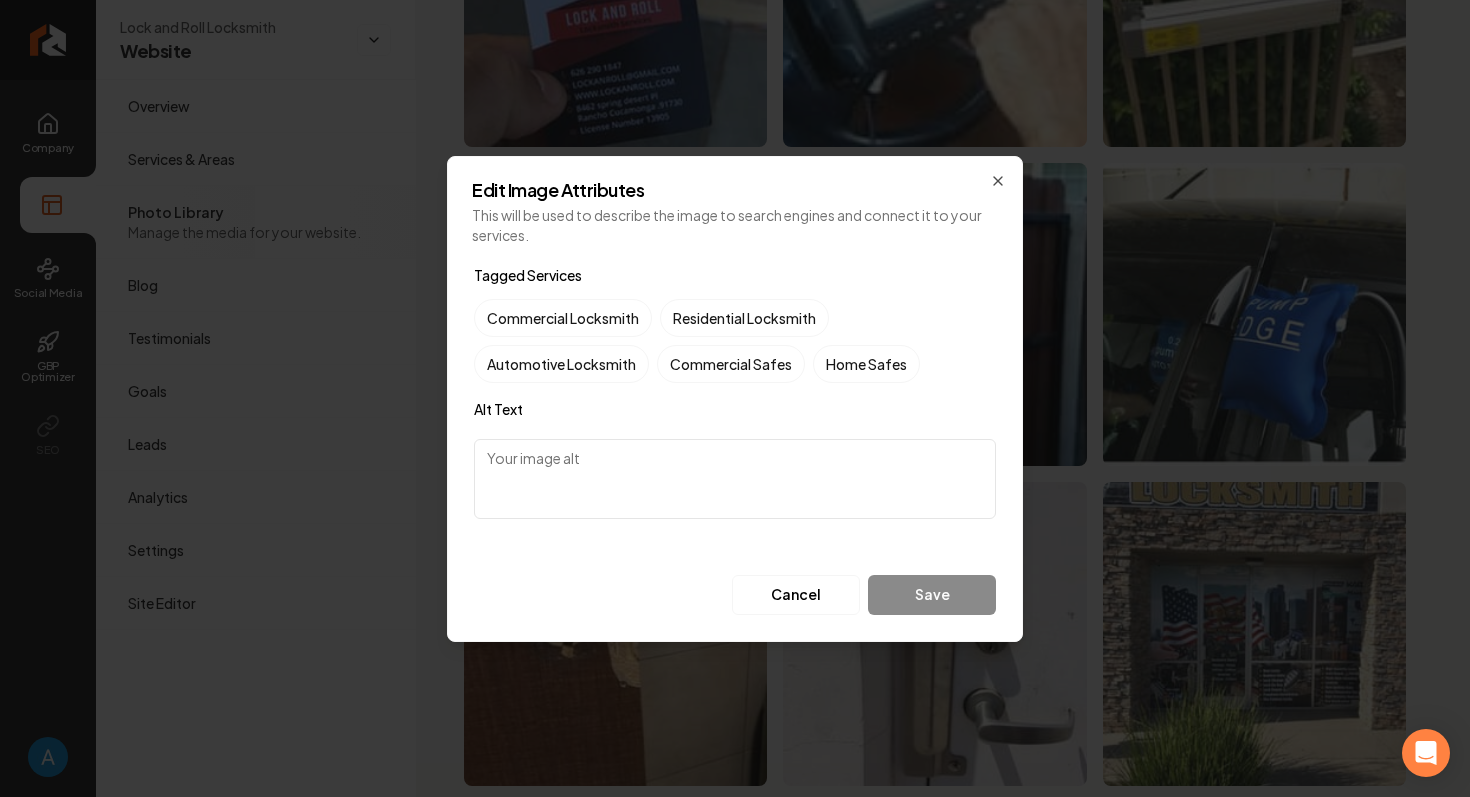 click at bounding box center [735, 479] 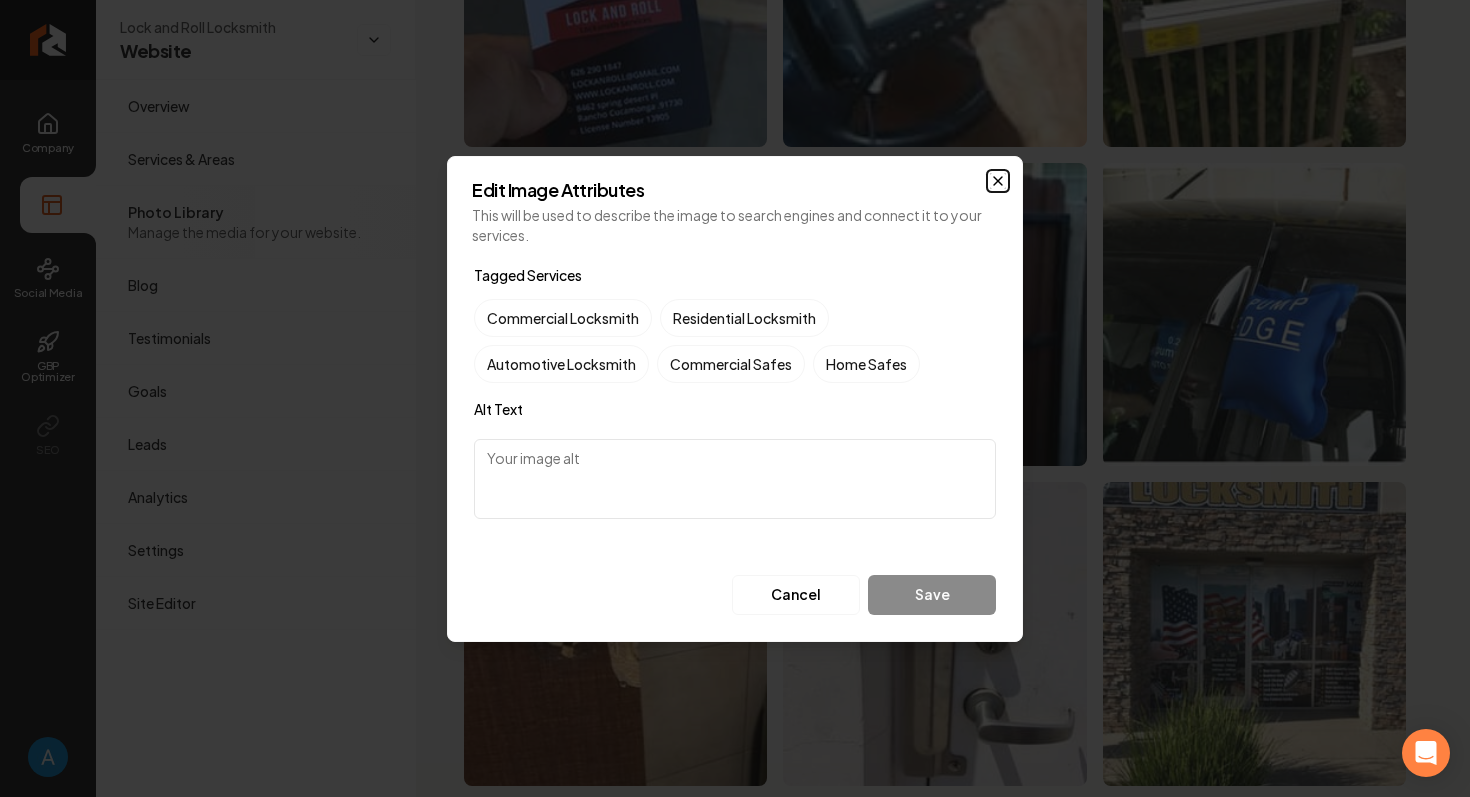 click 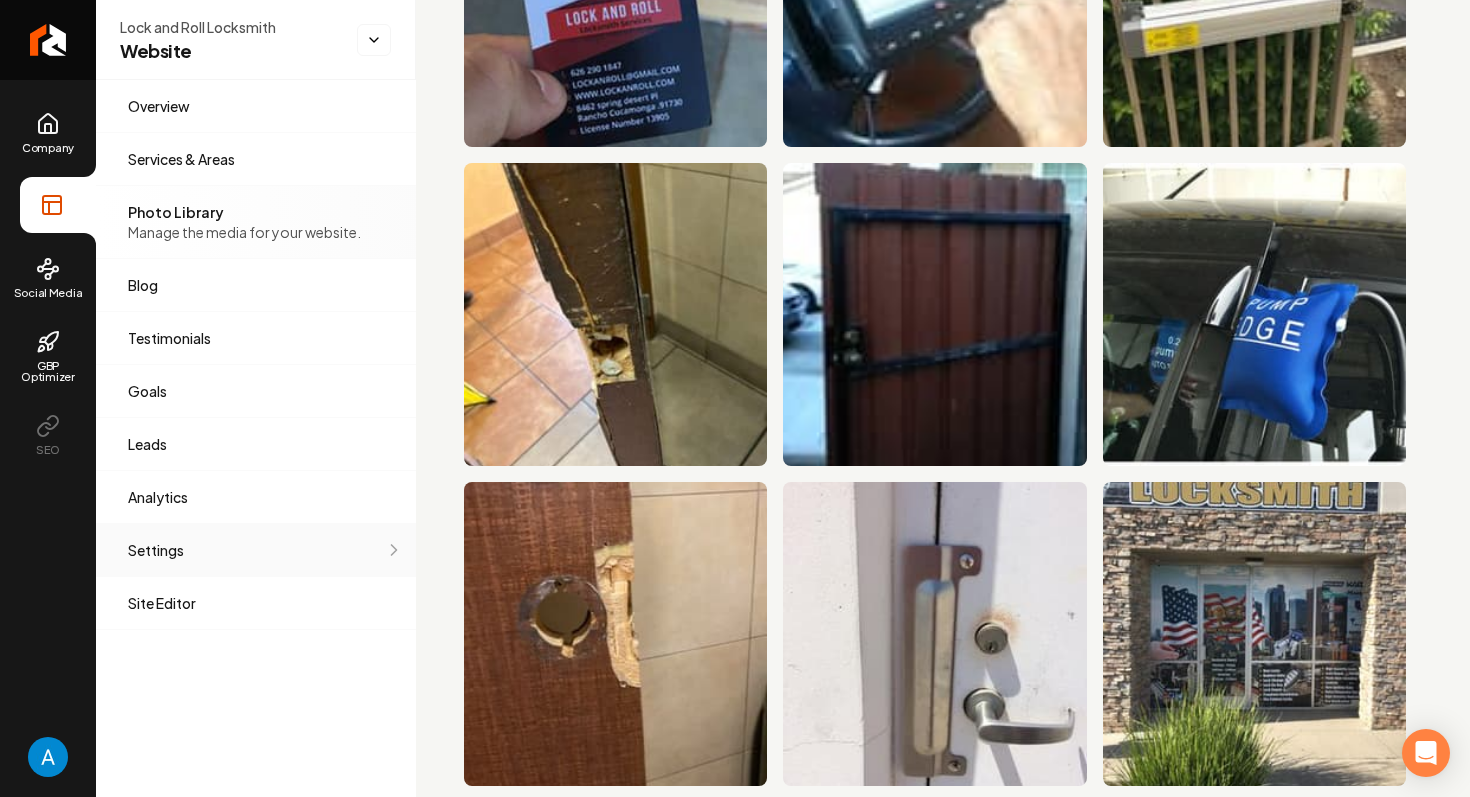 click on "Settings" at bounding box center [256, 550] 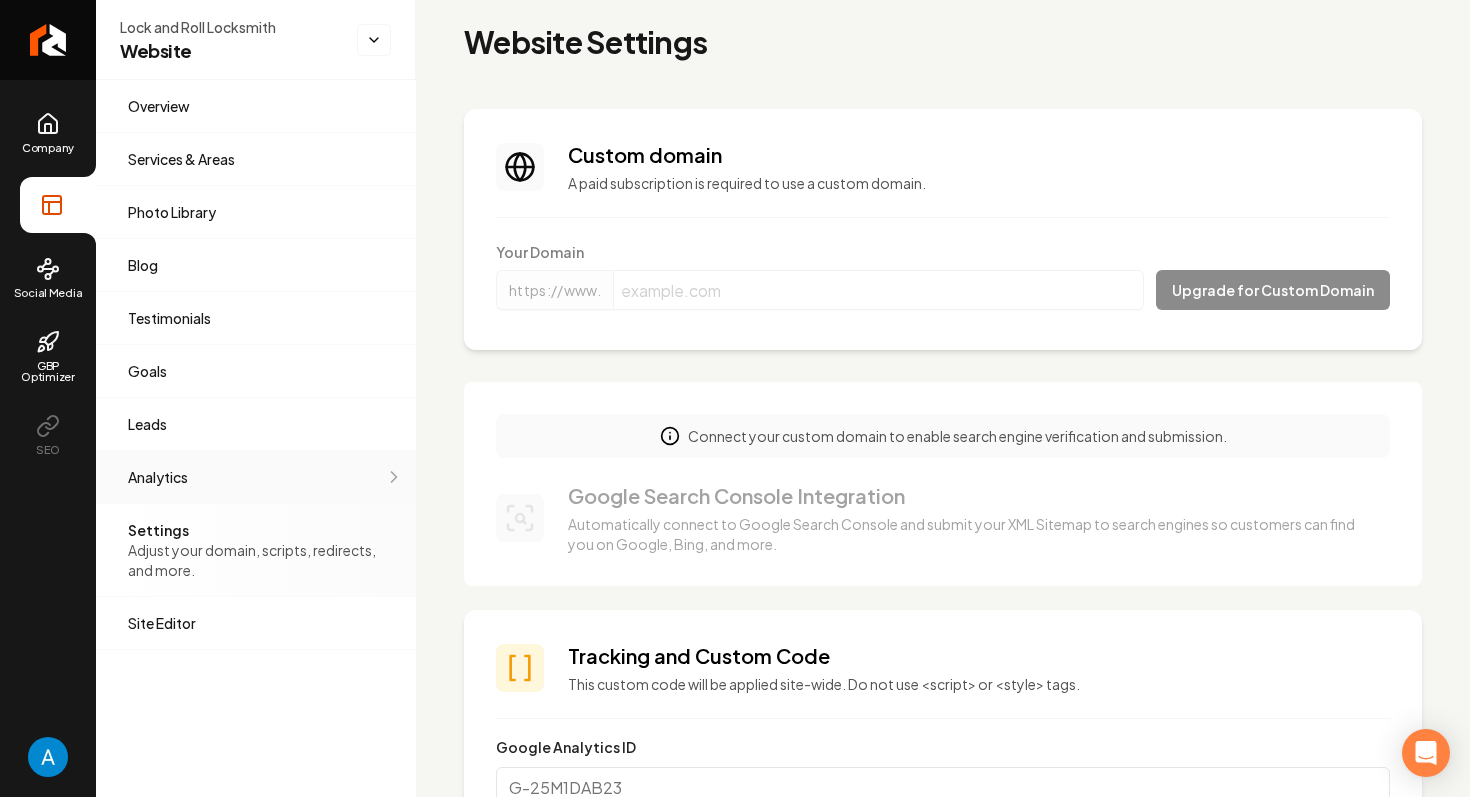 click on "Analytics" at bounding box center [256, 477] 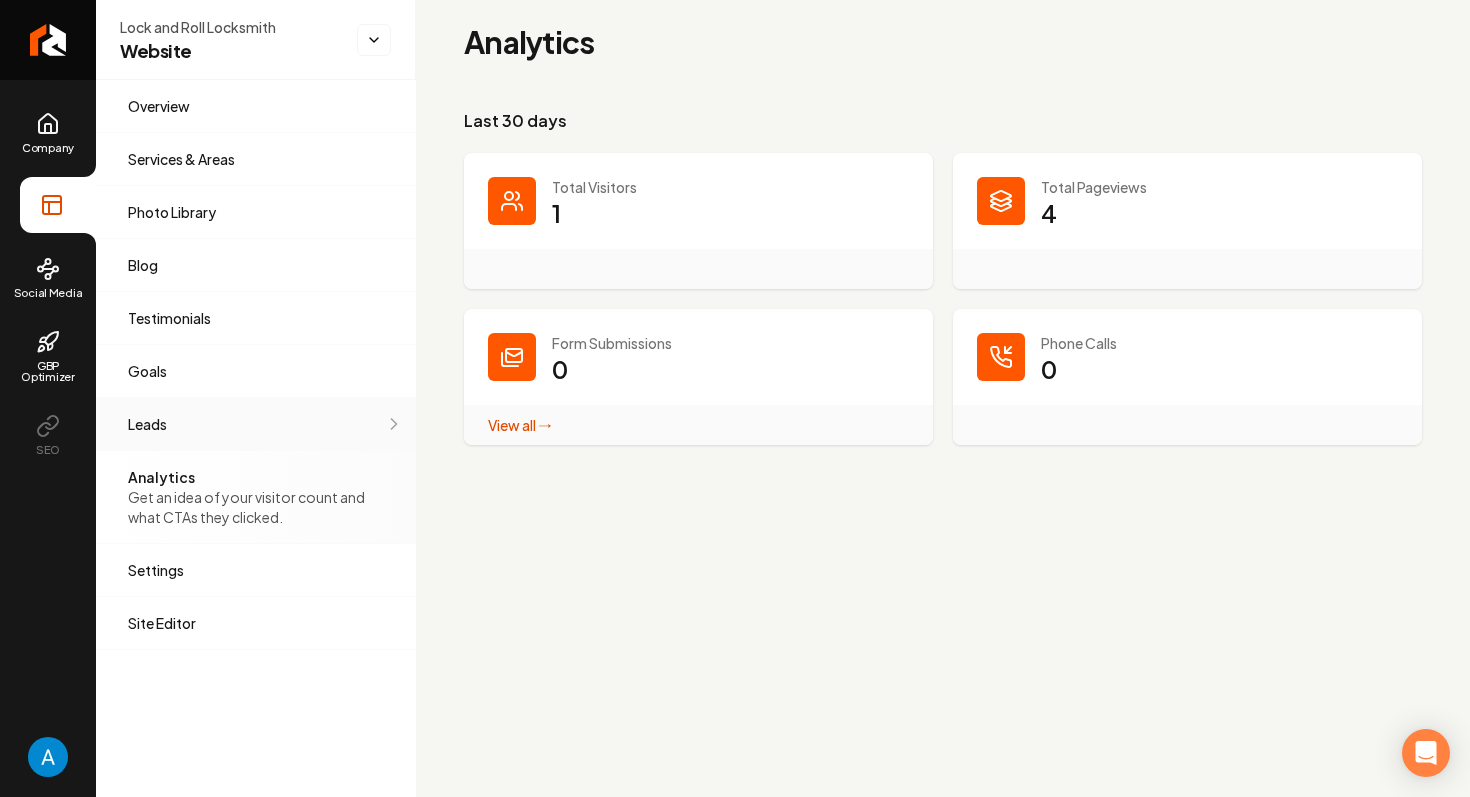 click on "Leads" at bounding box center [256, 424] 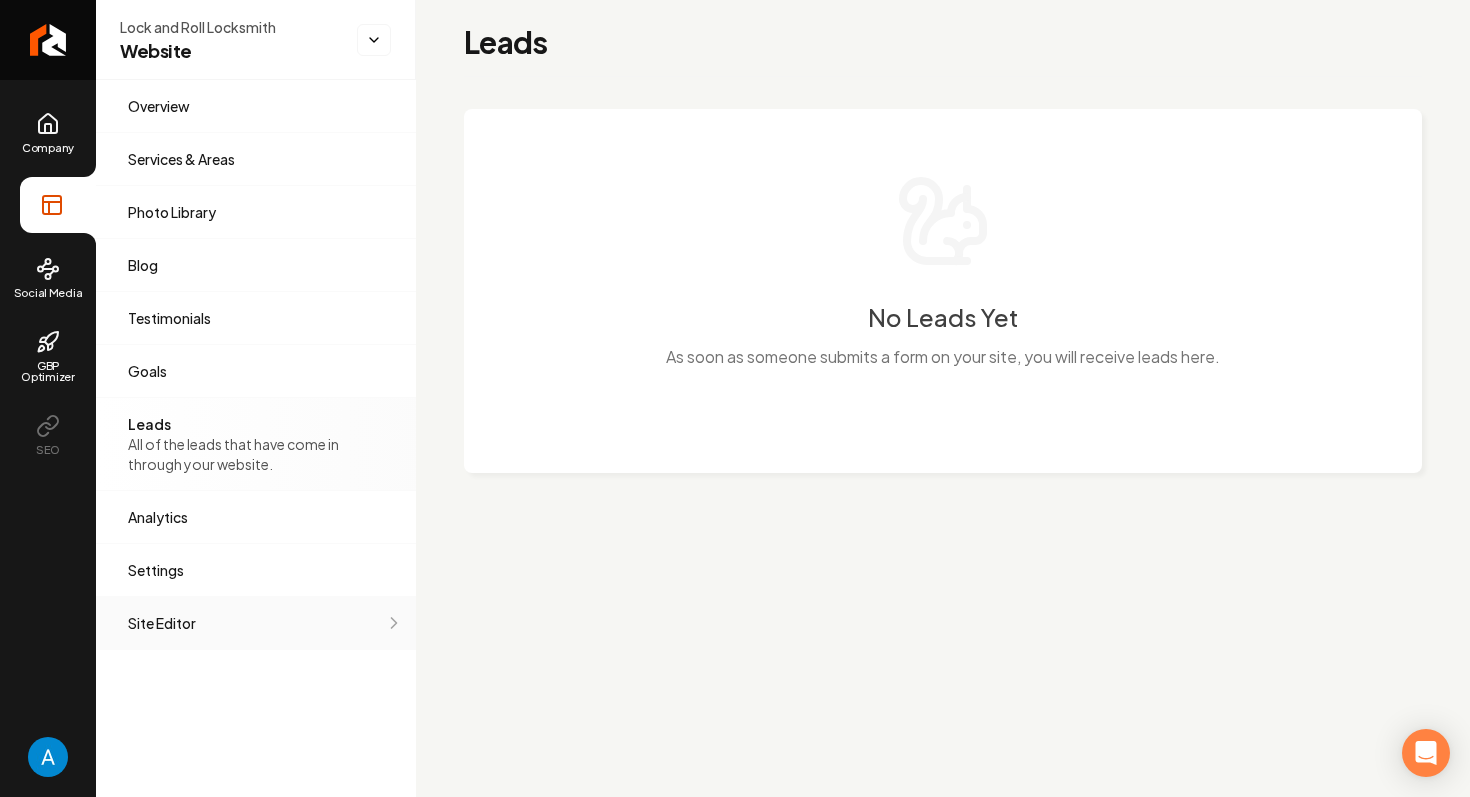 click on "Site Editor" at bounding box center [256, 623] 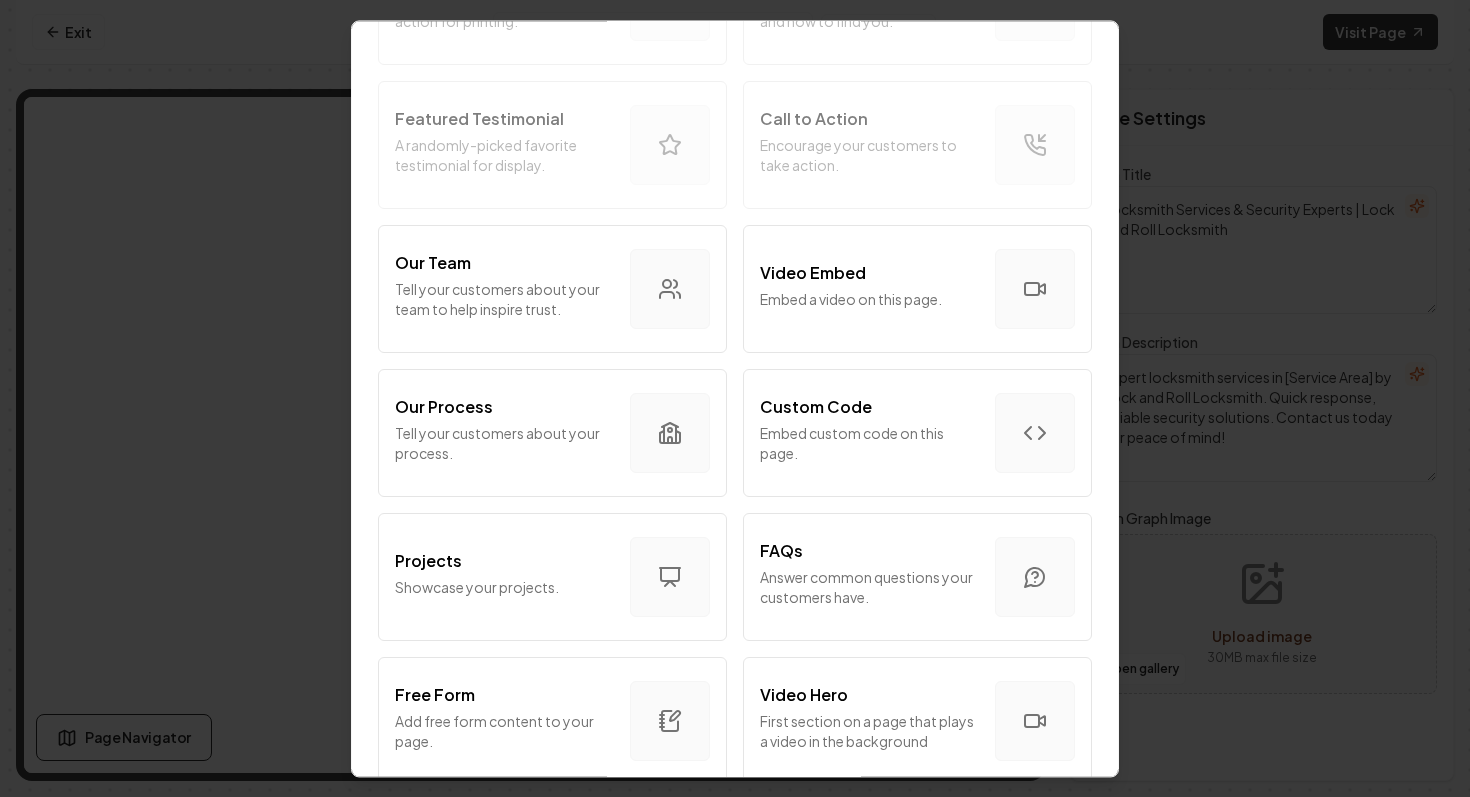 scroll, scrollTop: 516, scrollLeft: 0, axis: vertical 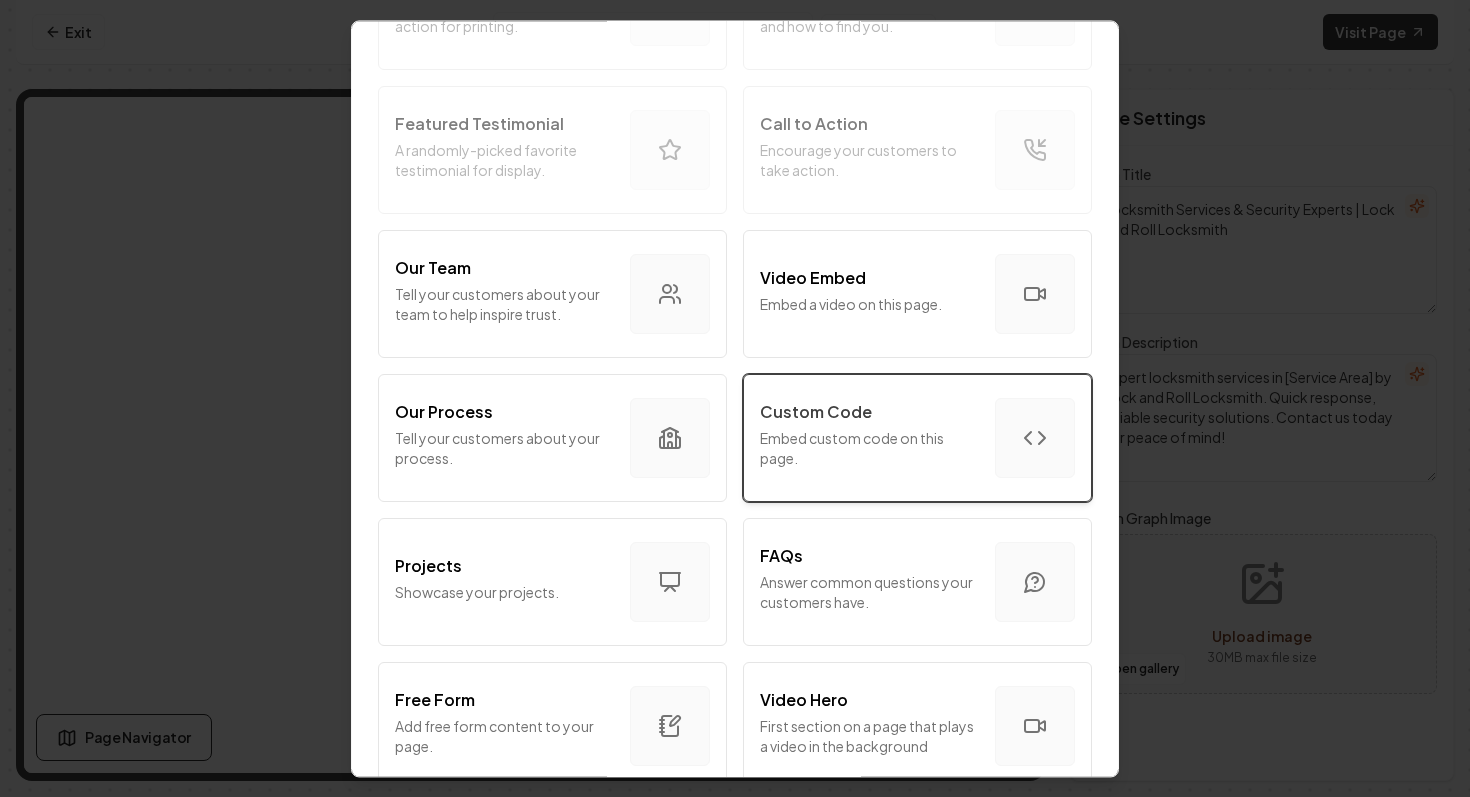 click on "Embed custom code on this page." at bounding box center (869, 448) 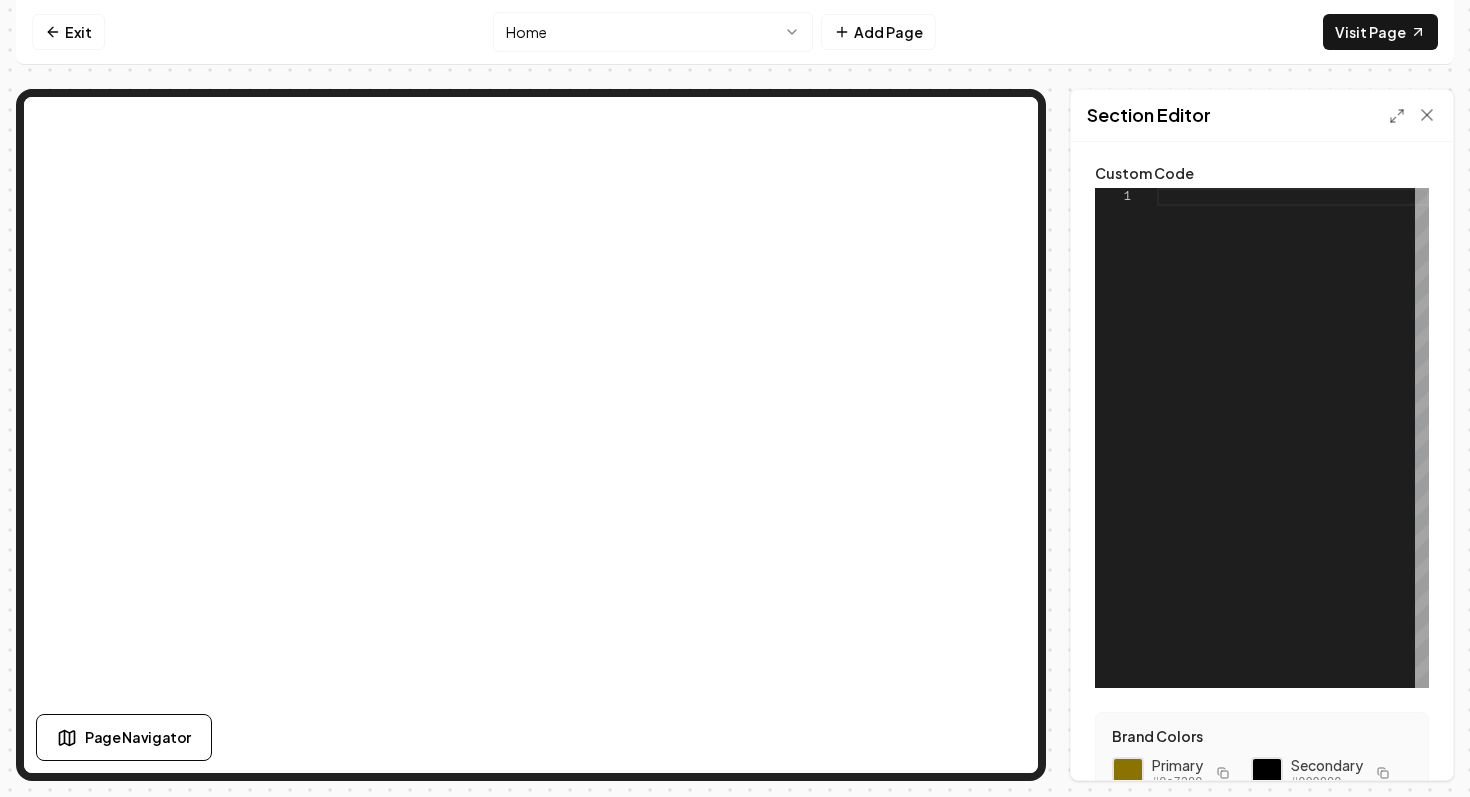 scroll, scrollTop: 99, scrollLeft: 0, axis: vertical 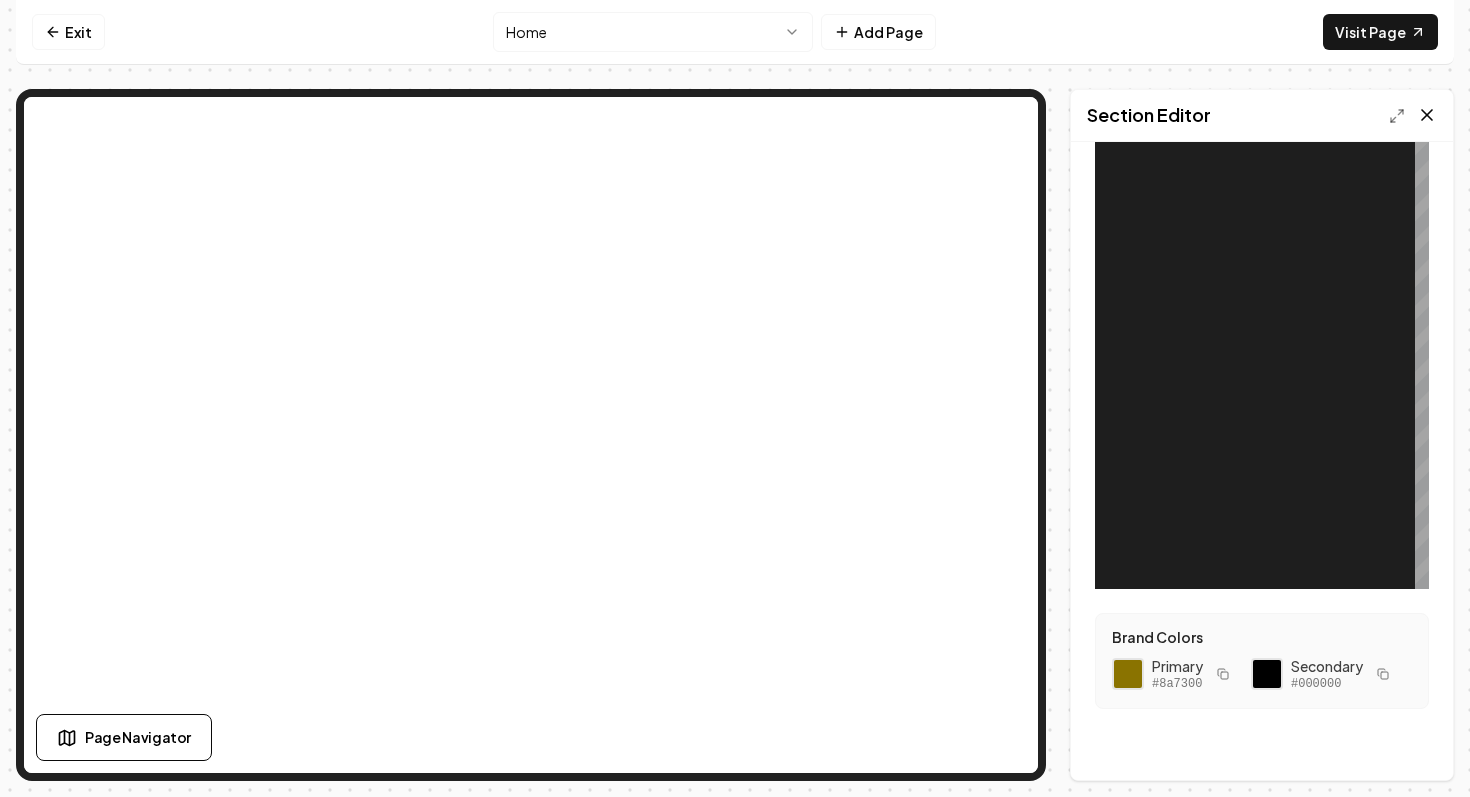 click 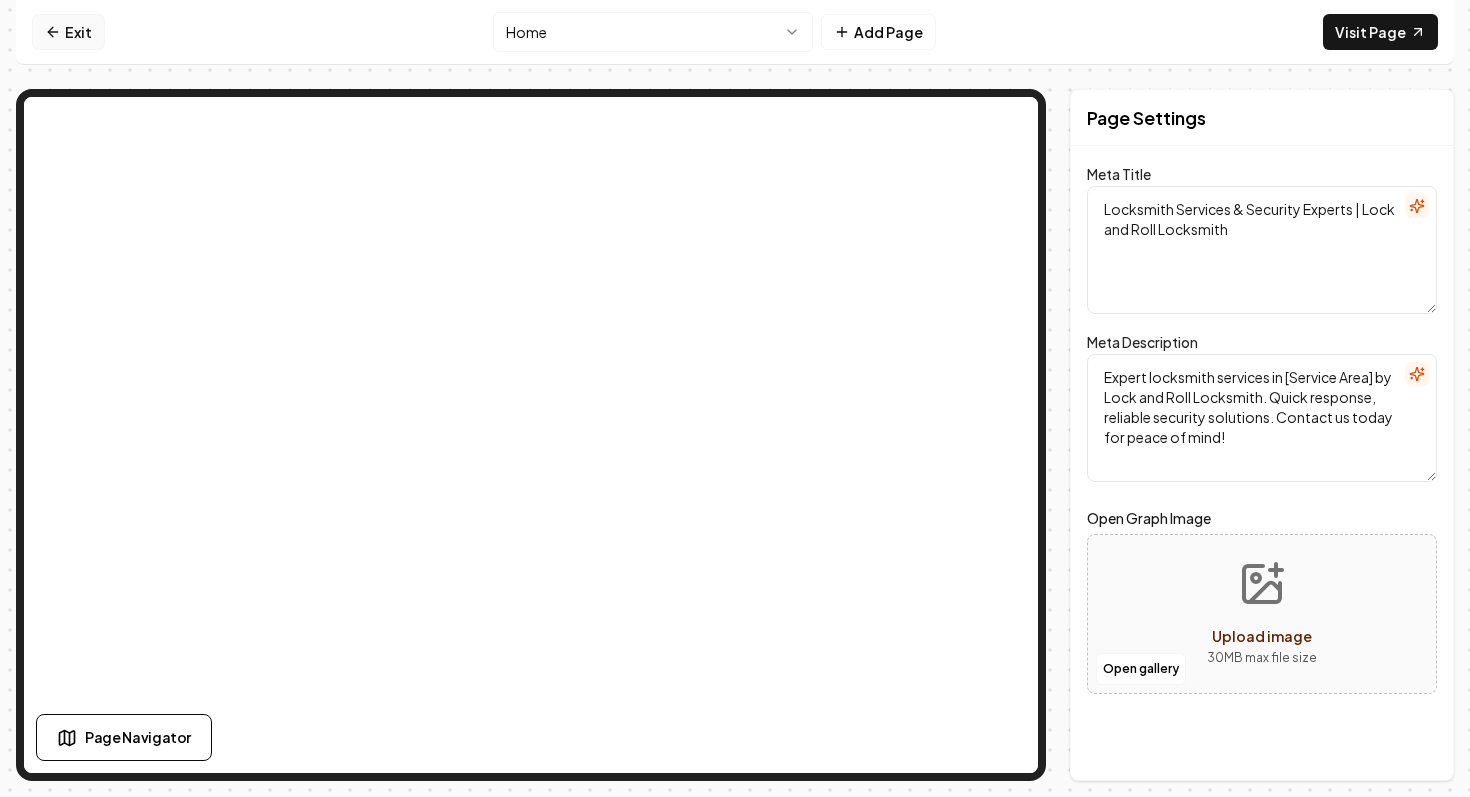 click 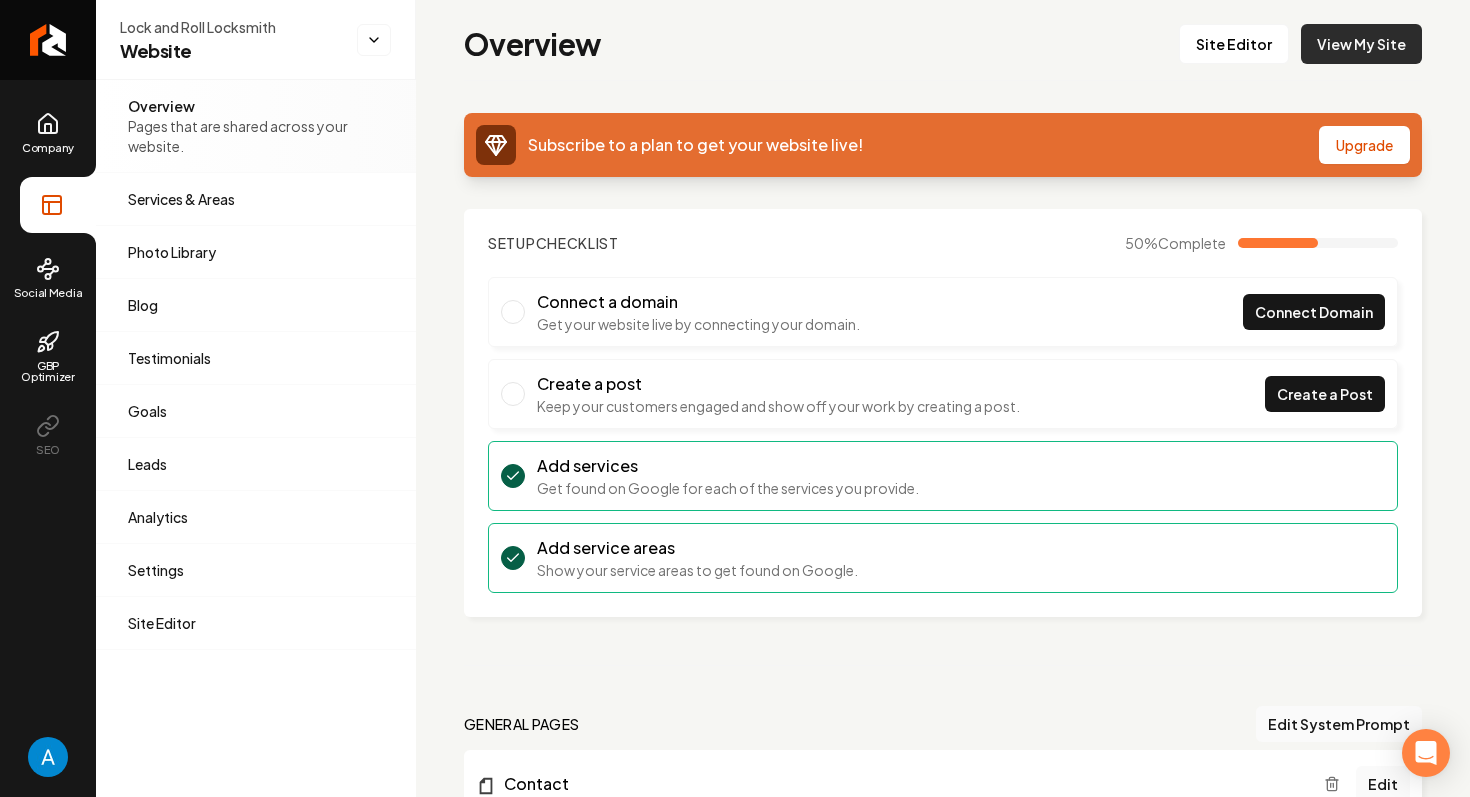 click on "View My Site" at bounding box center (1361, 44) 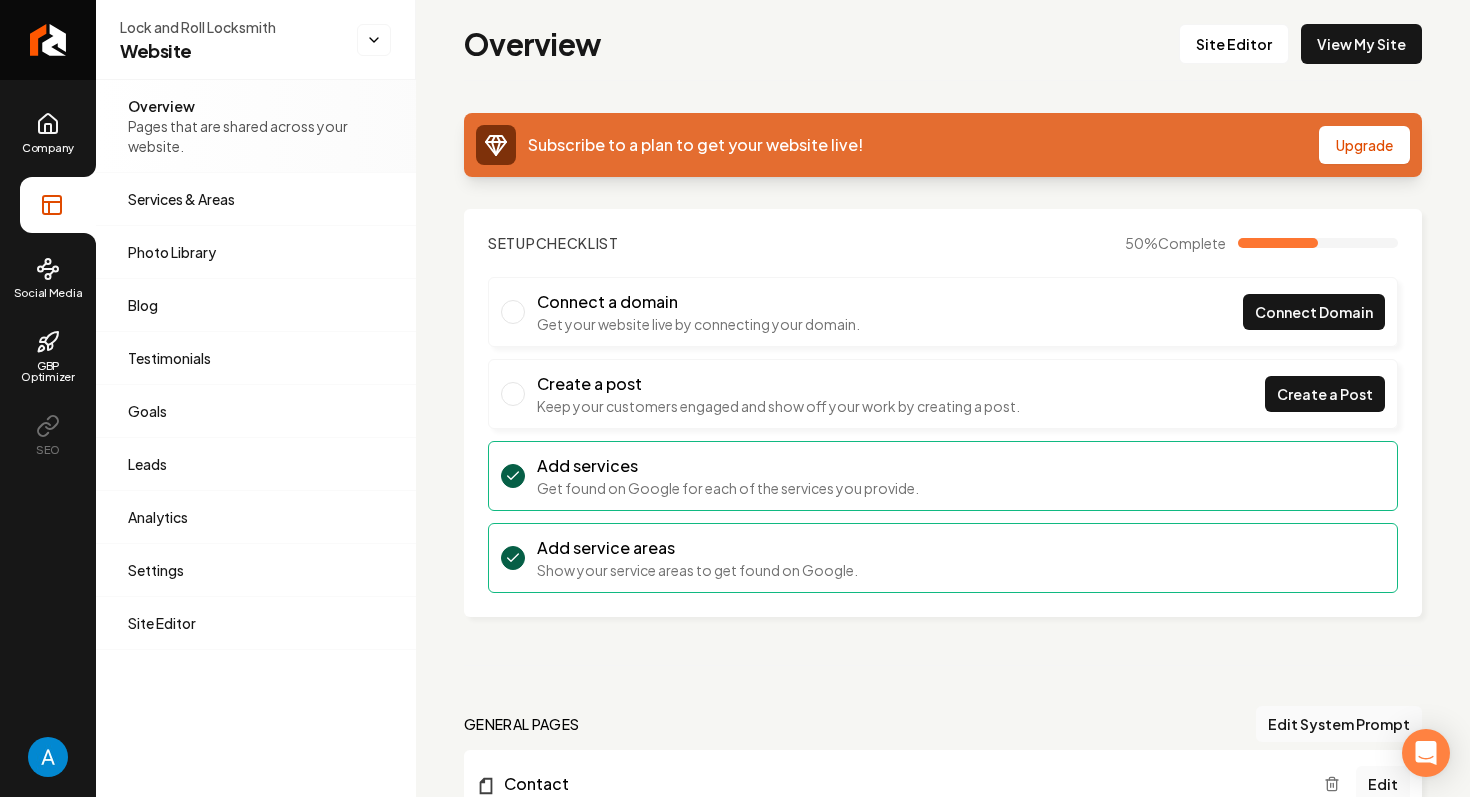 click at bounding box center [513, 394] 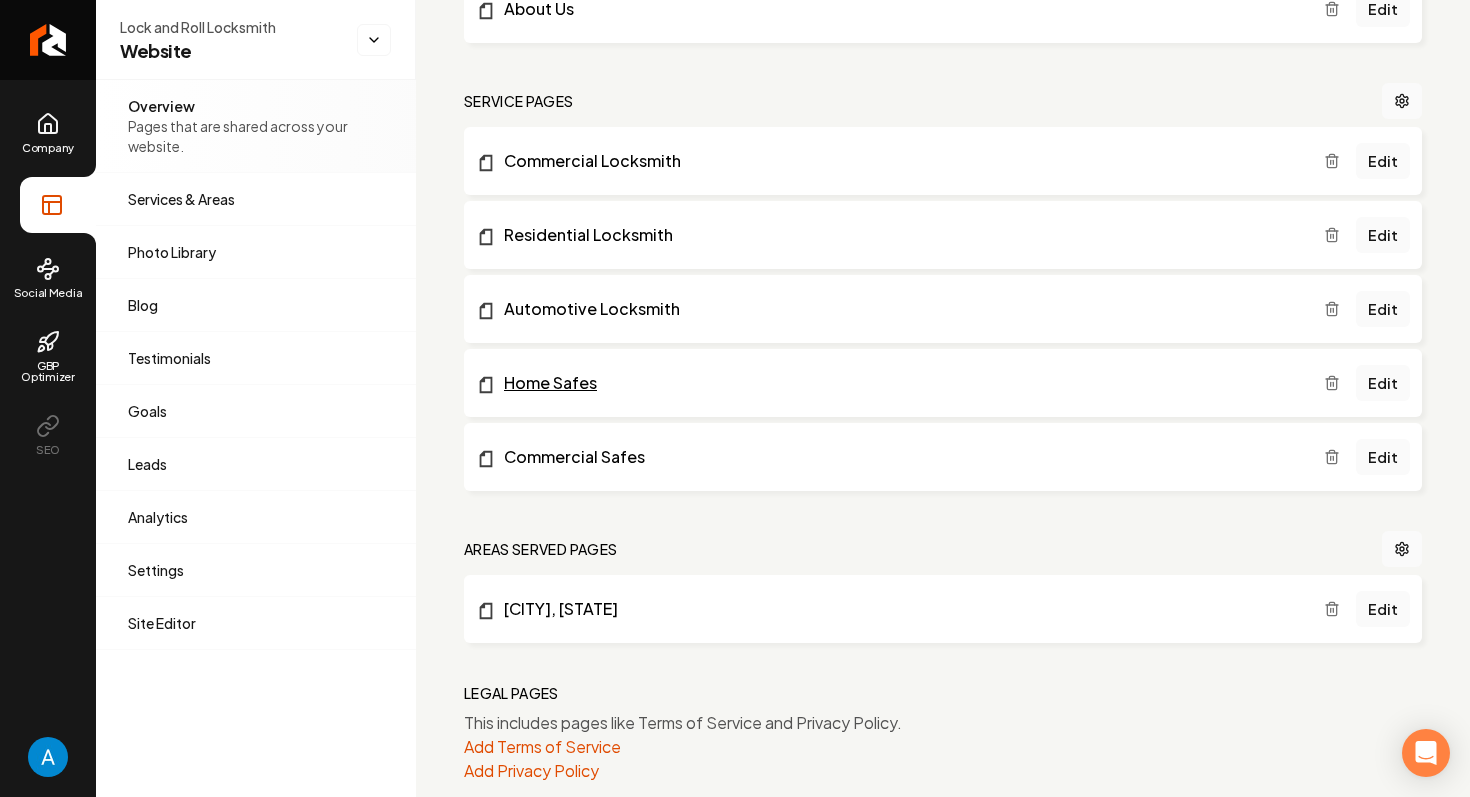 click on "Home Safes" at bounding box center (900, 383) 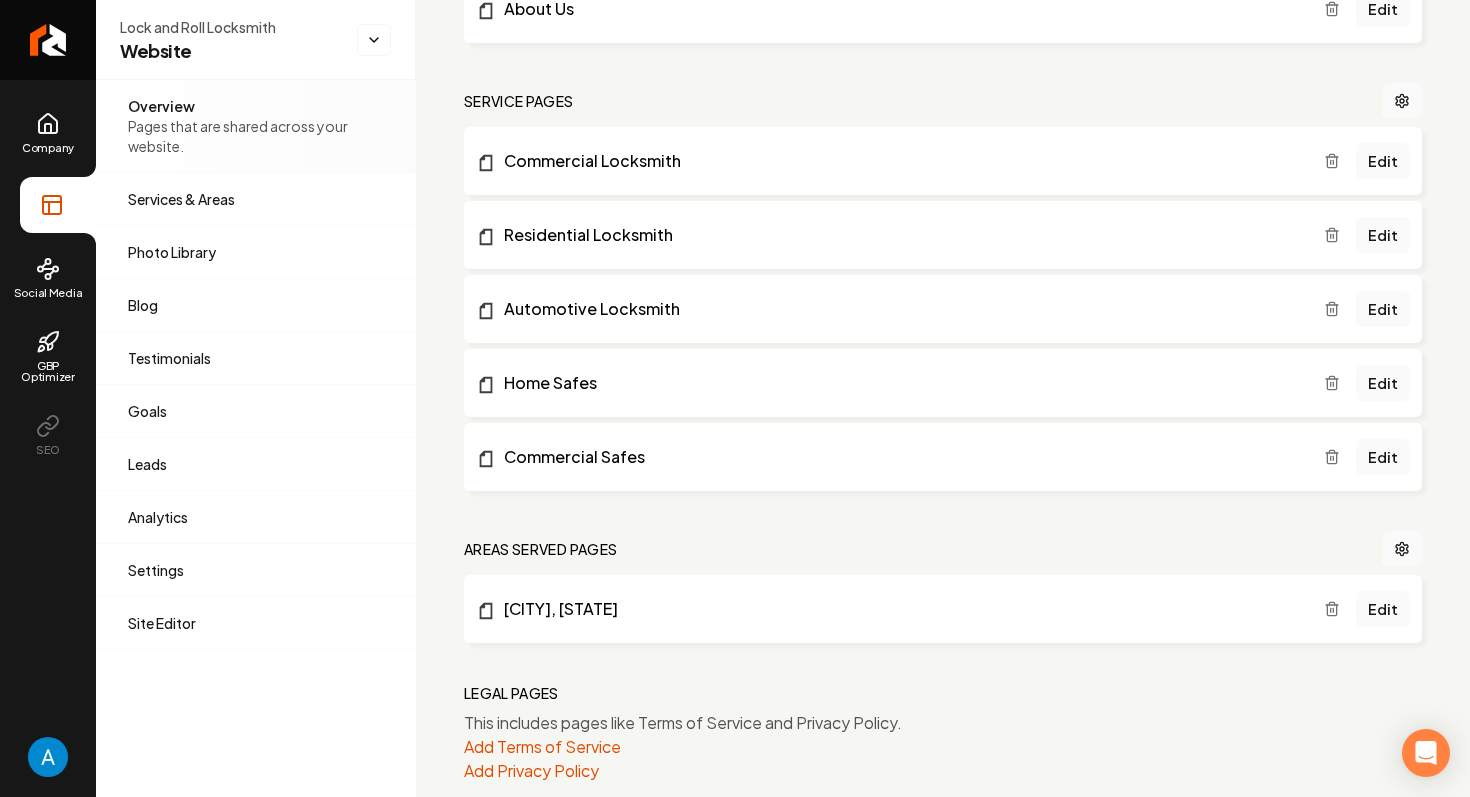 scroll, scrollTop: 0, scrollLeft: 0, axis: both 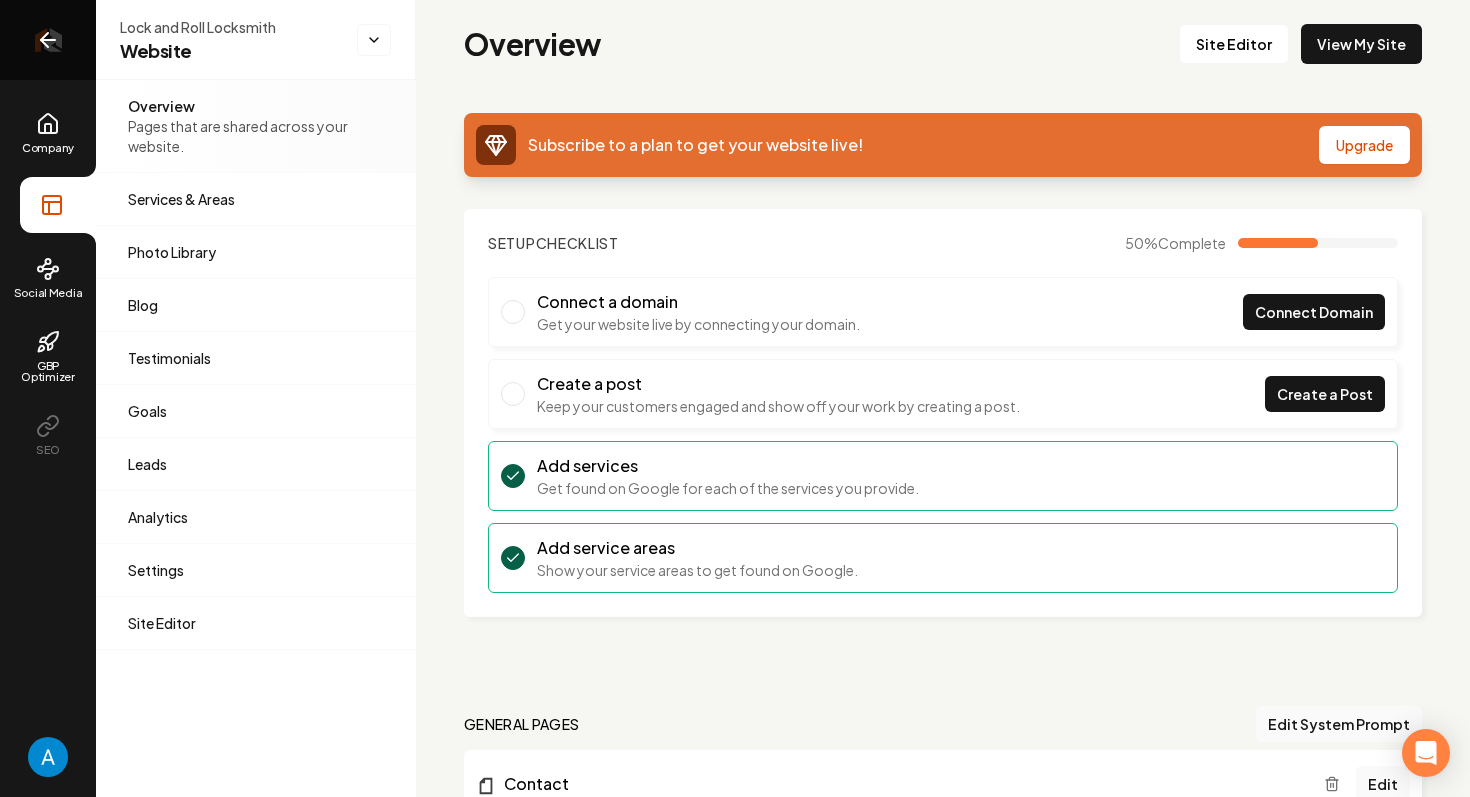 click at bounding box center (48, 40) 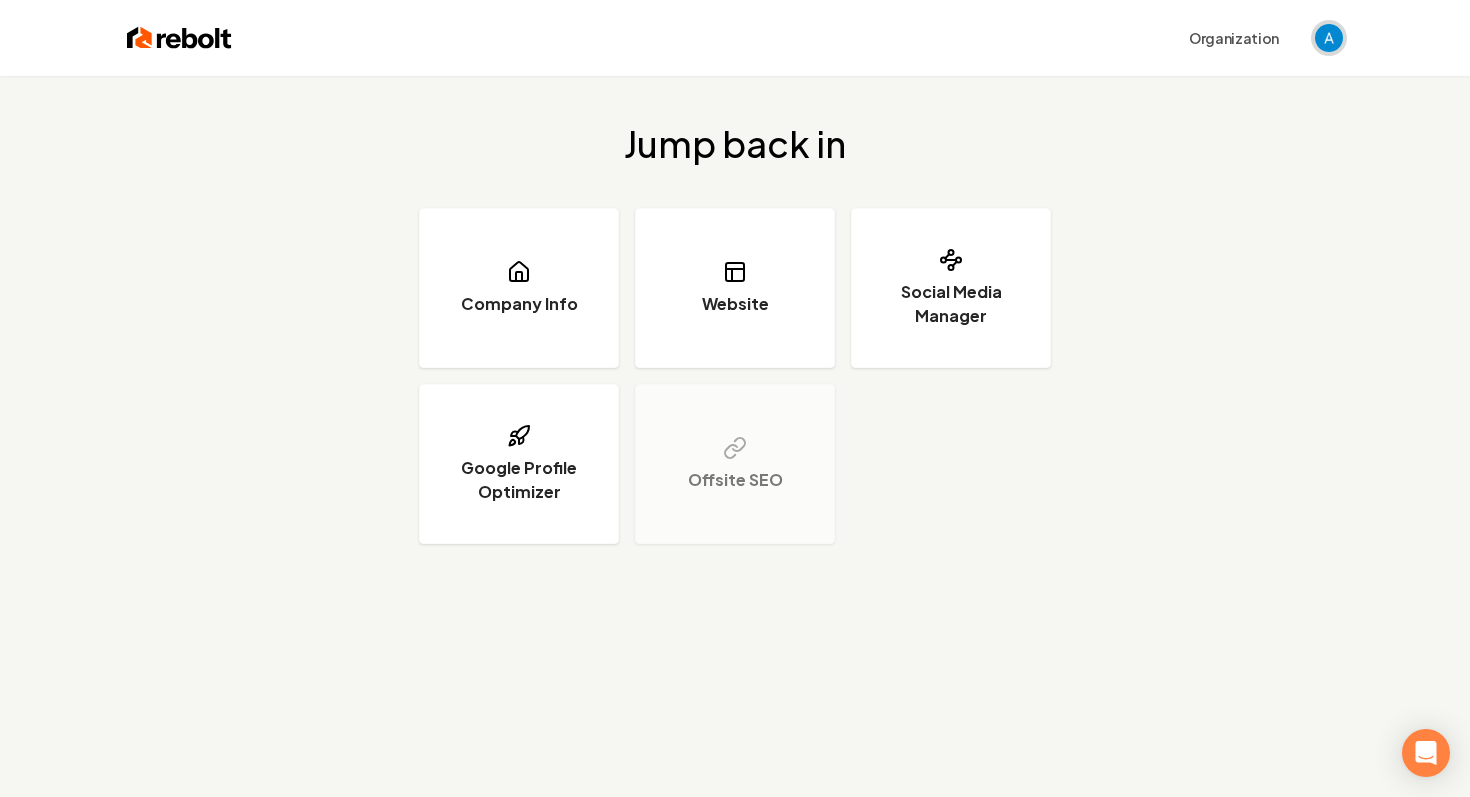 click at bounding box center (1329, 38) 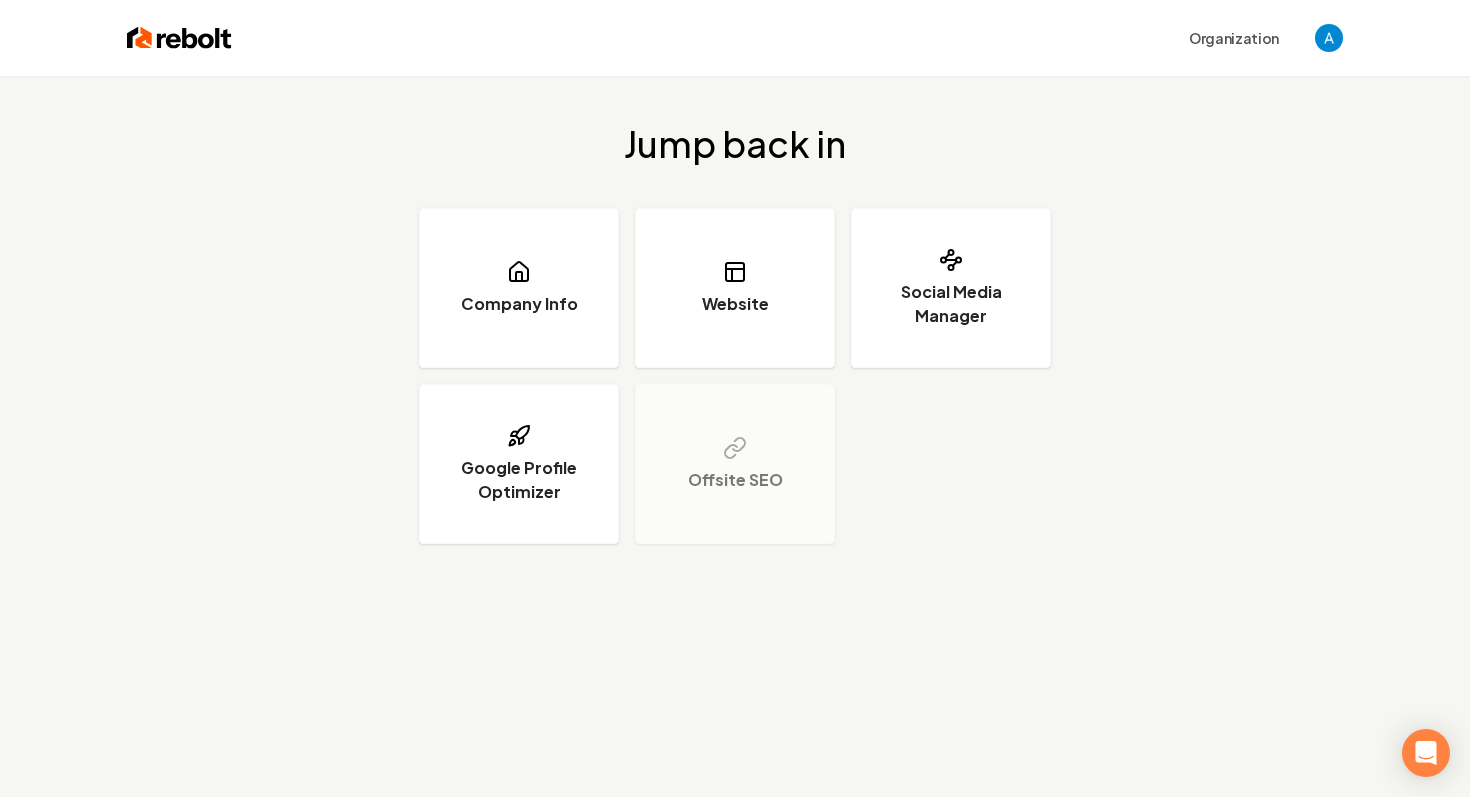 click at bounding box center [179, 38] 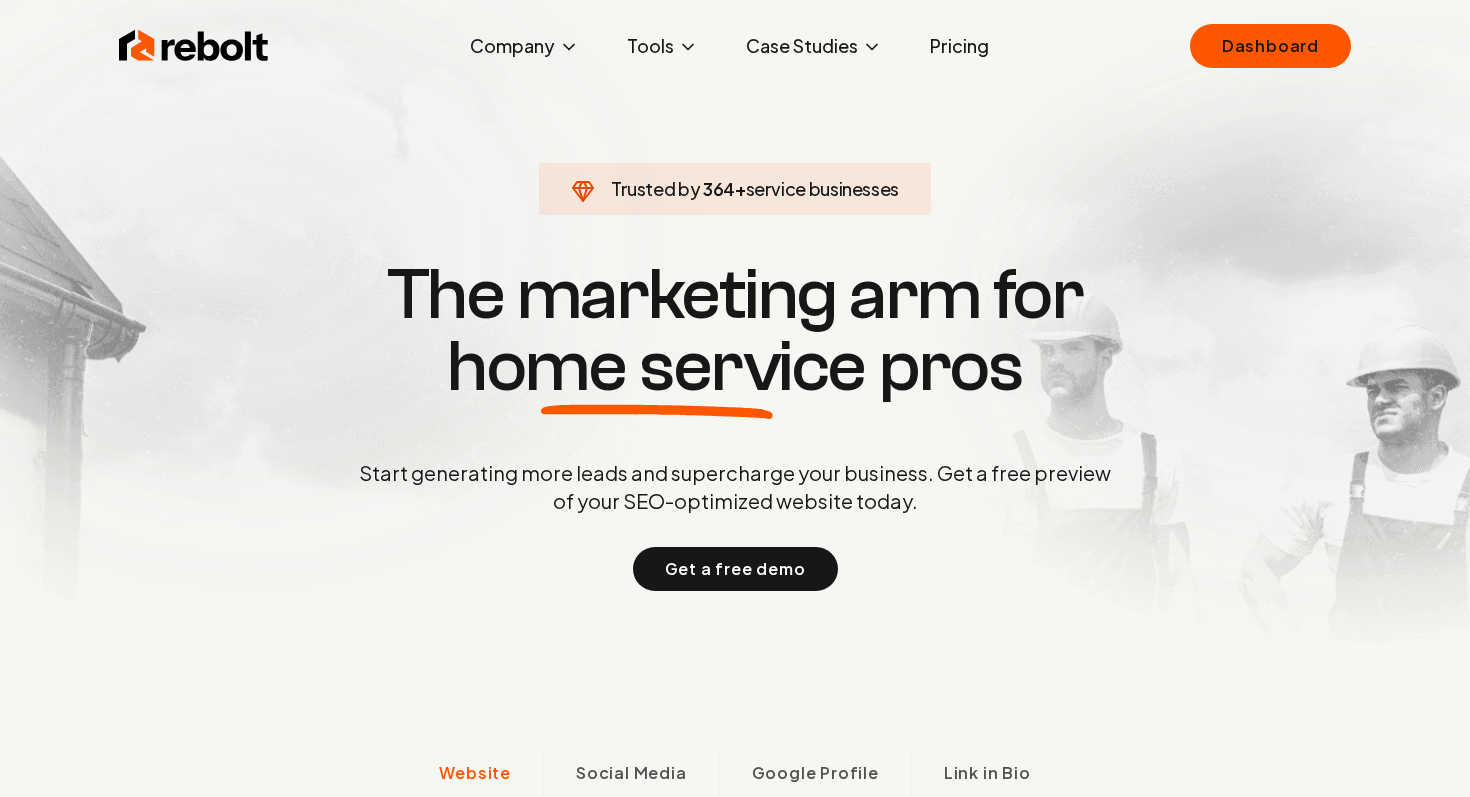 scroll, scrollTop: 0, scrollLeft: 0, axis: both 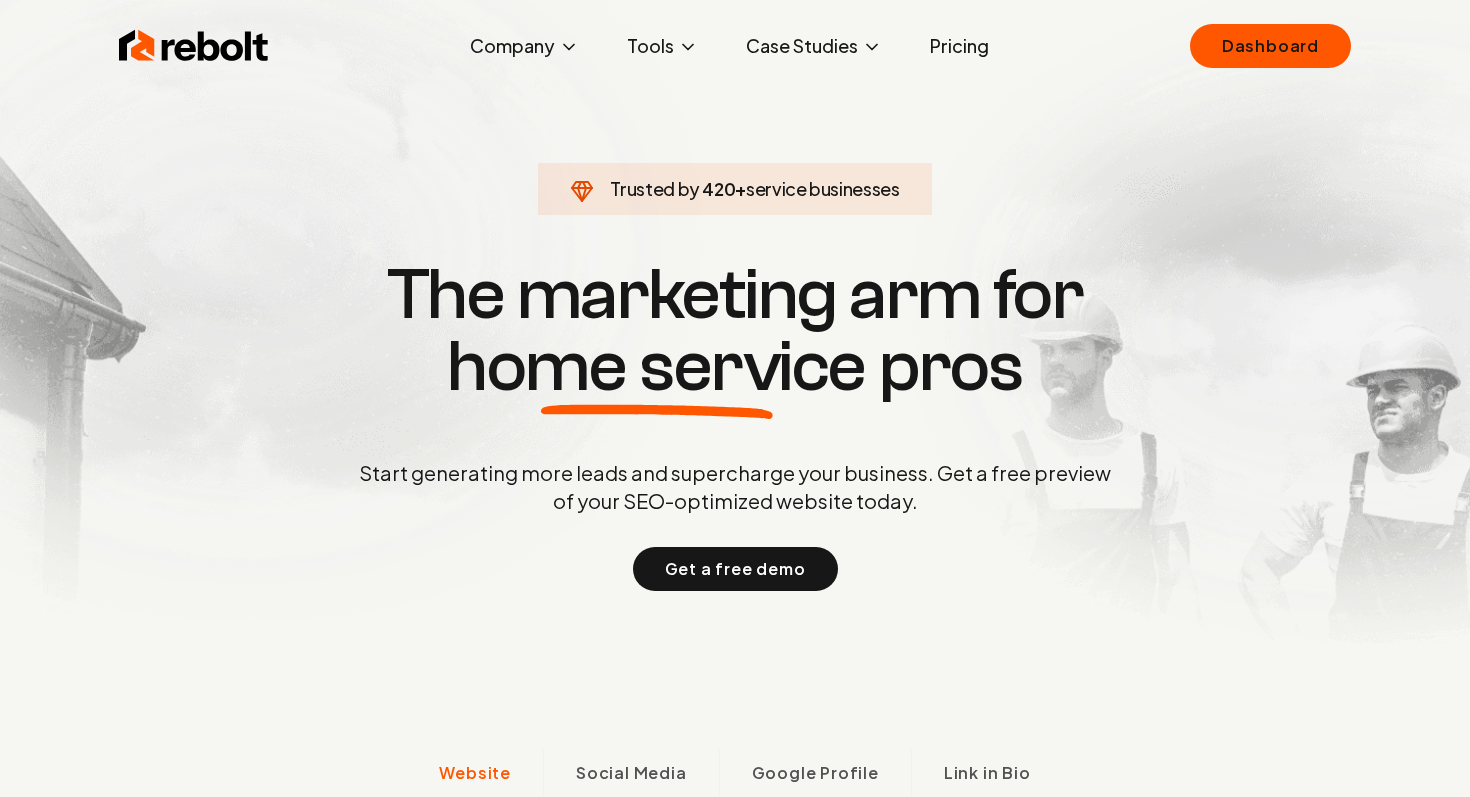 click on "Pricing" at bounding box center (959, 46) 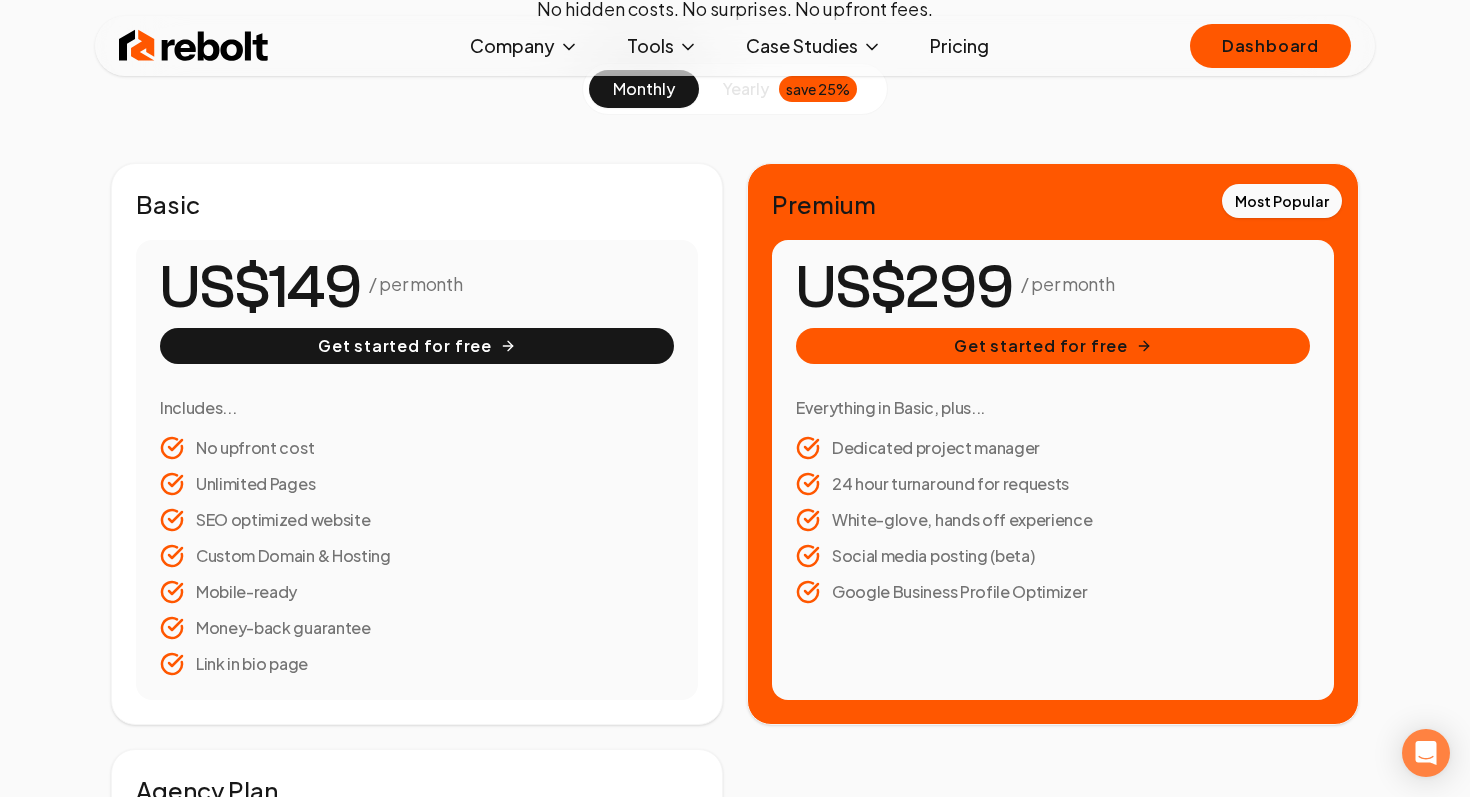 scroll, scrollTop: 270, scrollLeft: 0, axis: vertical 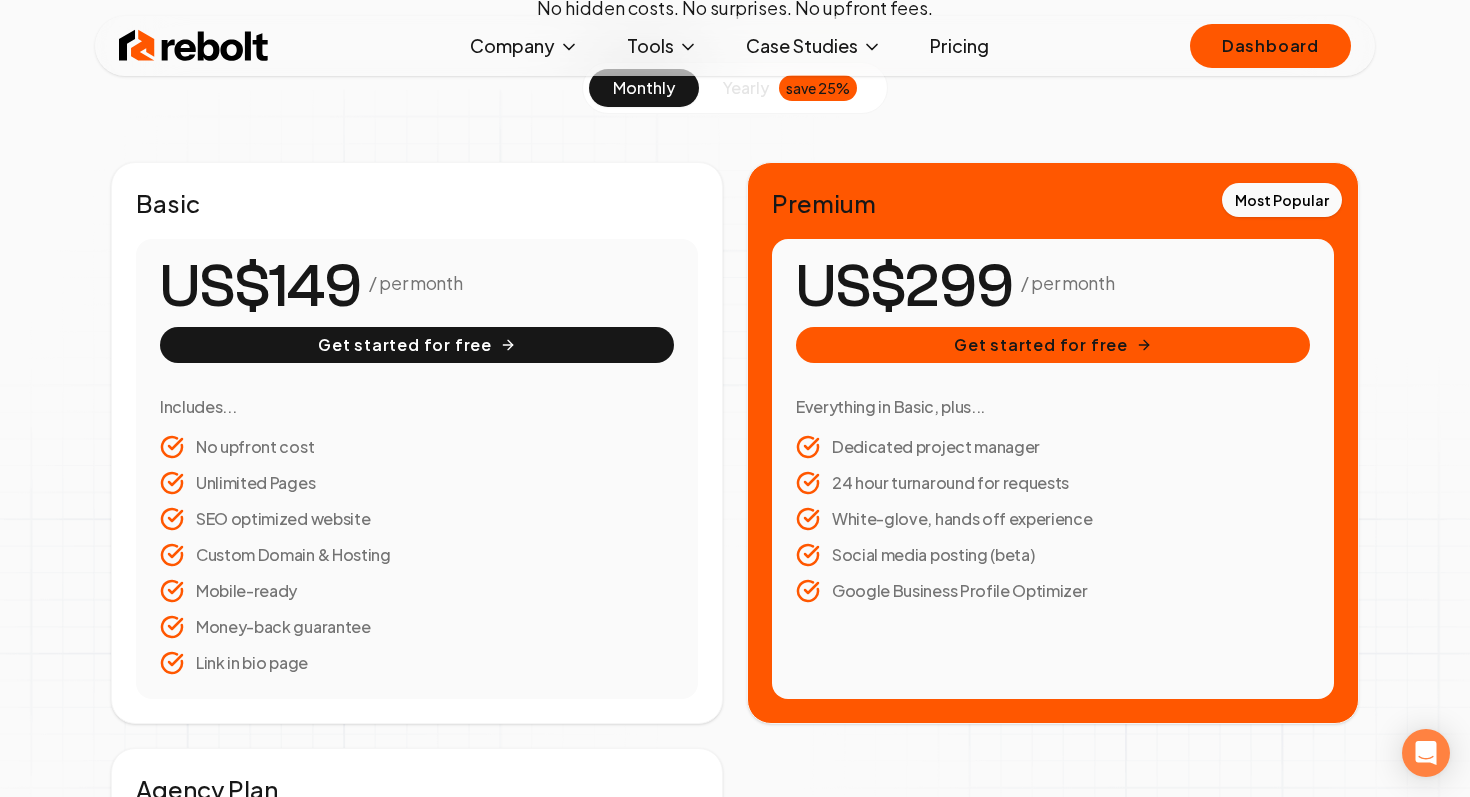 click on "save 25%" at bounding box center [818, 88] 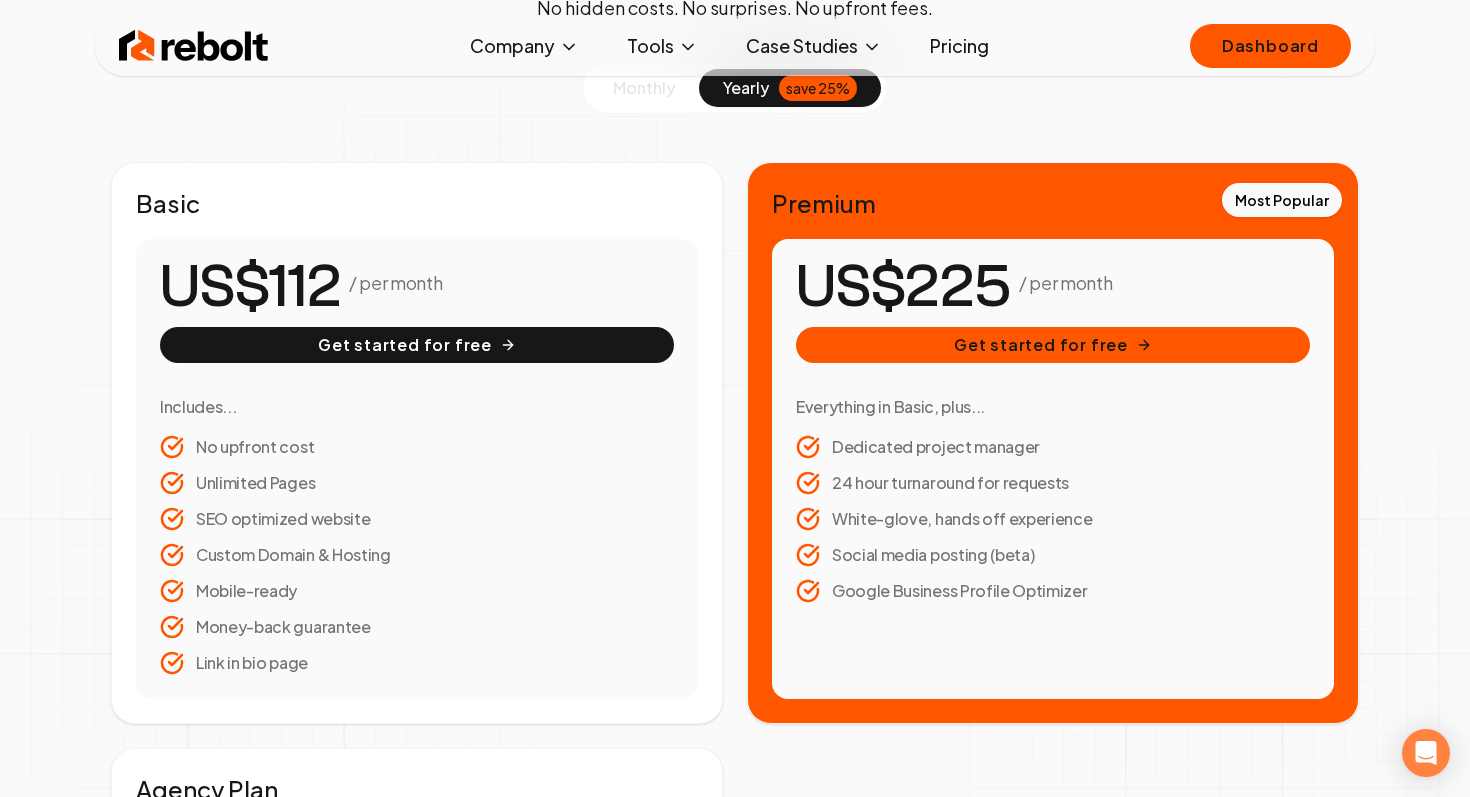 click at bounding box center [790, 88] 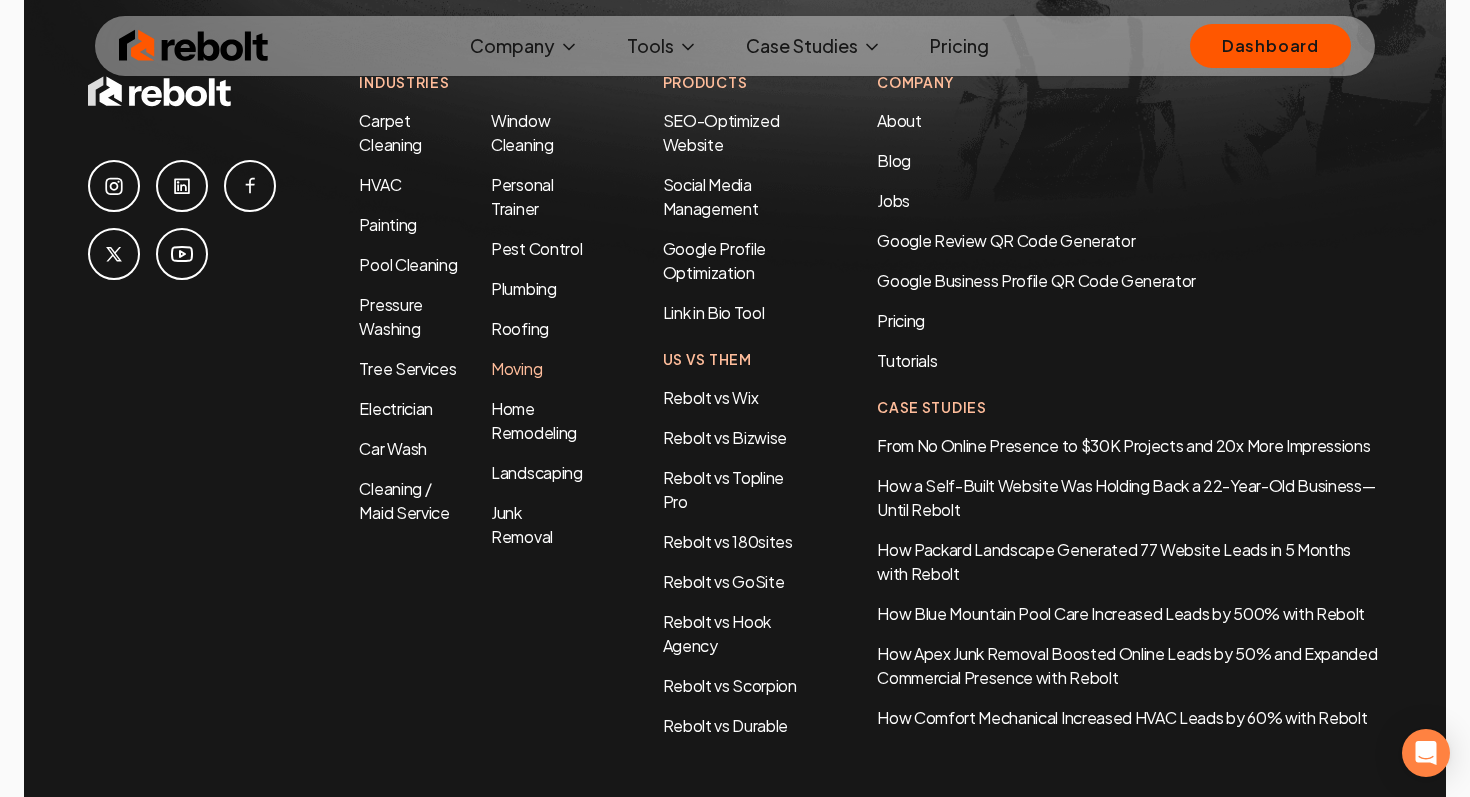 scroll, scrollTop: 4425, scrollLeft: 0, axis: vertical 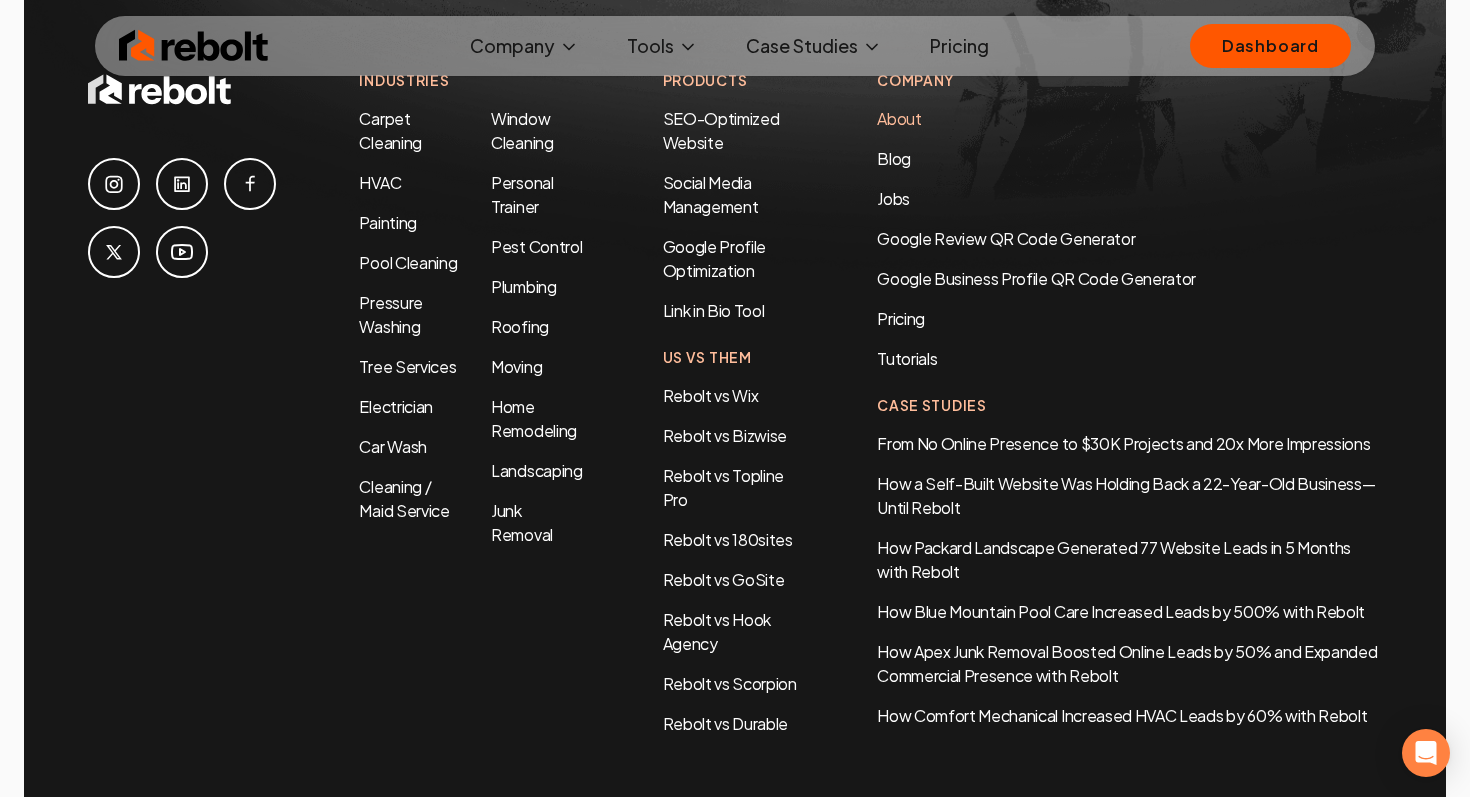 click on "About" at bounding box center [899, 118] 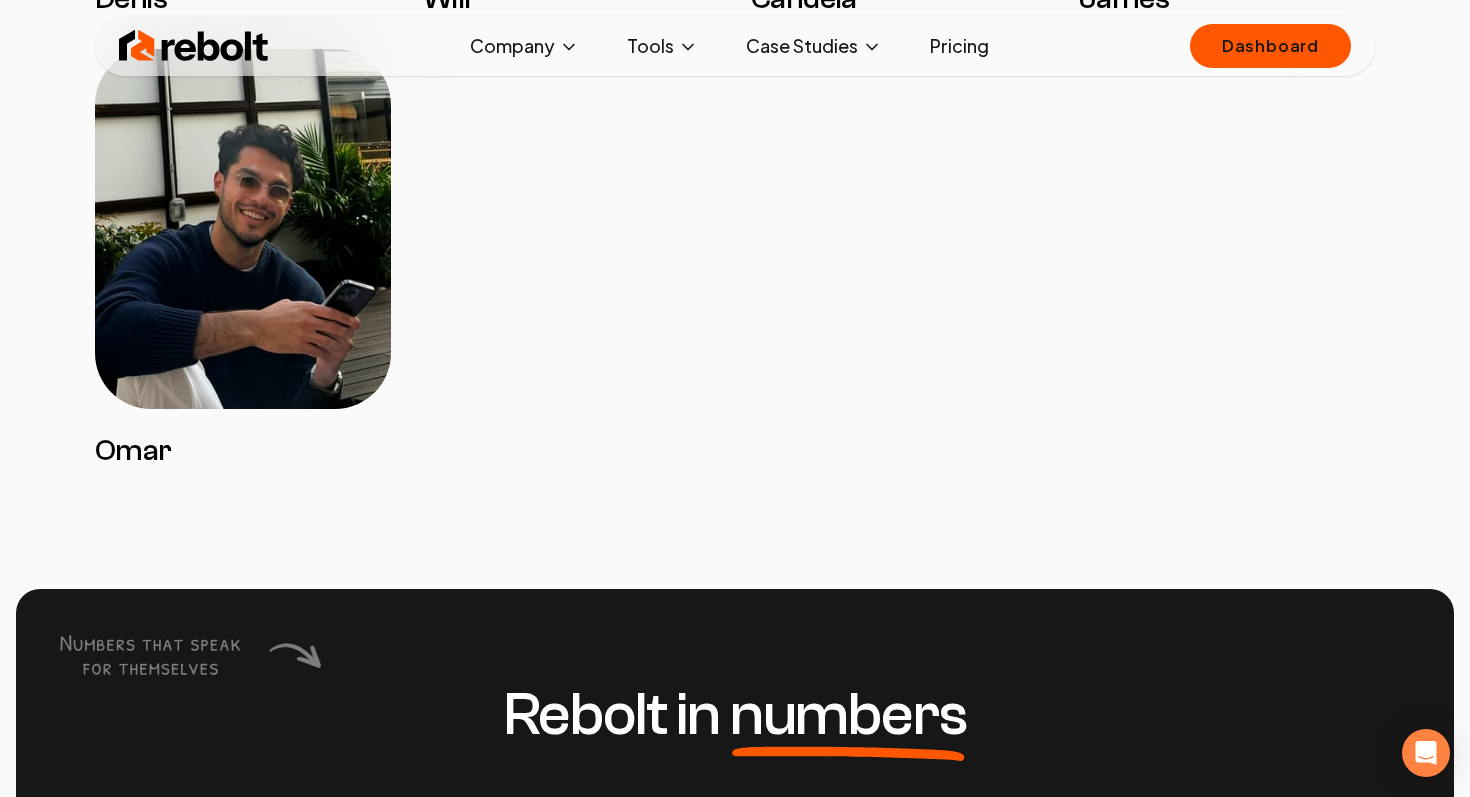 scroll, scrollTop: 3895, scrollLeft: 0, axis: vertical 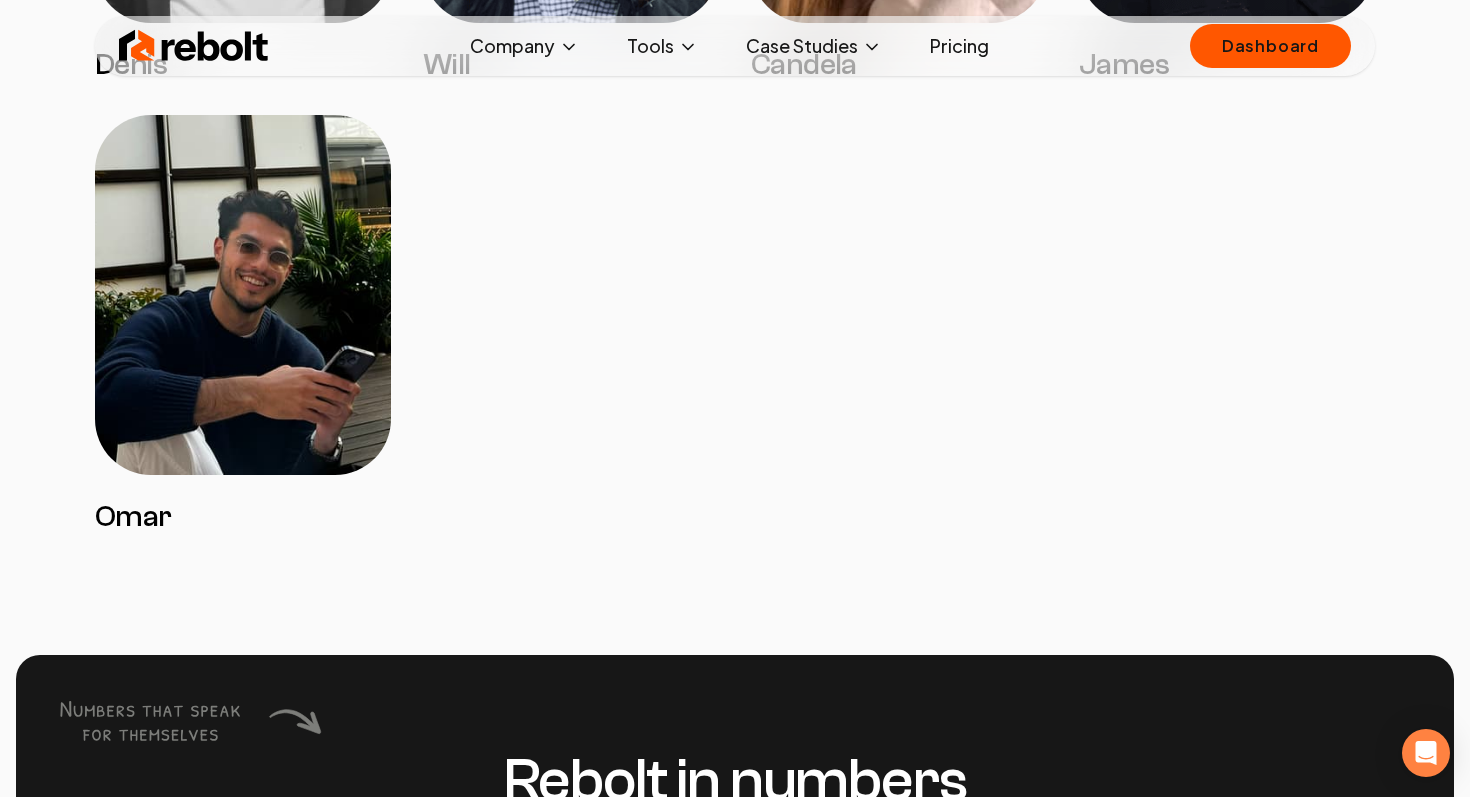 click at bounding box center (243, 295) 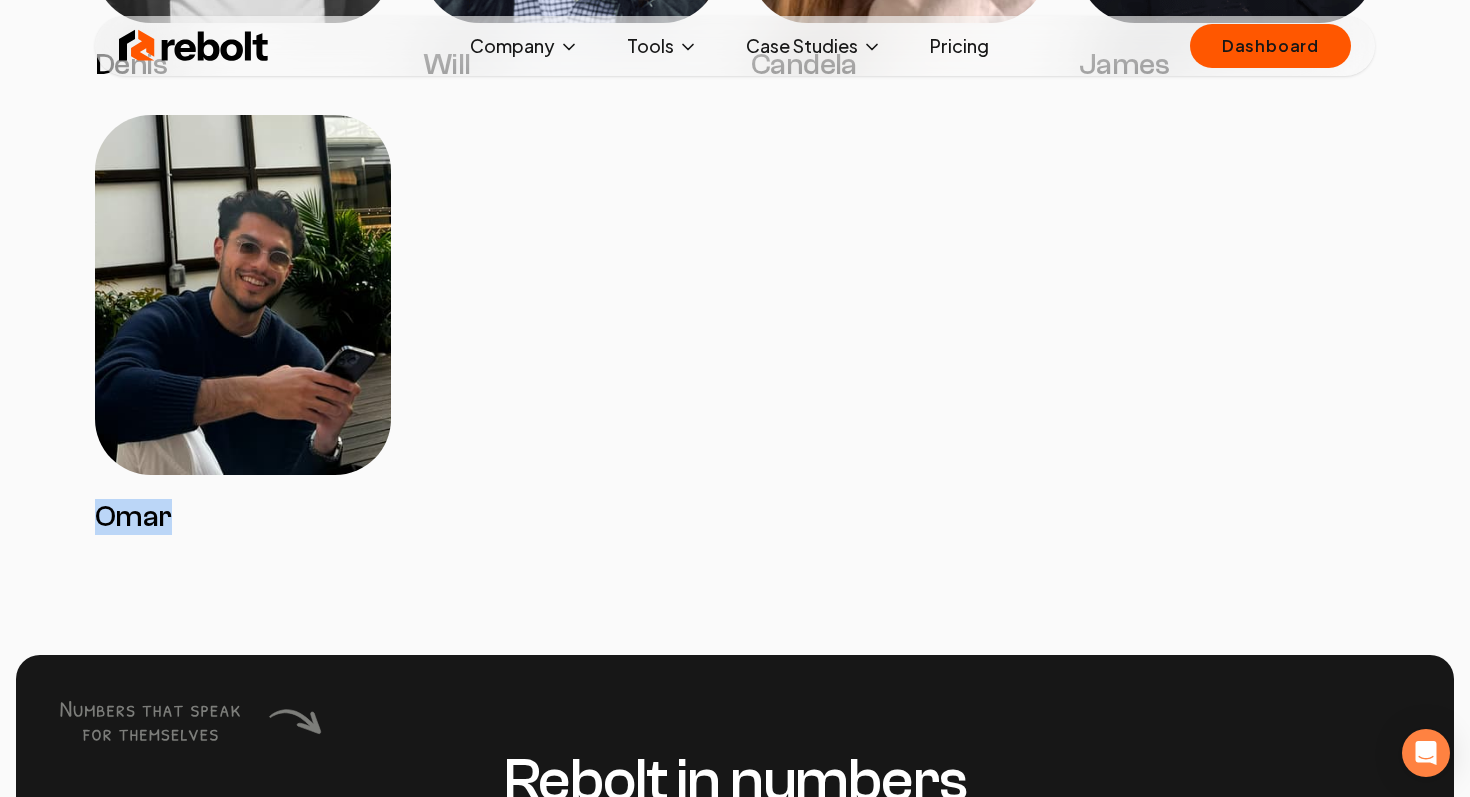 click on "Omar" at bounding box center [243, 517] 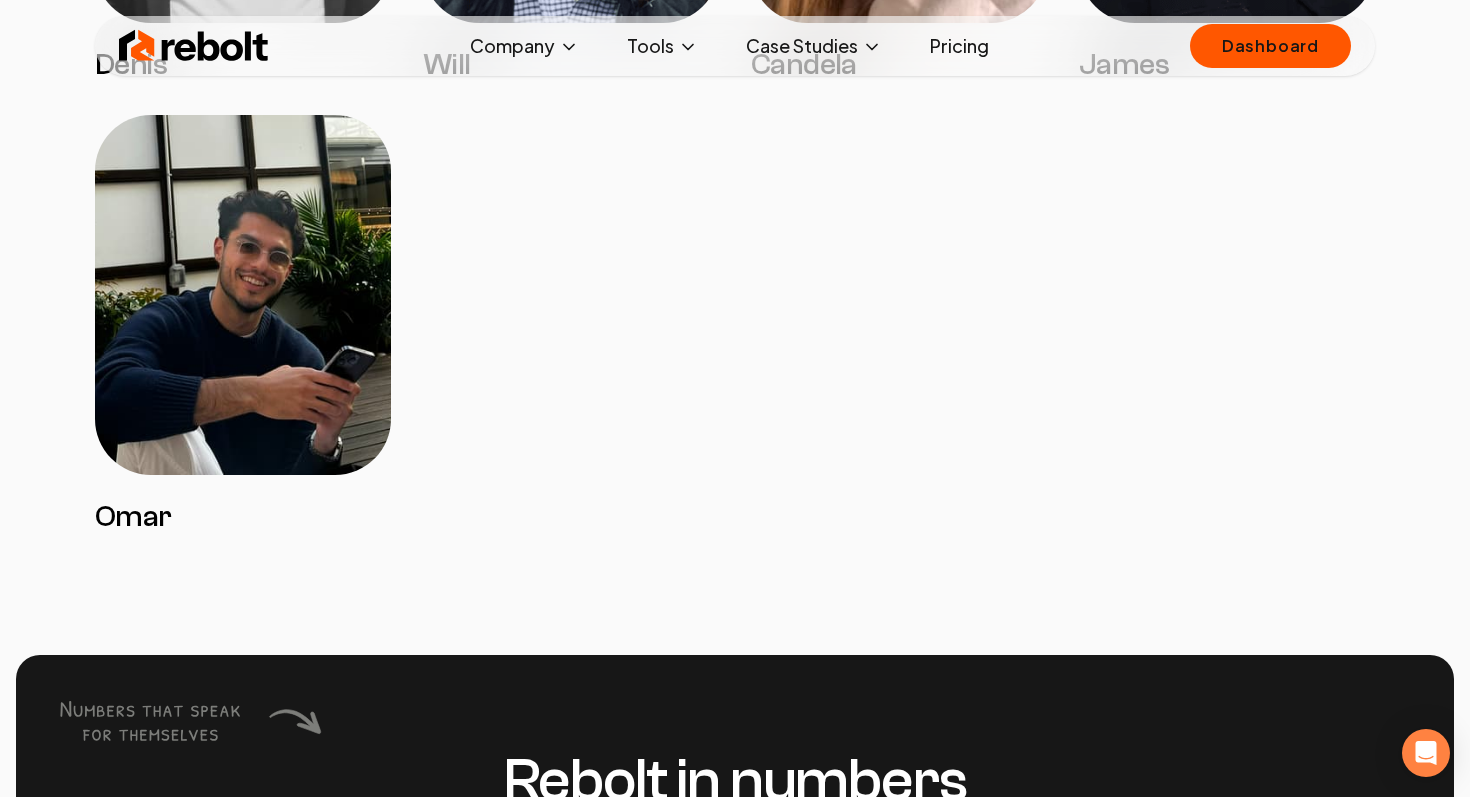 click on "Santiago Brisa Matthew Cullen Delfina Mitchell David Adi Avan Anthony Arwin AJ Austin Andrew Saygun Haley Denis Will Candela James Omar" at bounding box center [735, -805] 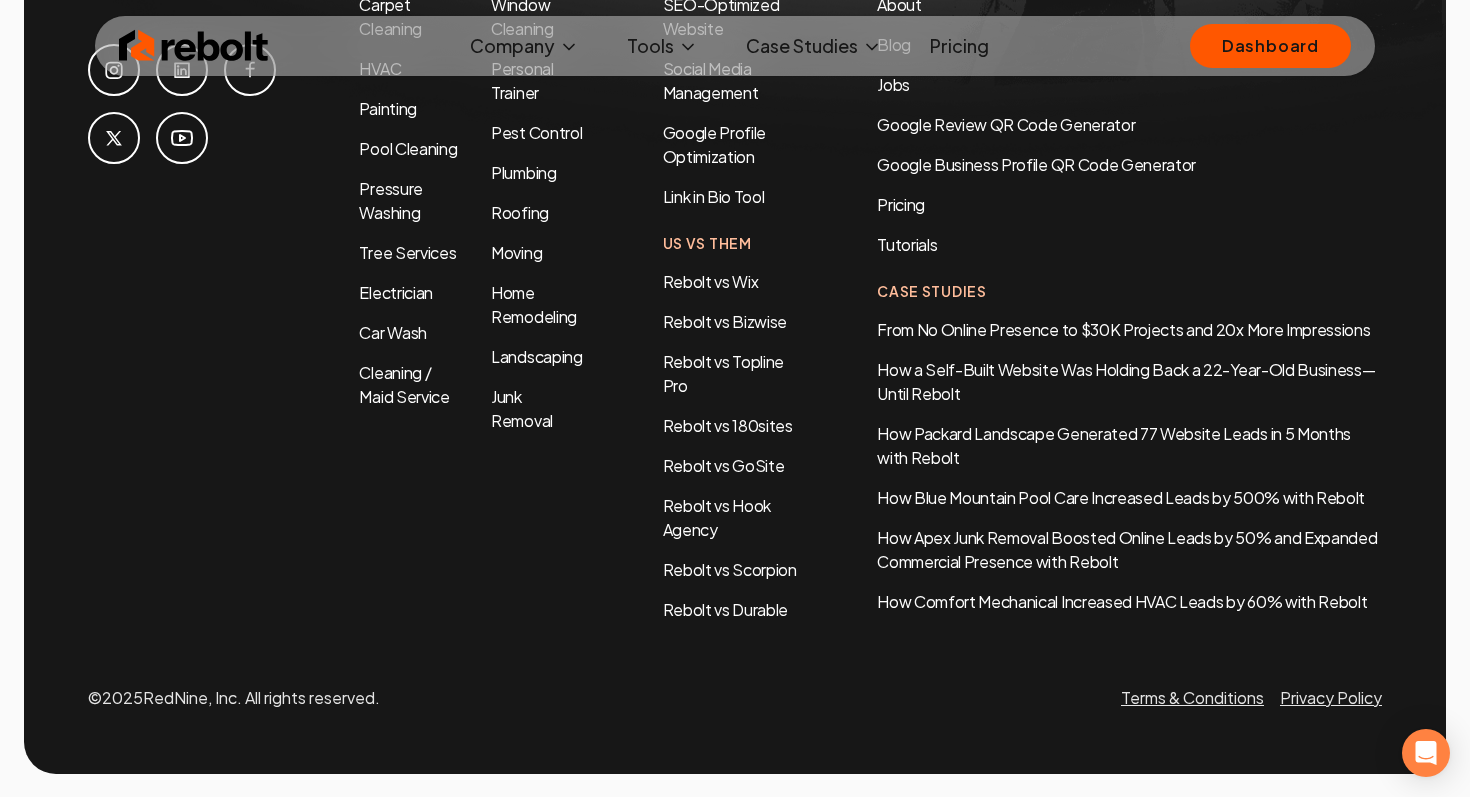 scroll, scrollTop: 6604, scrollLeft: 0, axis: vertical 